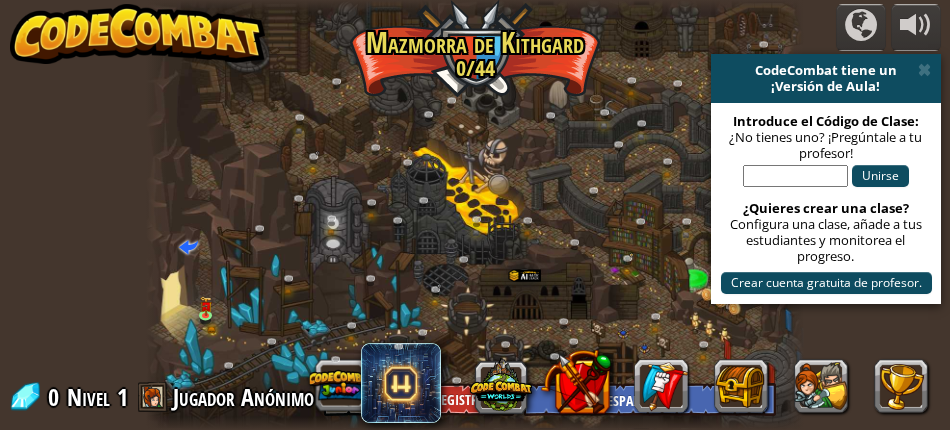 select on "es-ES" 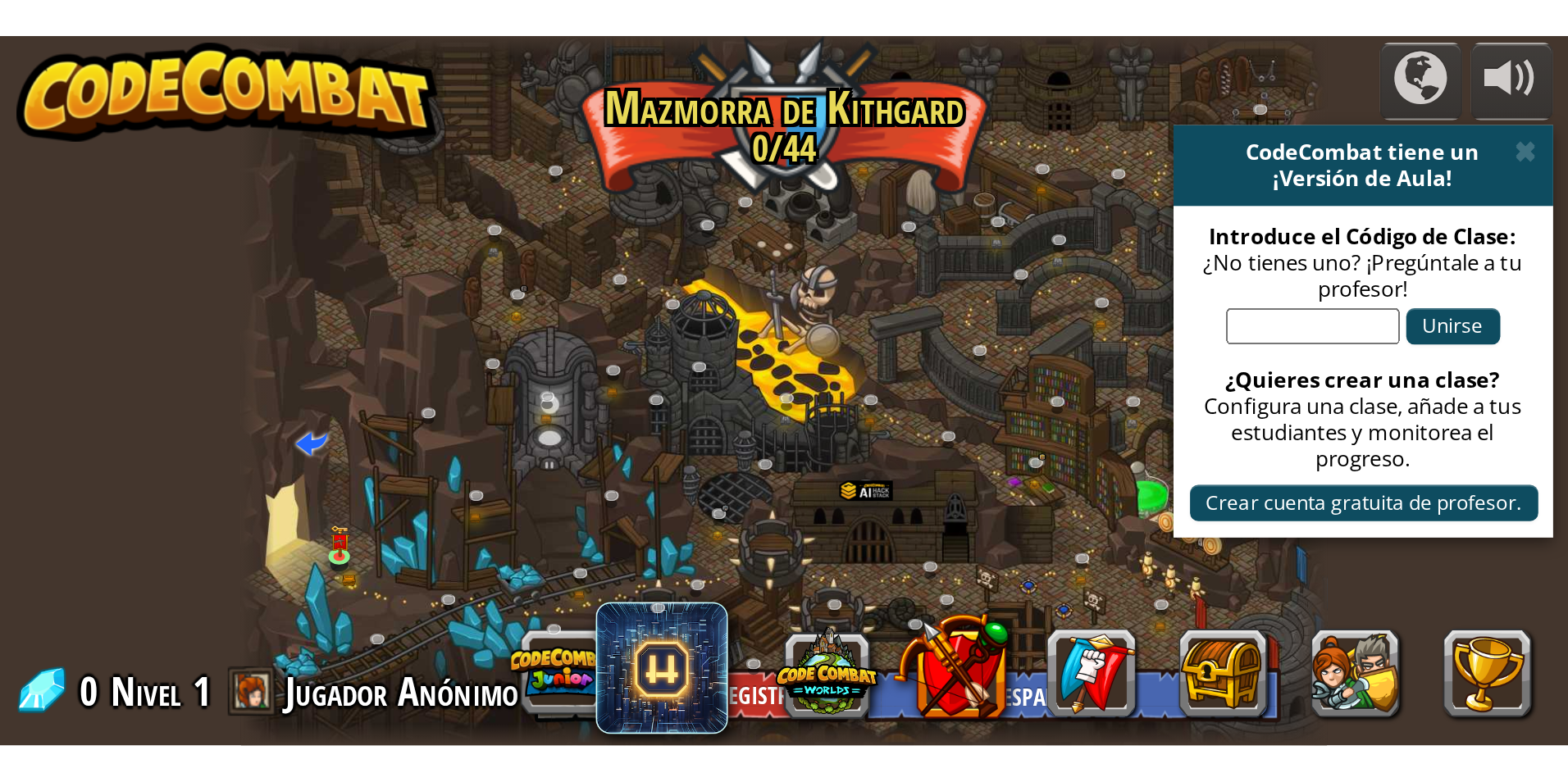 scroll, scrollTop: 0, scrollLeft: 0, axis: both 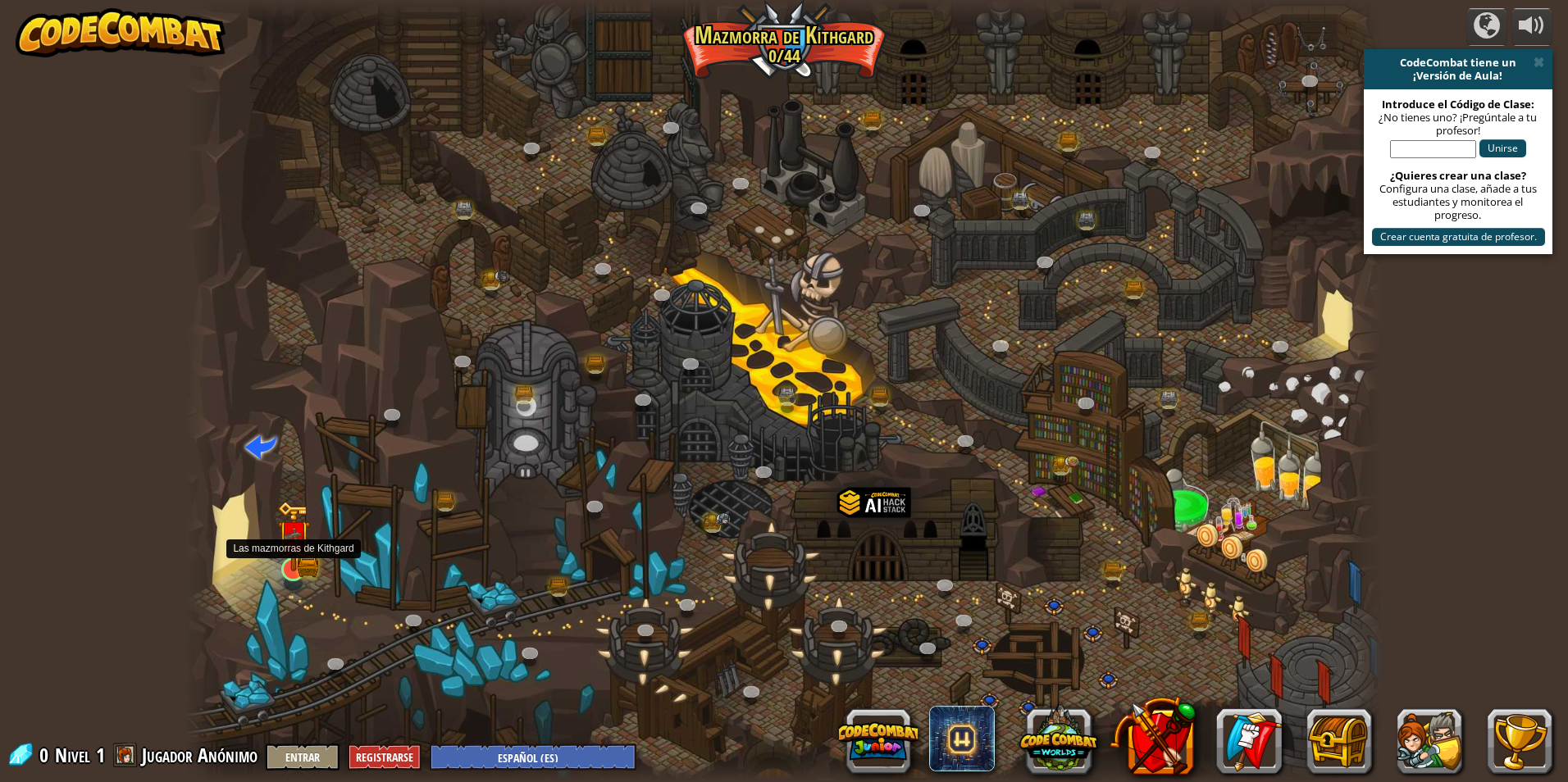 click at bounding box center [293, 536] 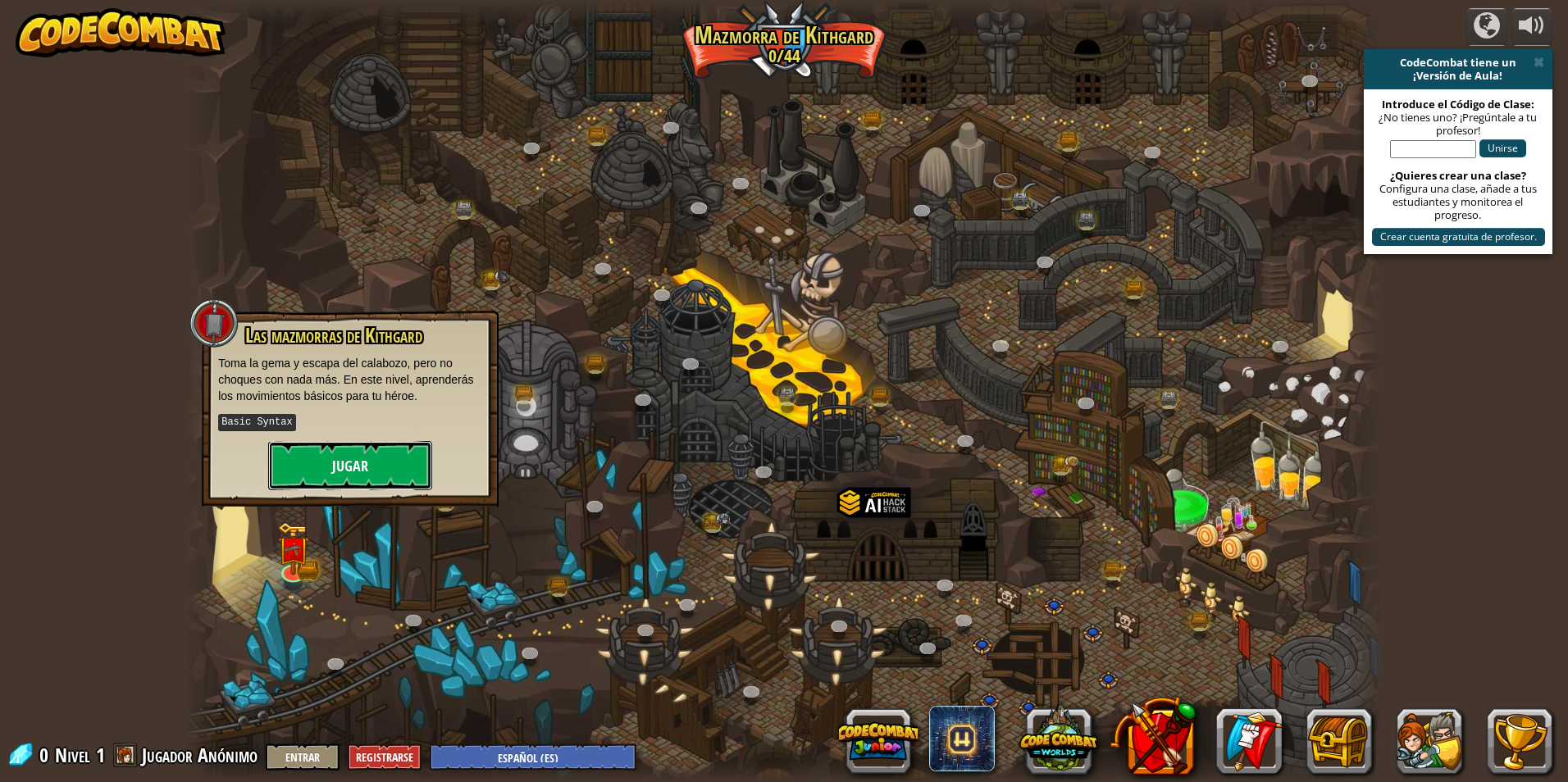 click on "Jugar" at bounding box center (350, 466) 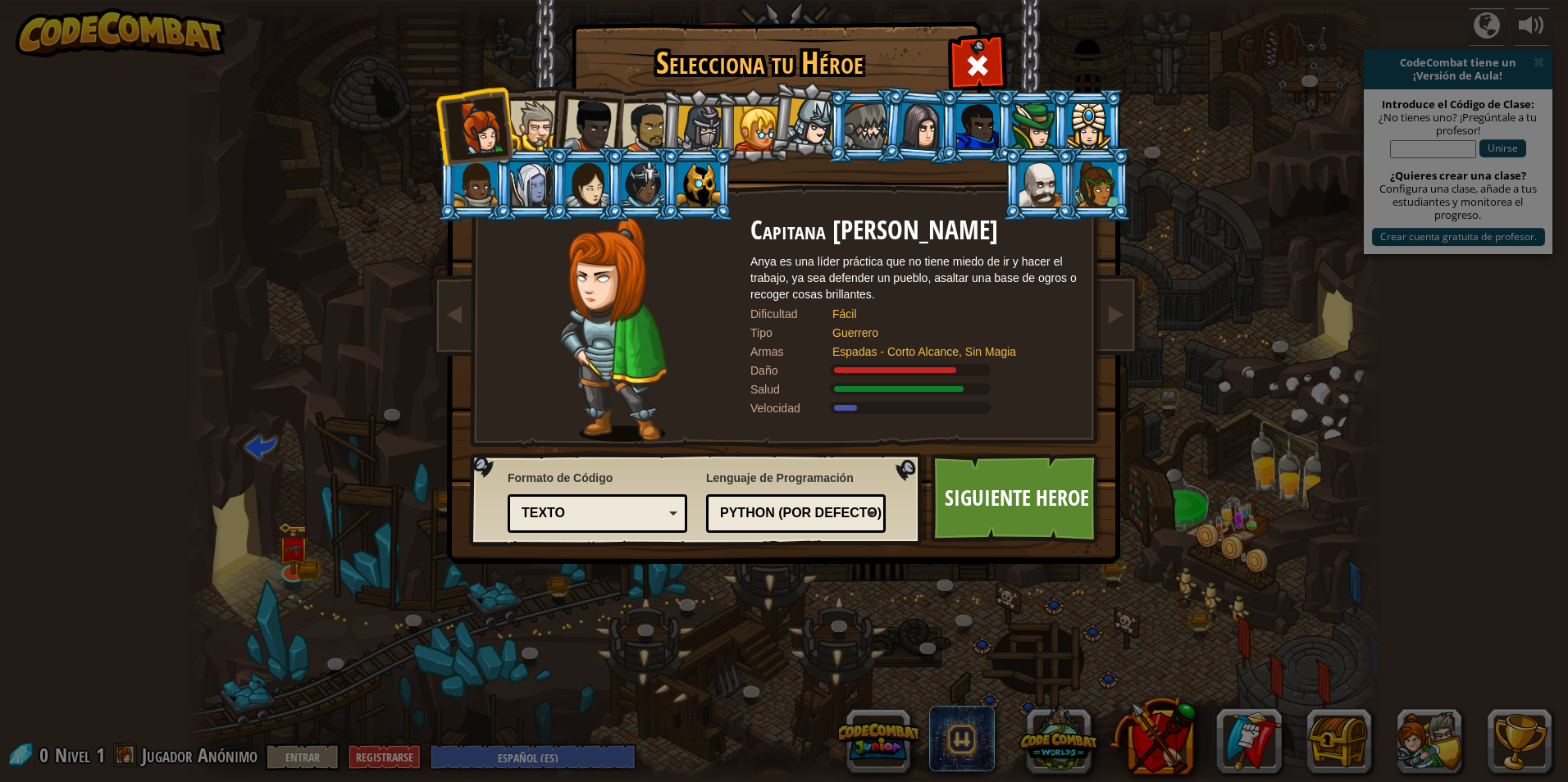 click at bounding box center [700, 129] 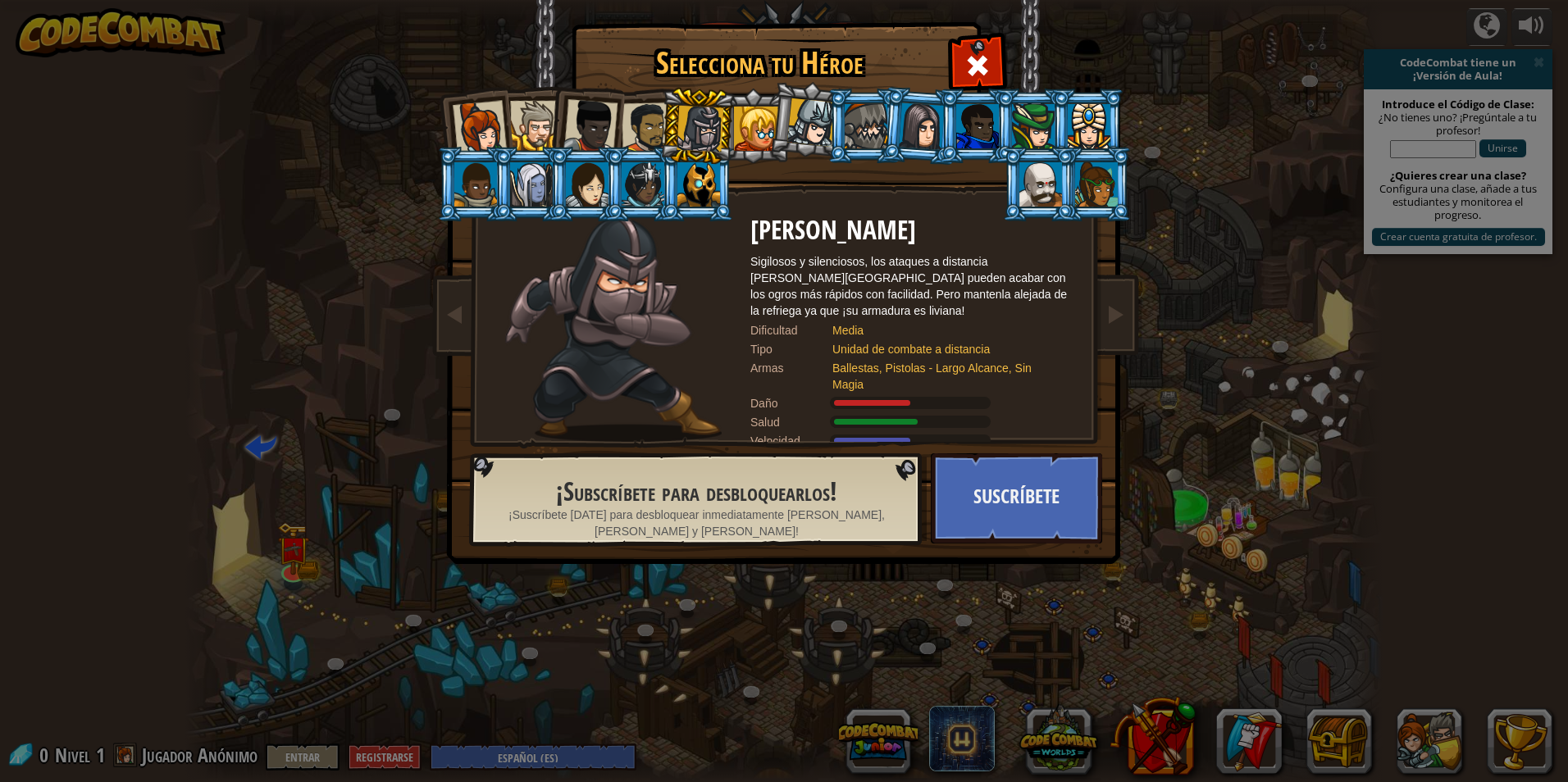 click at bounding box center (808, 120) 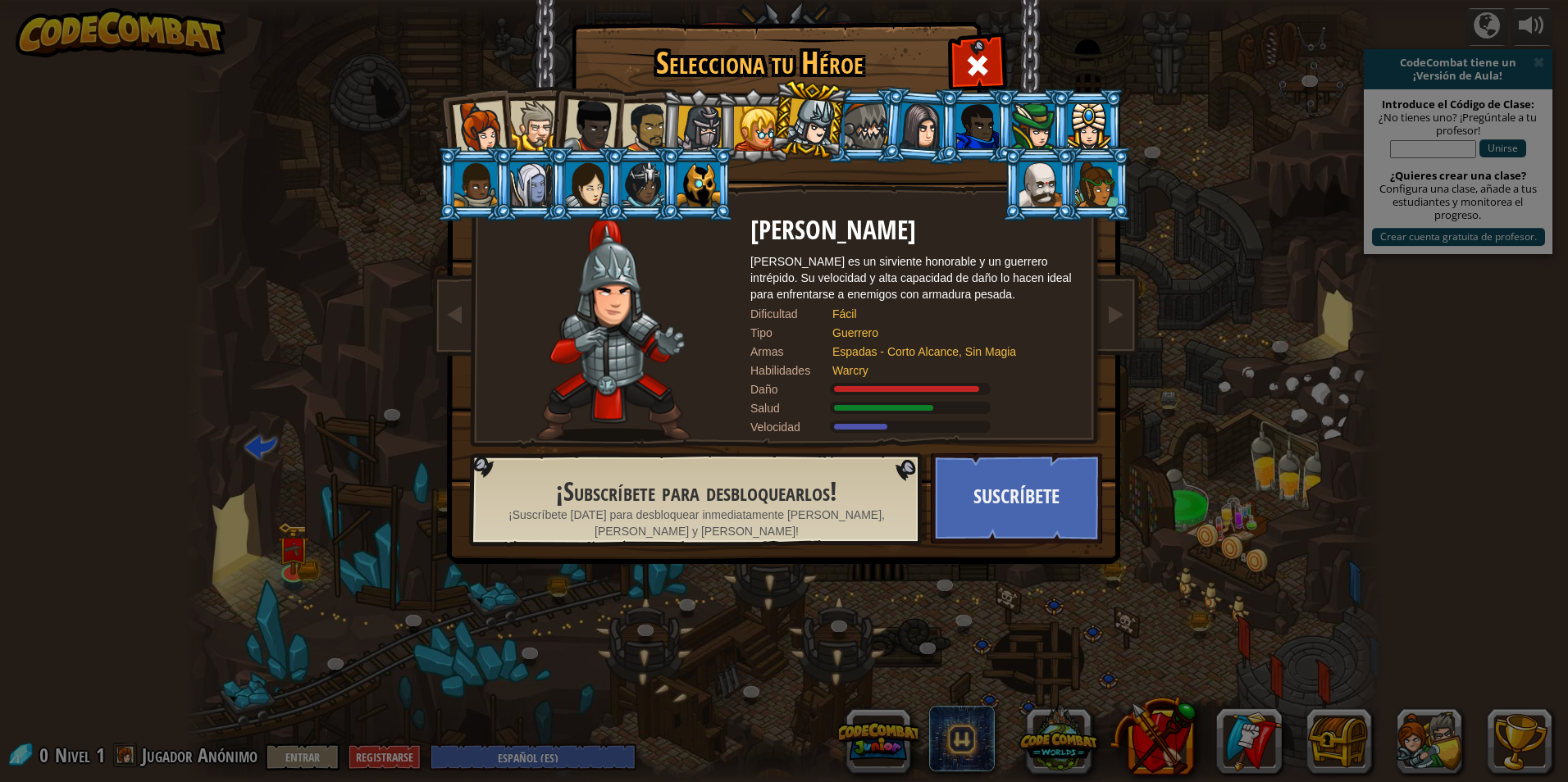 drag, startPoint x: 827, startPoint y: 124, endPoint x: 818, endPoint y: 123, distance: 9.055385 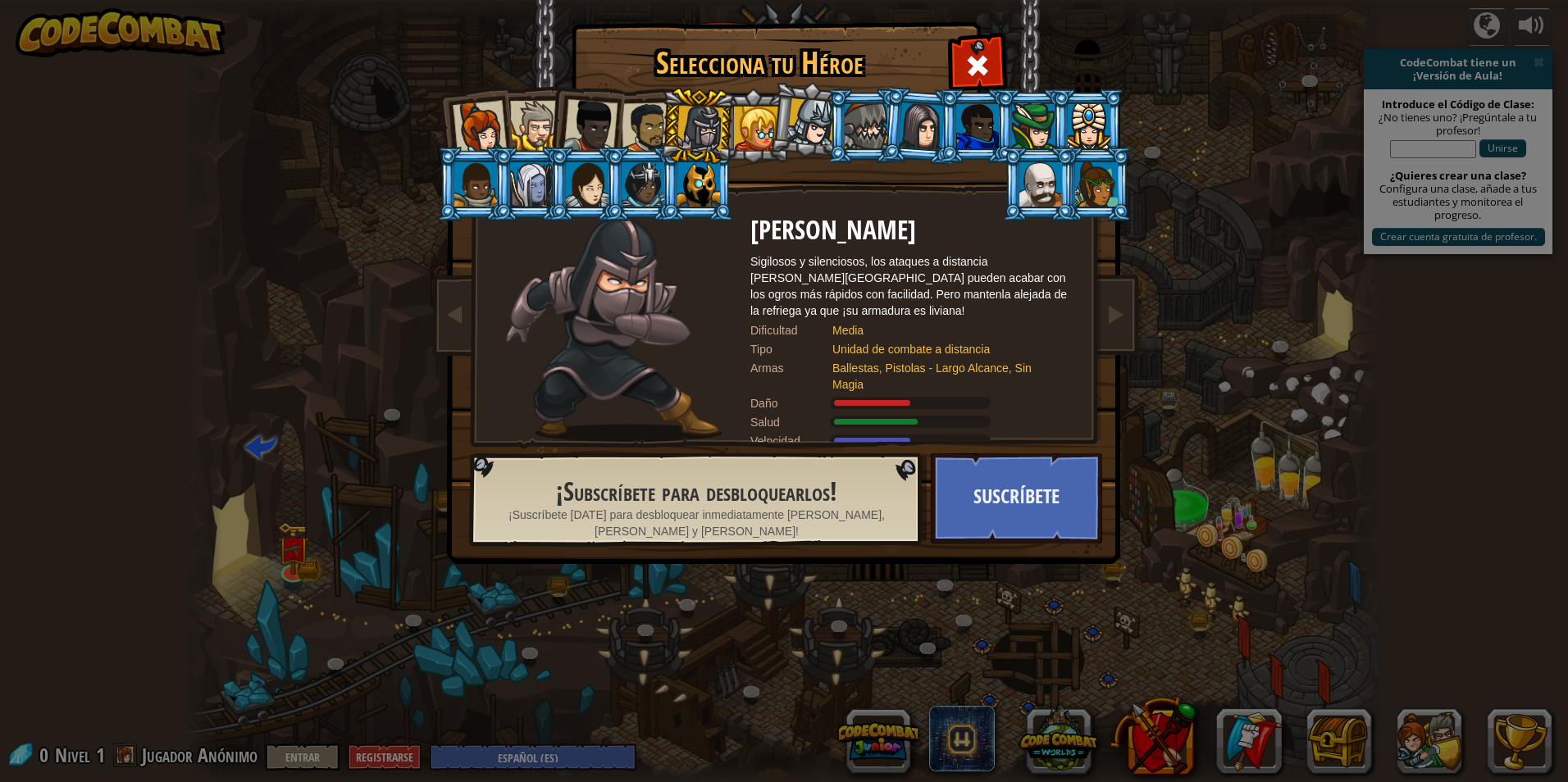 click at bounding box center [531, 184] 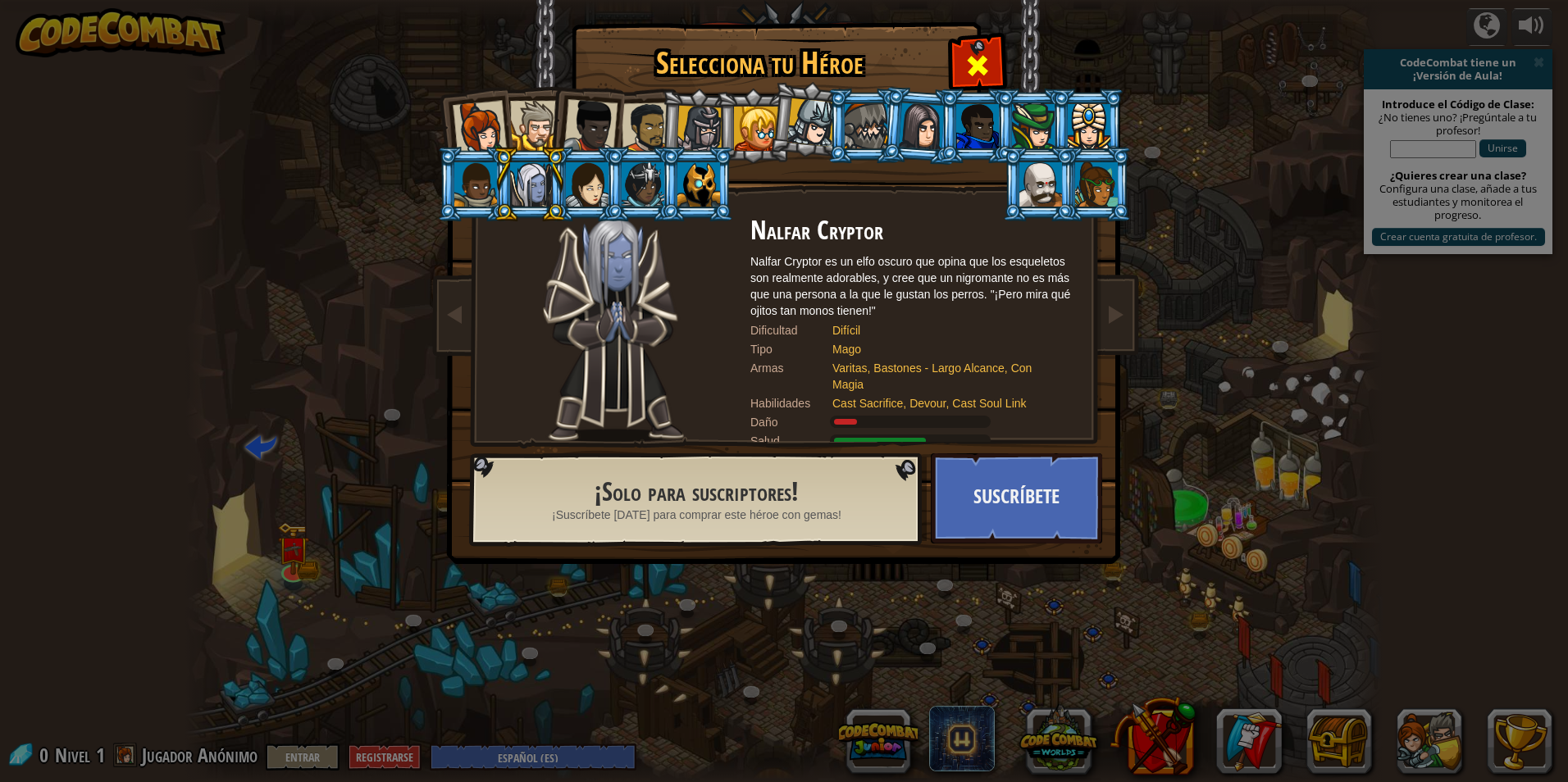 click at bounding box center [978, 66] 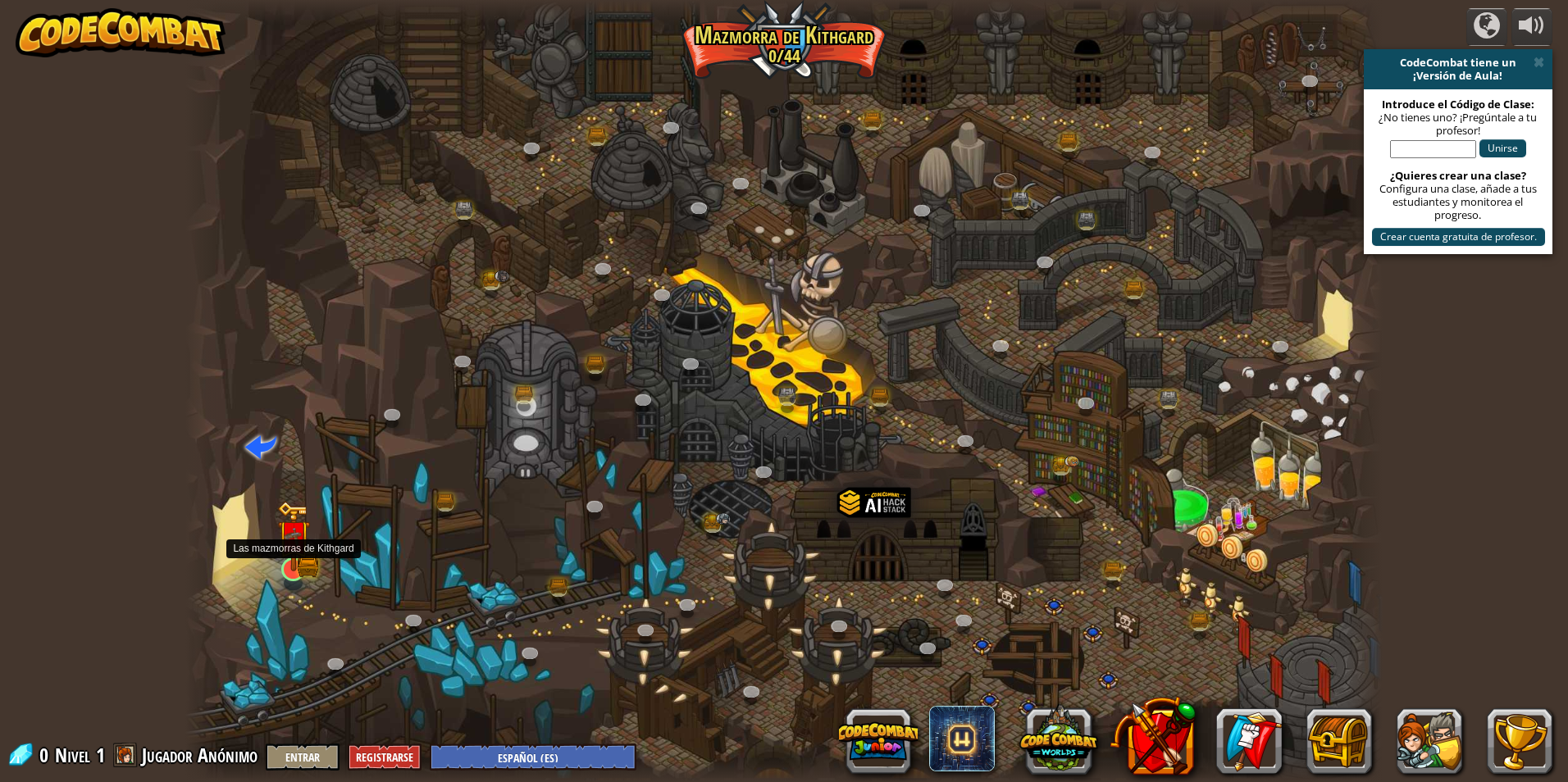 click at bounding box center (293, 536) 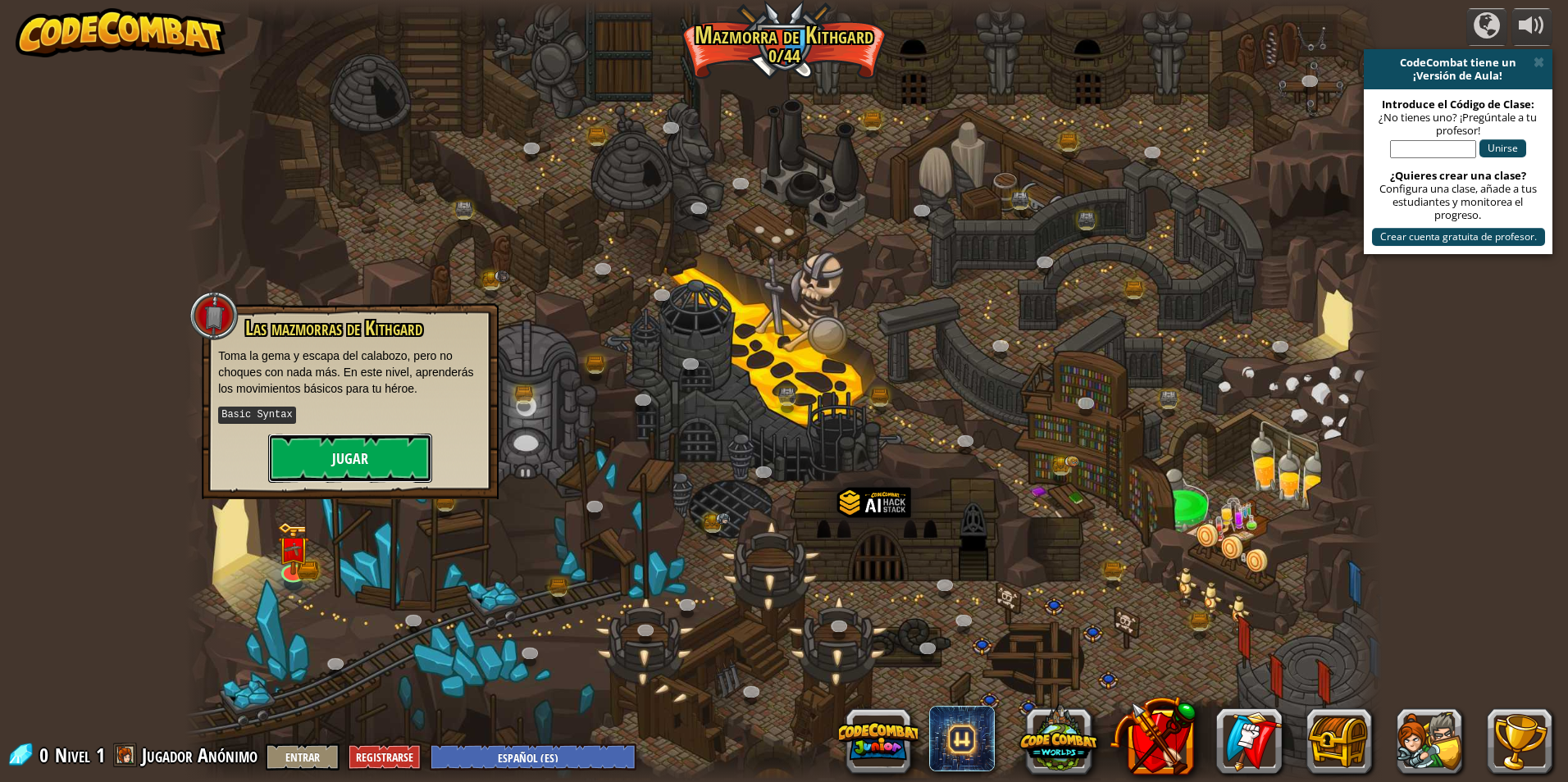 click on "Jugar" at bounding box center (350, 458) 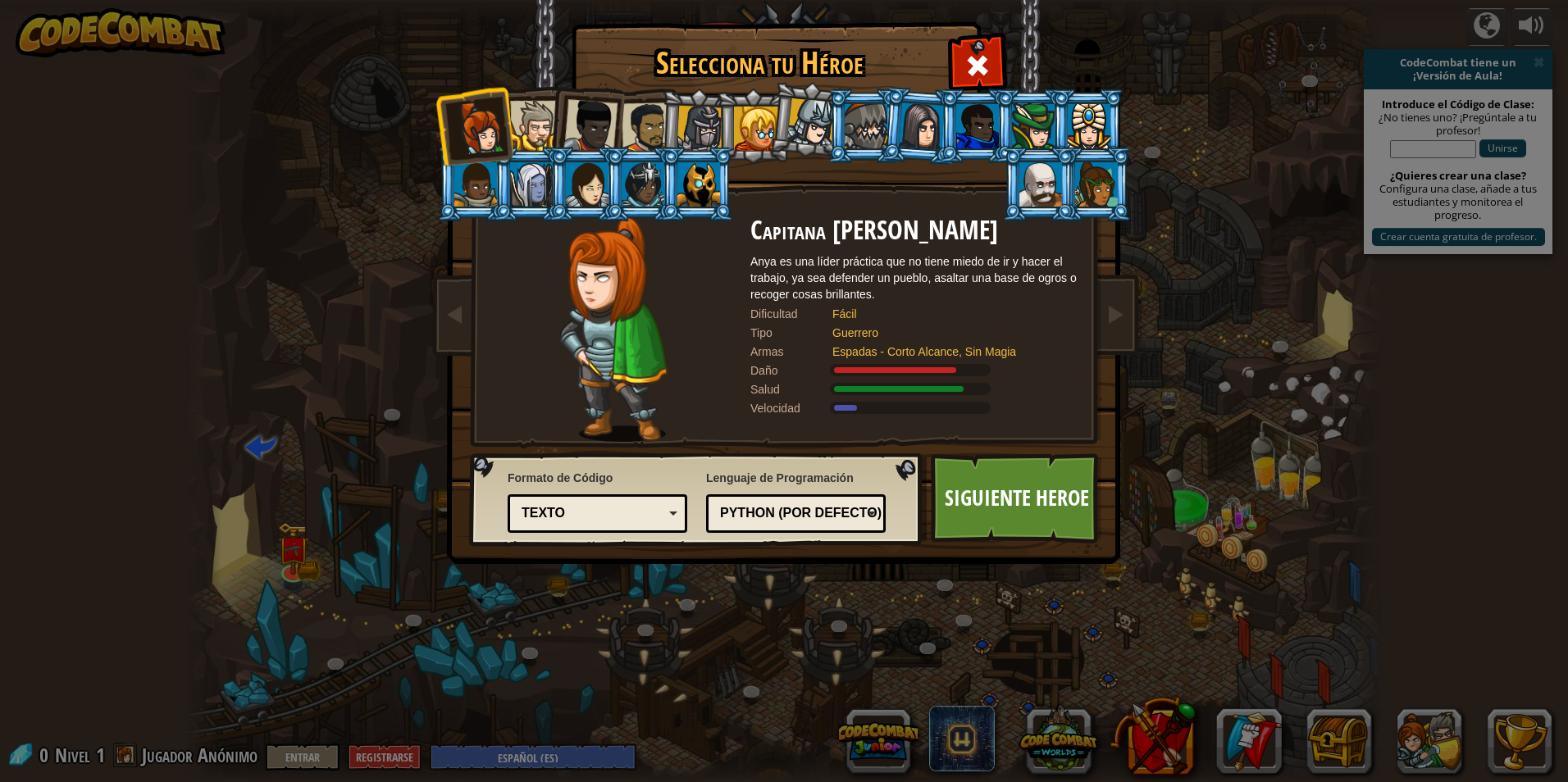 click at bounding box center (1039, 184) 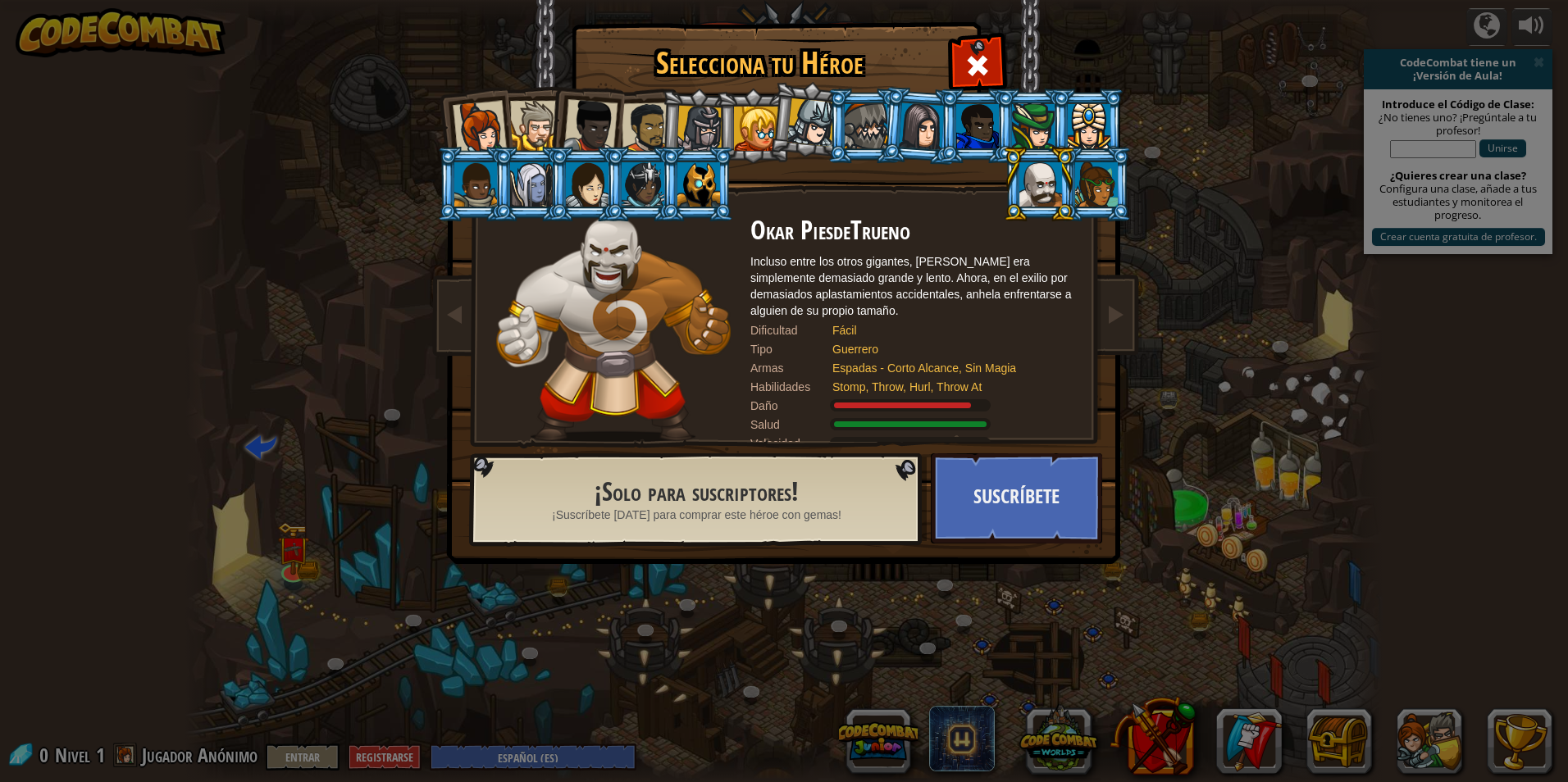 click at bounding box center (808, 120) 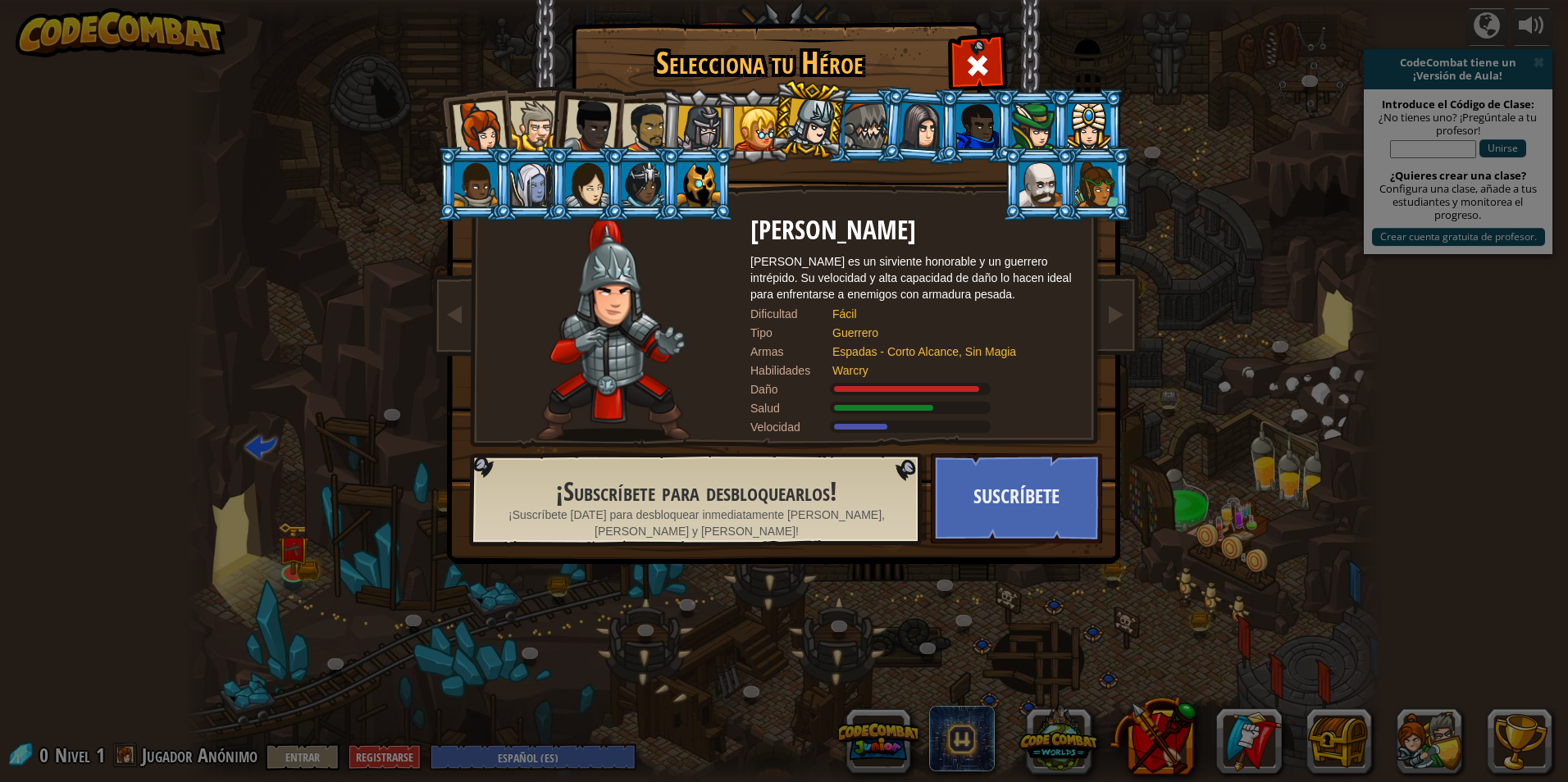 click at bounding box center (700, 129) 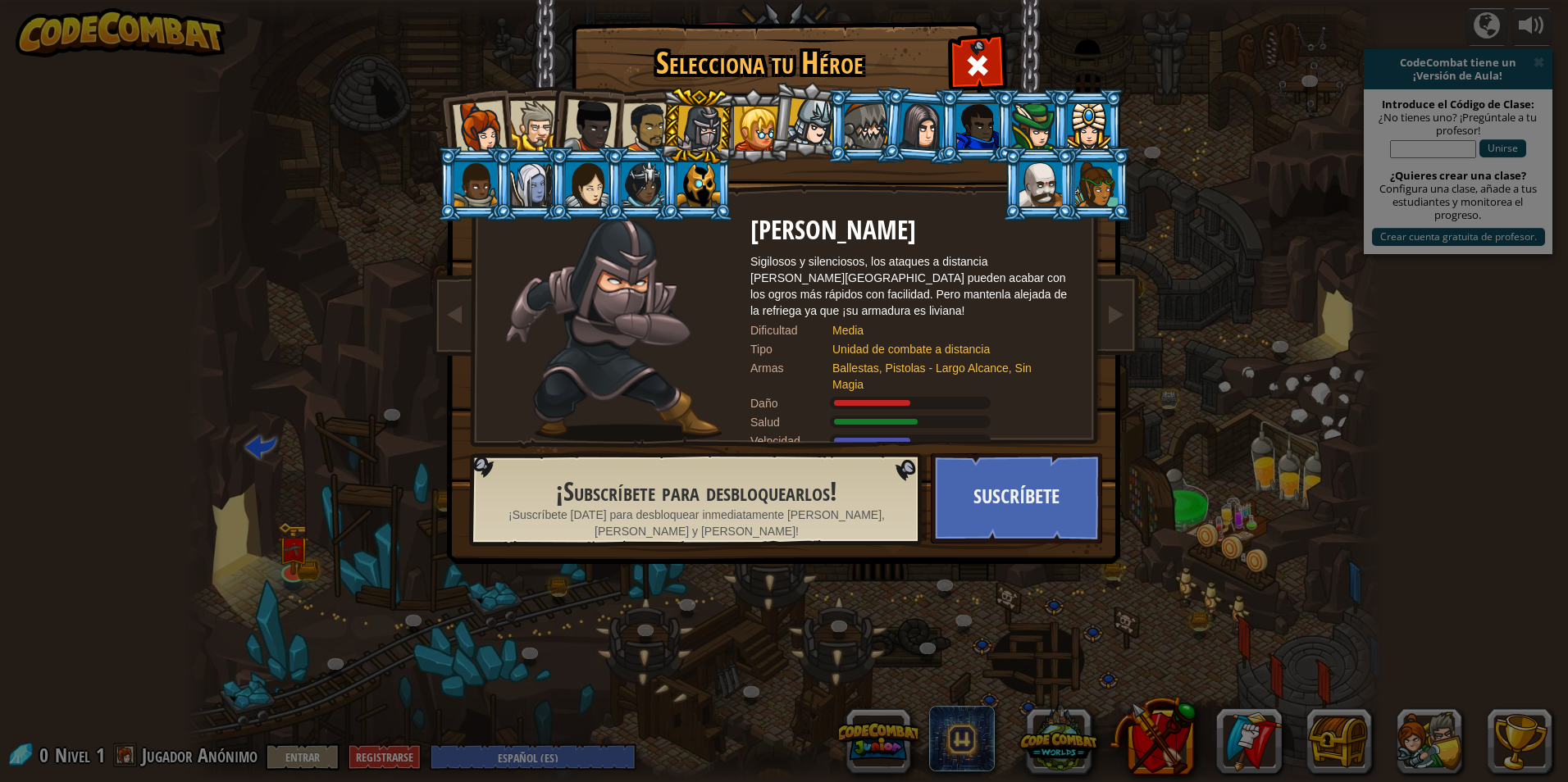 click at bounding box center [1041, 184] 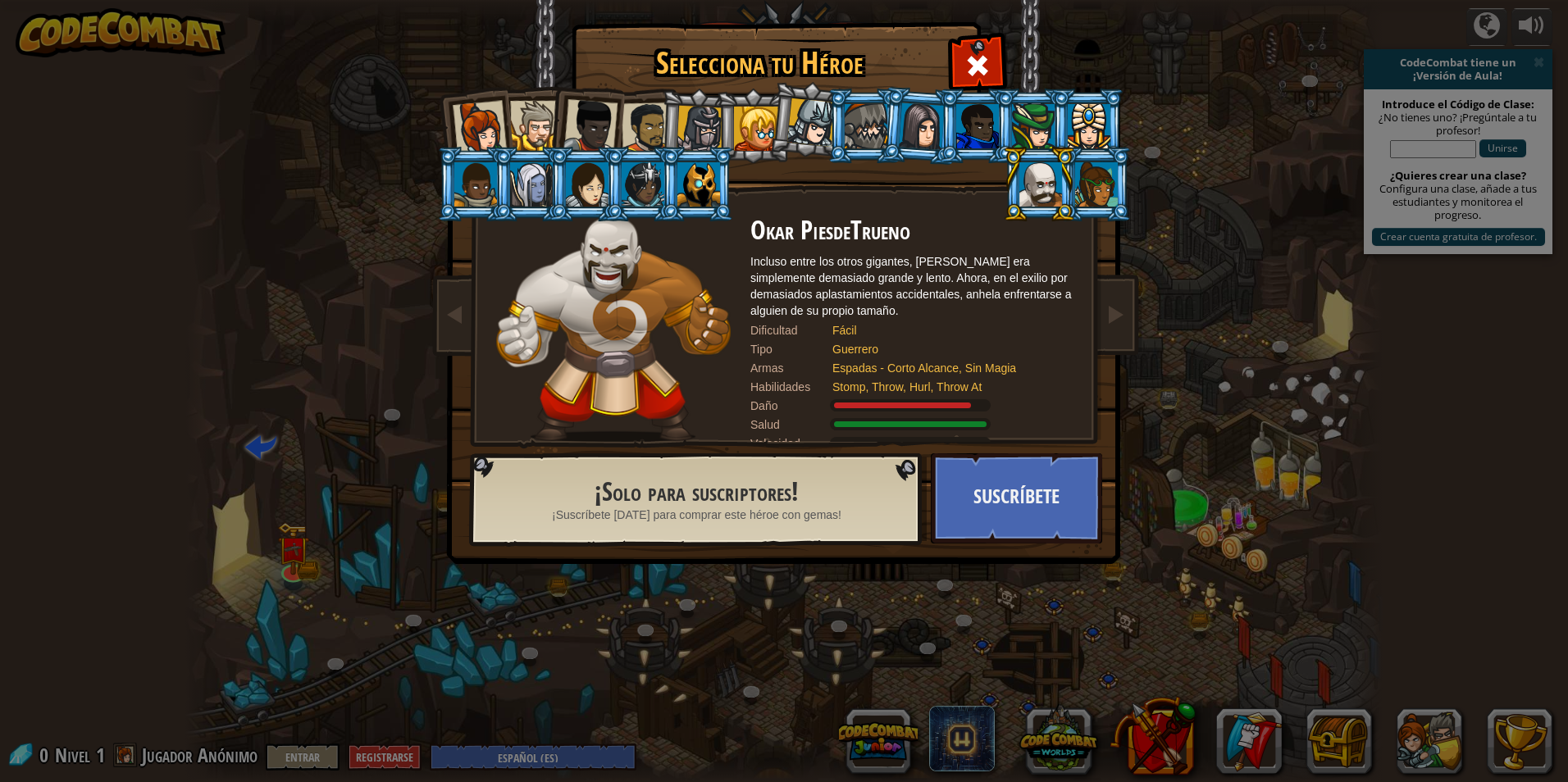 click at bounding box center [866, 126] 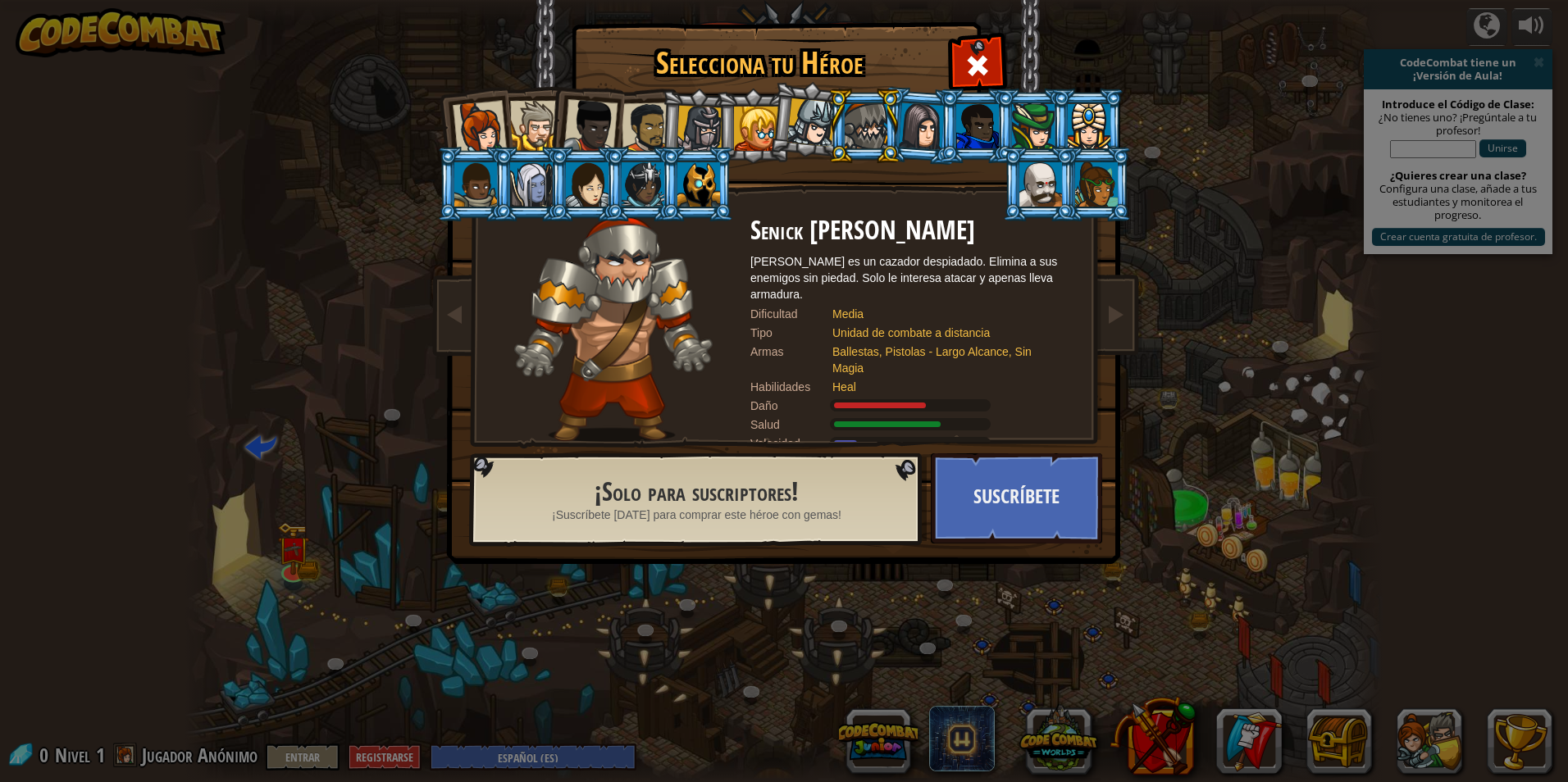 click at bounding box center [474, 184] 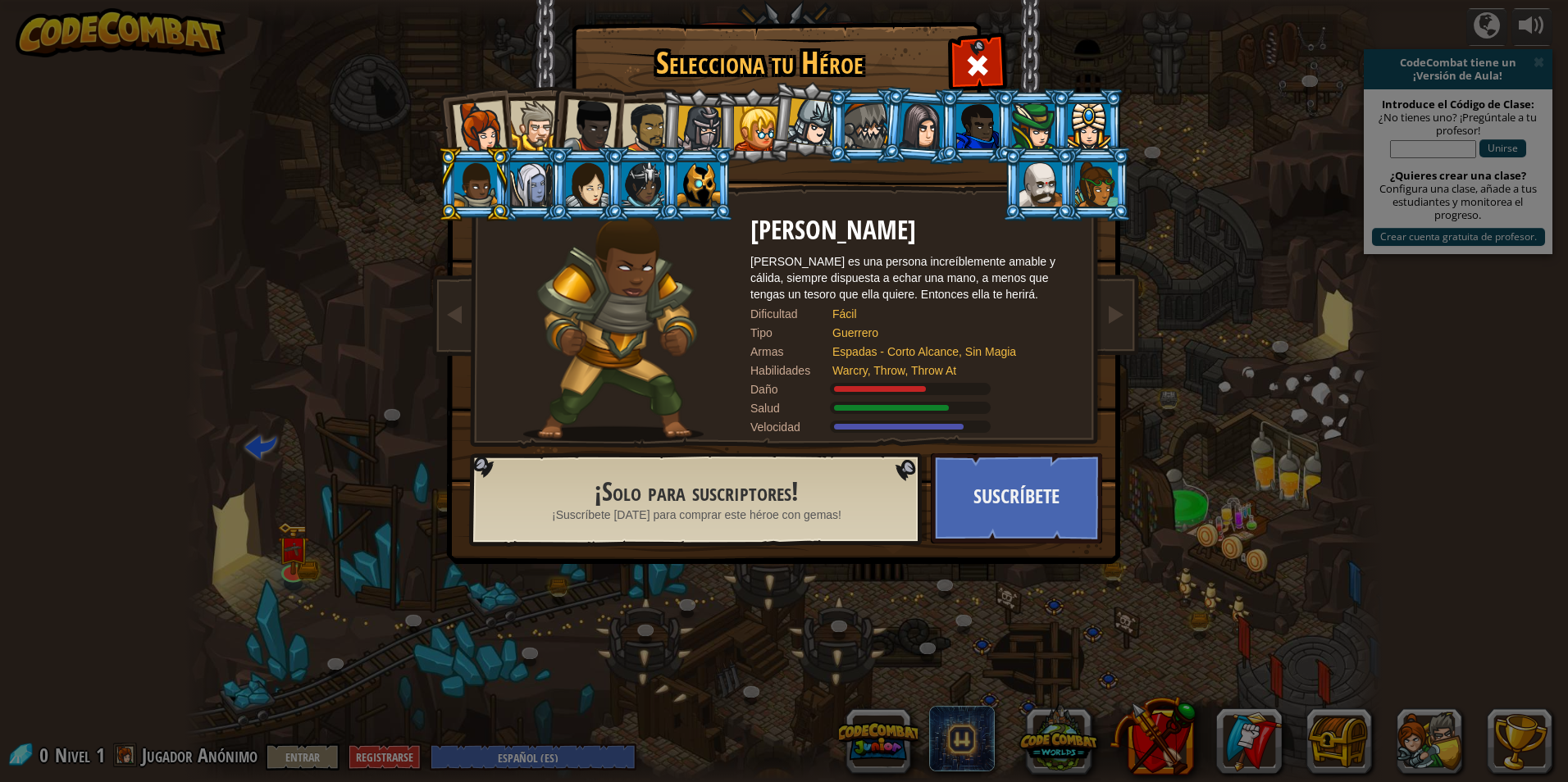 click at bounding box center (866, 126) 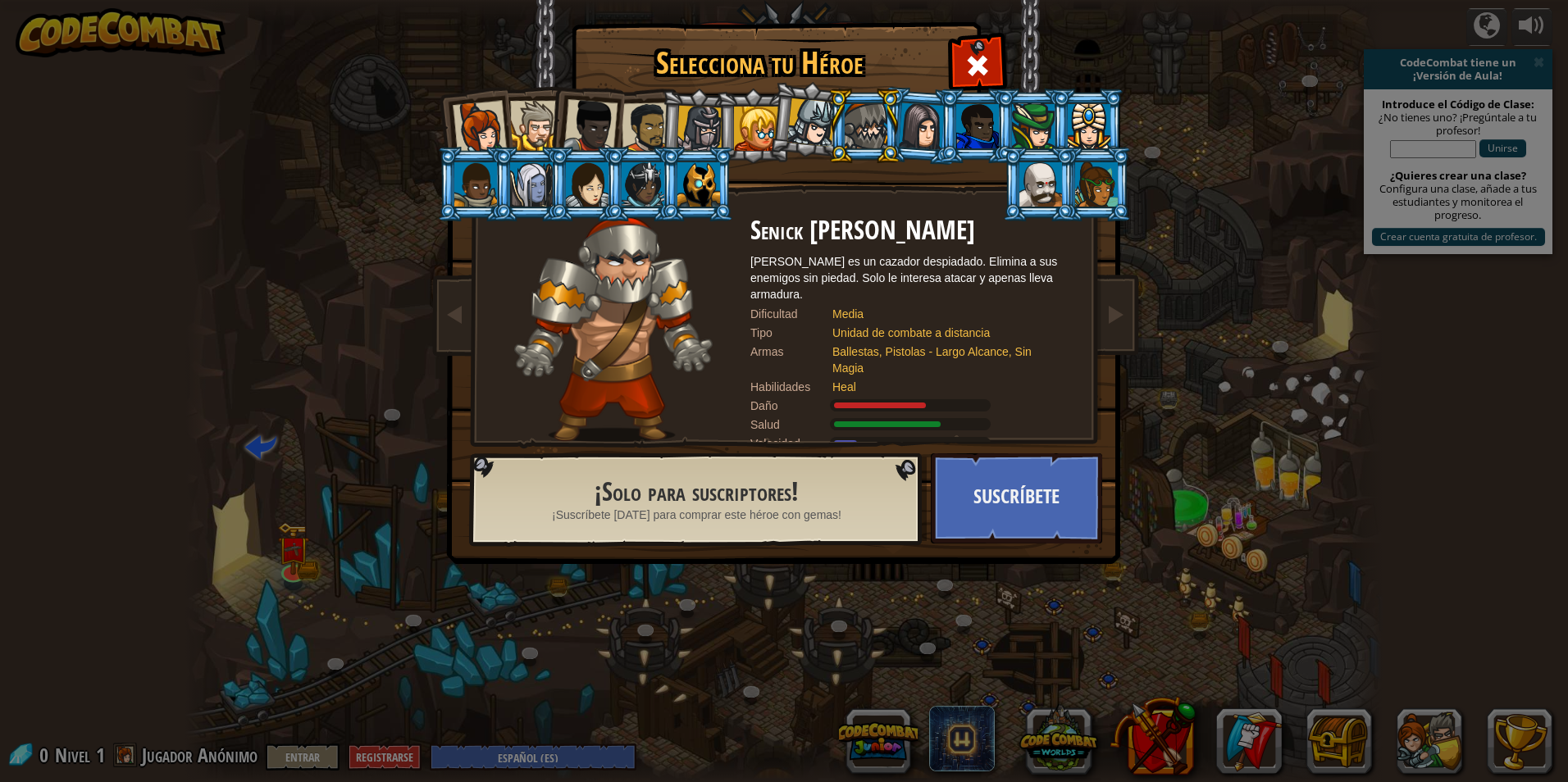 click at bounding box center (474, 125) 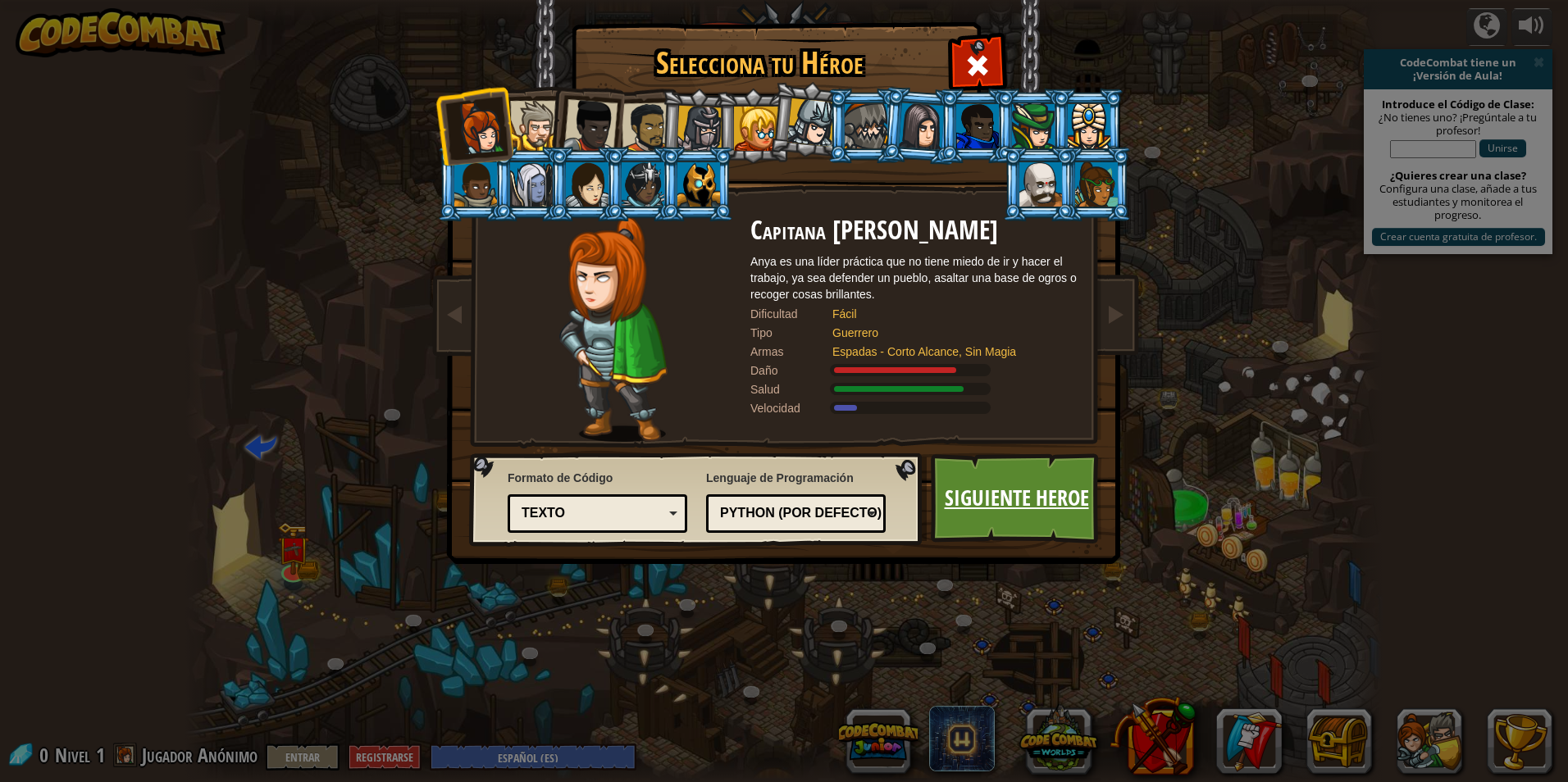 click on "Siguiente Heroe" at bounding box center (1016, 498) 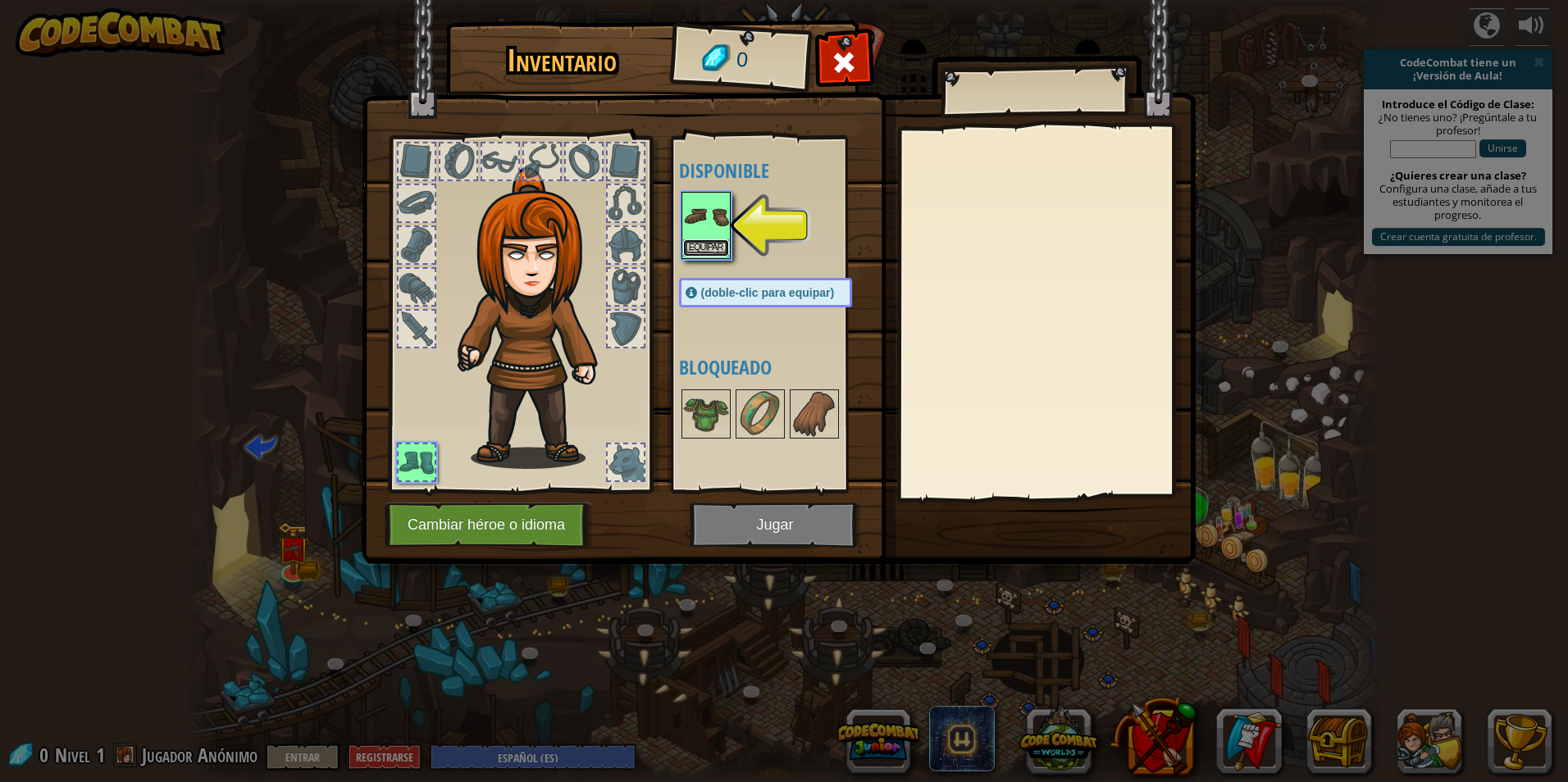 click on "Equipar" at bounding box center (706, 248) 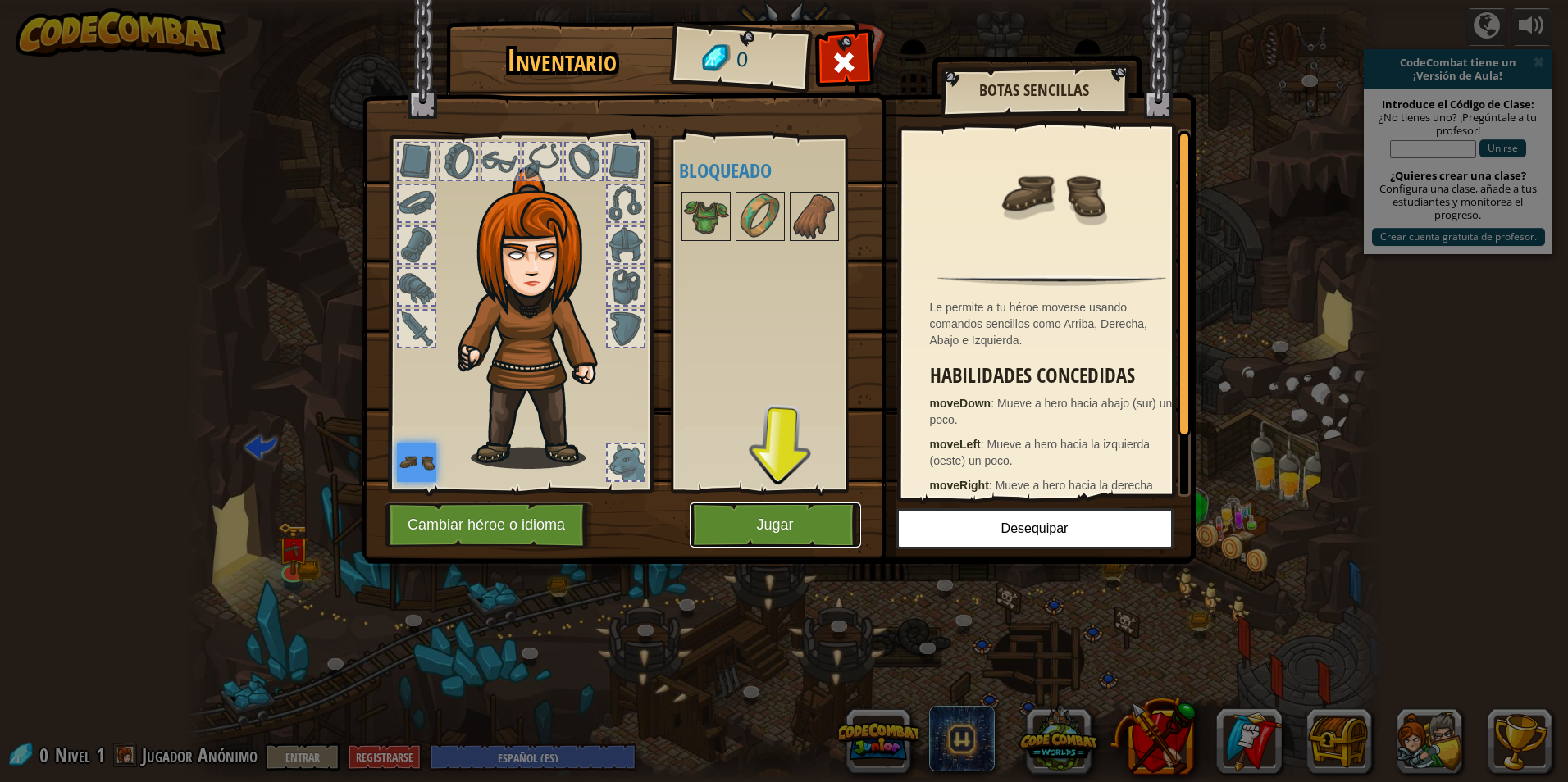 click on "Jugar" at bounding box center (775, 525) 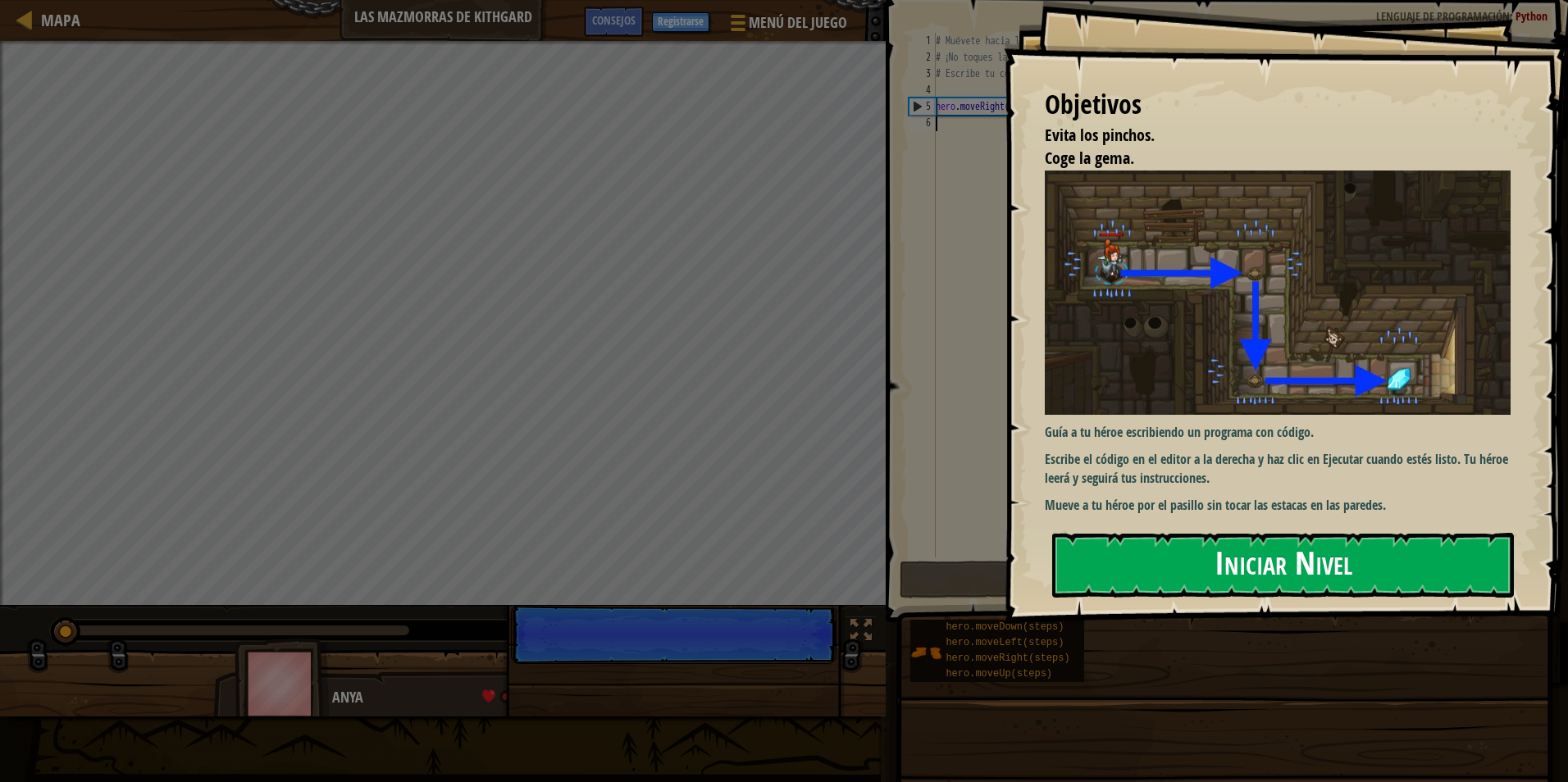 click on "Iniciar Nivel" at bounding box center [1283, 565] 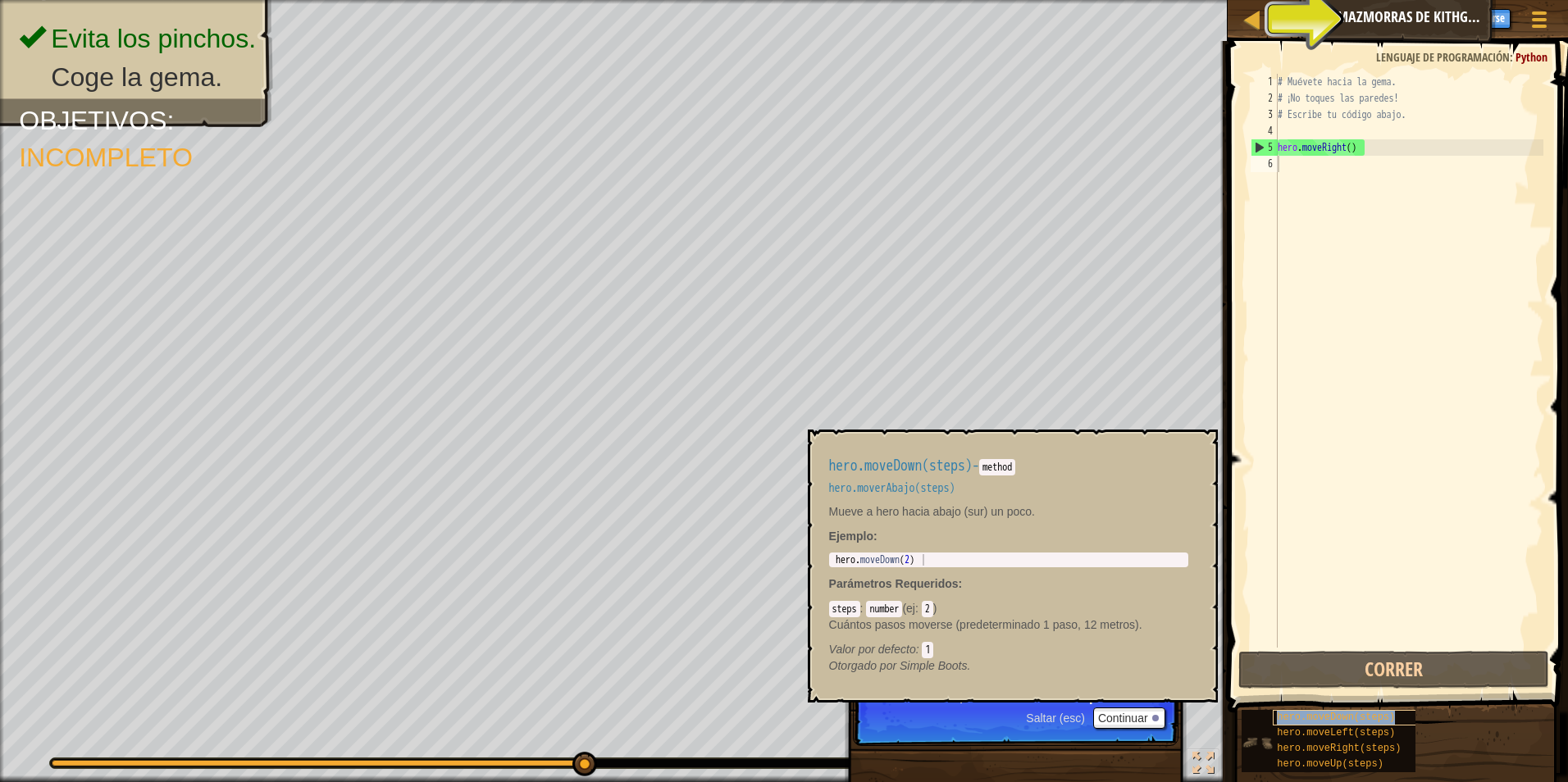 click on "hero.moveDown(steps)" at bounding box center [1336, 717] 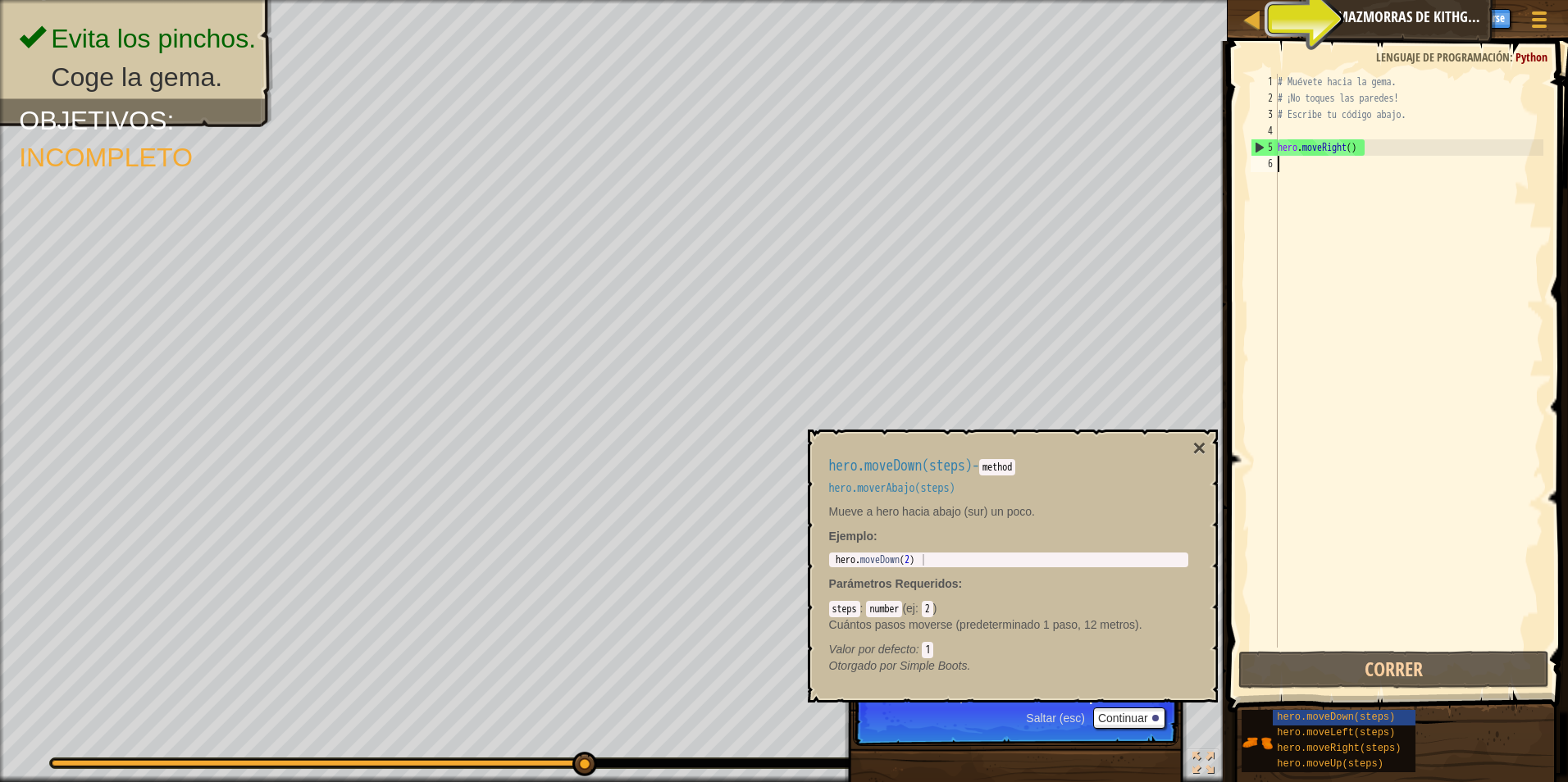 drag, startPoint x: 1319, startPoint y: 184, endPoint x: 1324, endPoint y: 176, distance: 9.433981 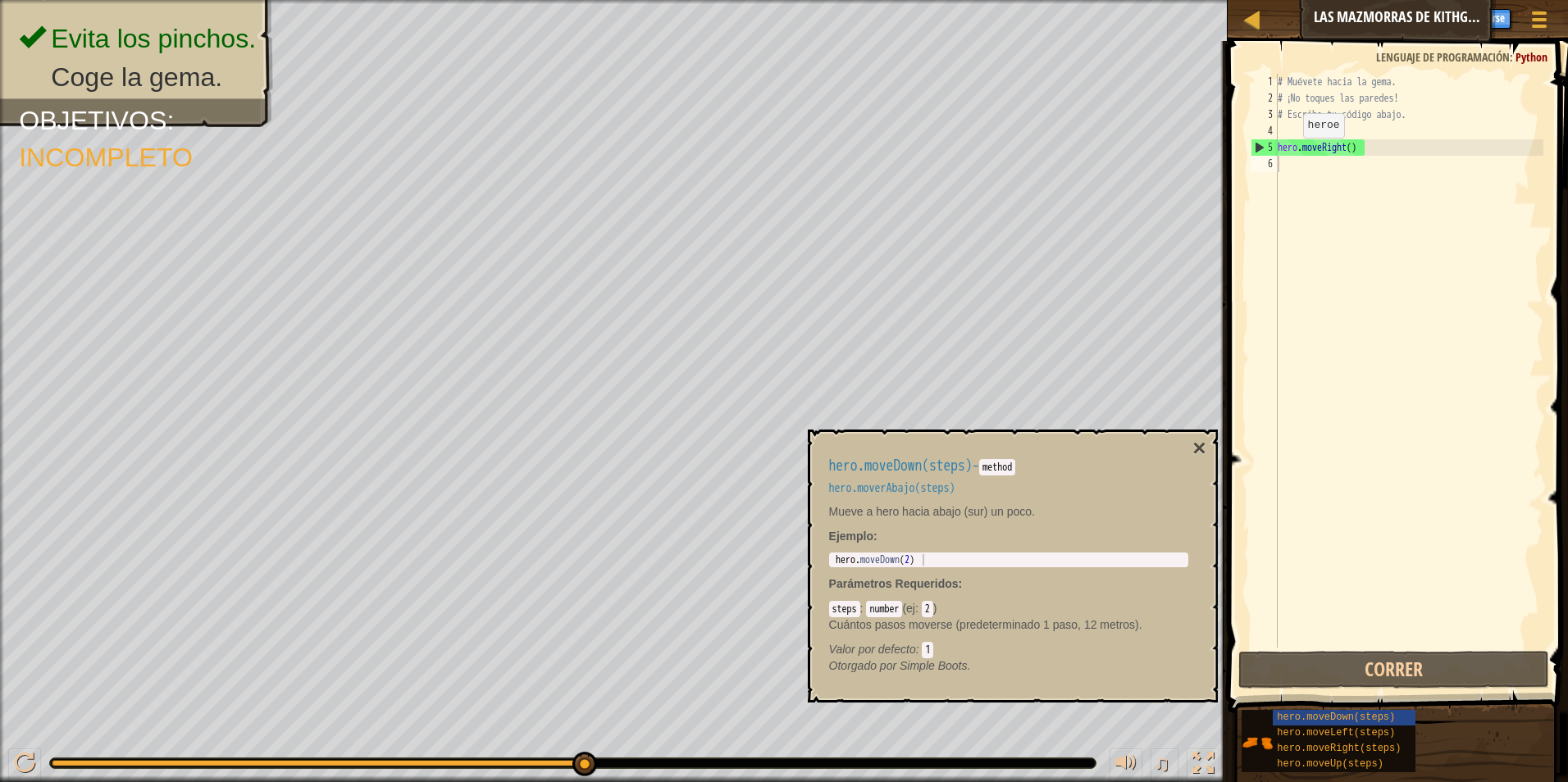 drag, startPoint x: 1329, startPoint y: 707, endPoint x: 1289, endPoint y: 154, distance: 554.44477 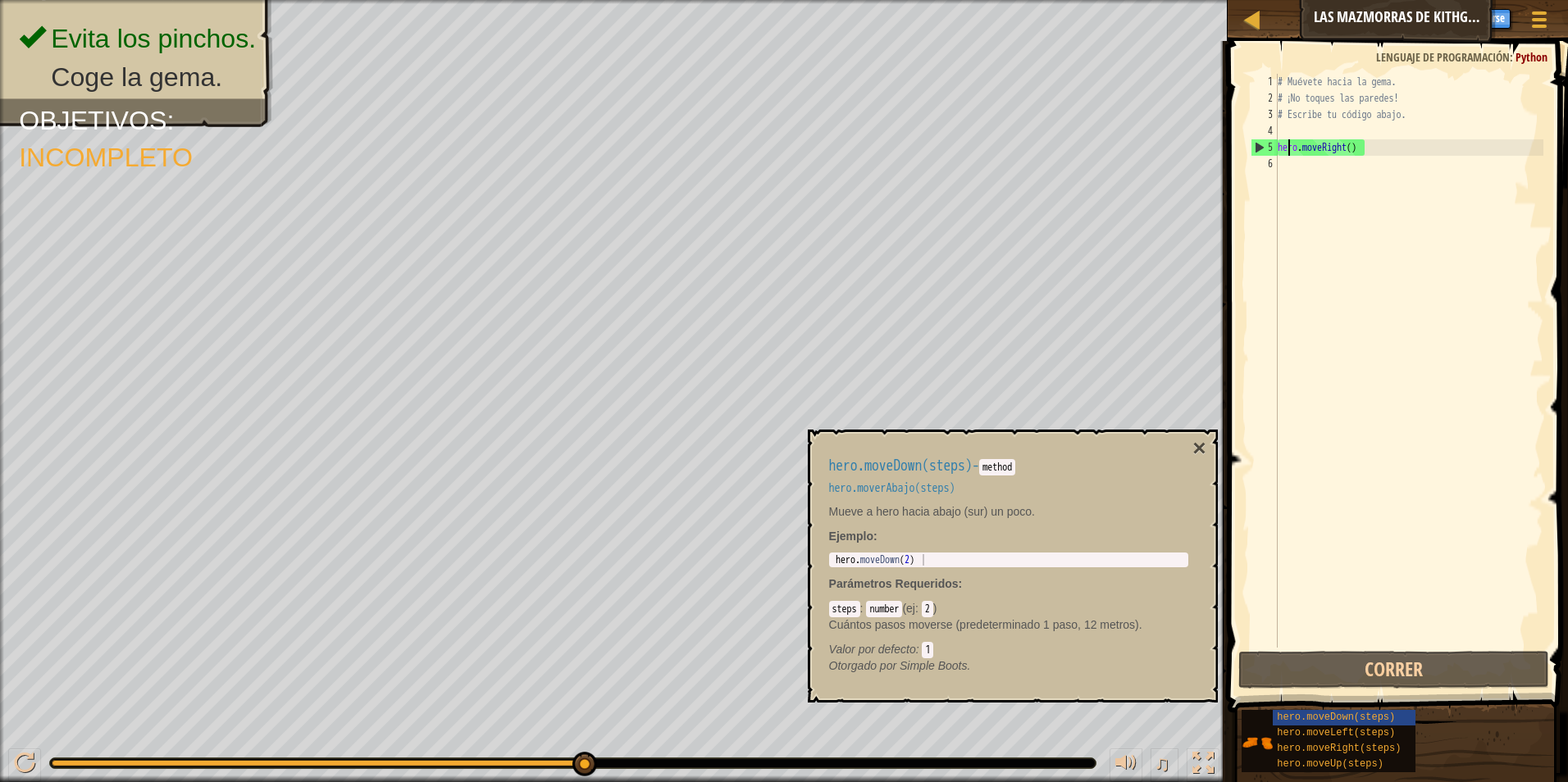 click on "# Muévete hacia la gema. # ¡No toques las paredes! # Escribe tu código abajo. hero . moveRight ( )" at bounding box center [1409, 377] 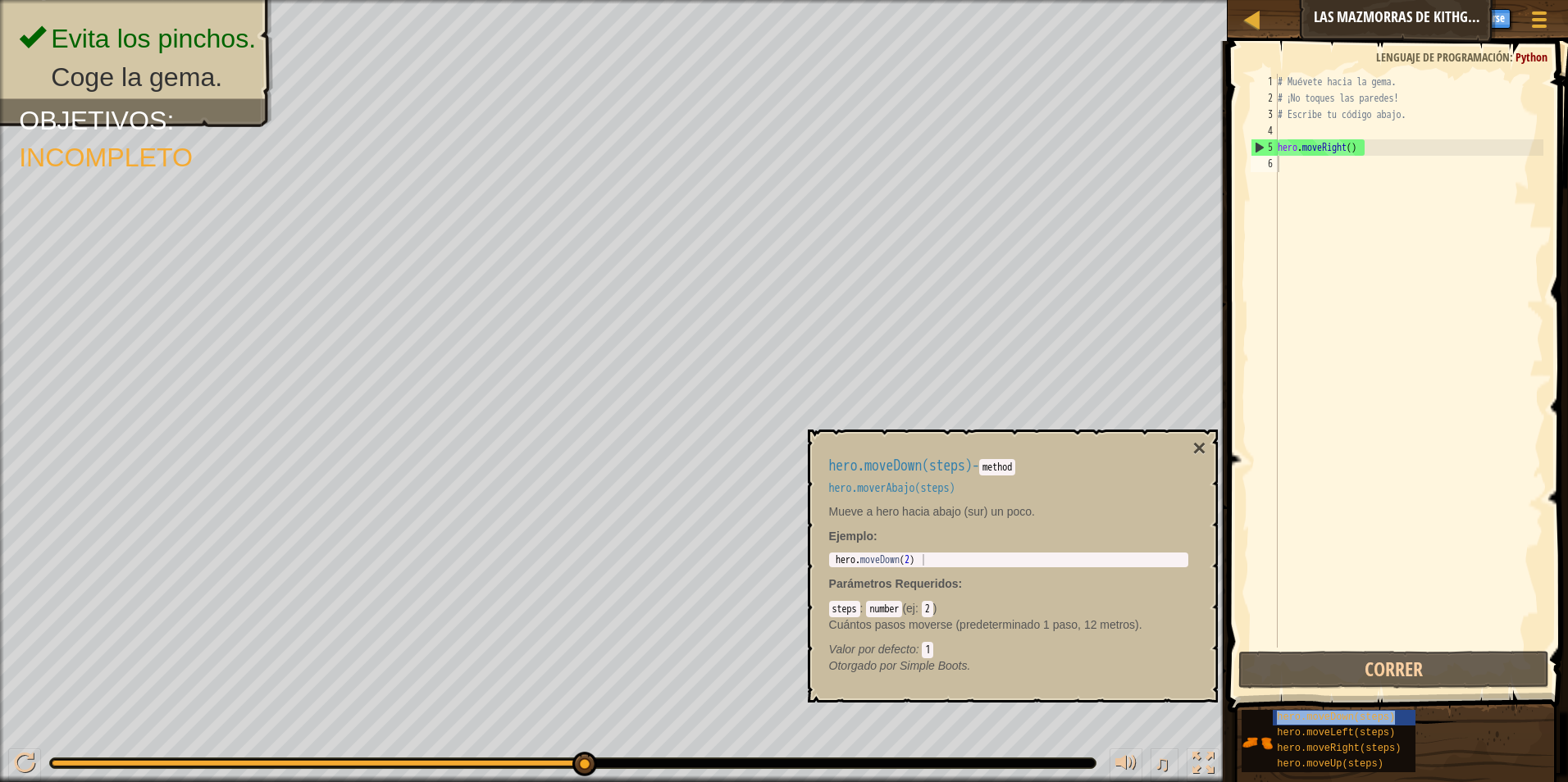 type on "hero.moveDown(steps)" 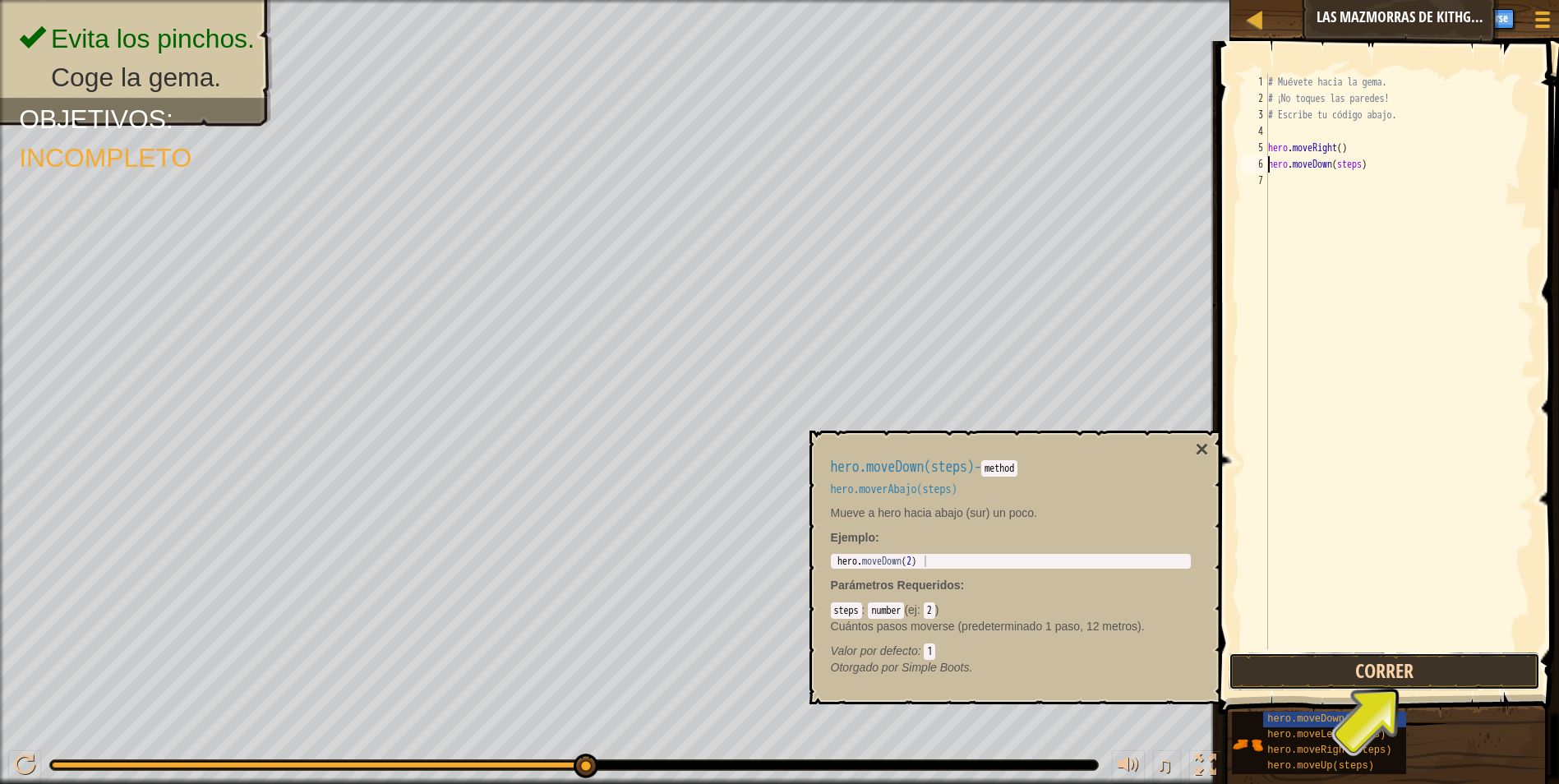 click on "Correr" at bounding box center (1385, 671) 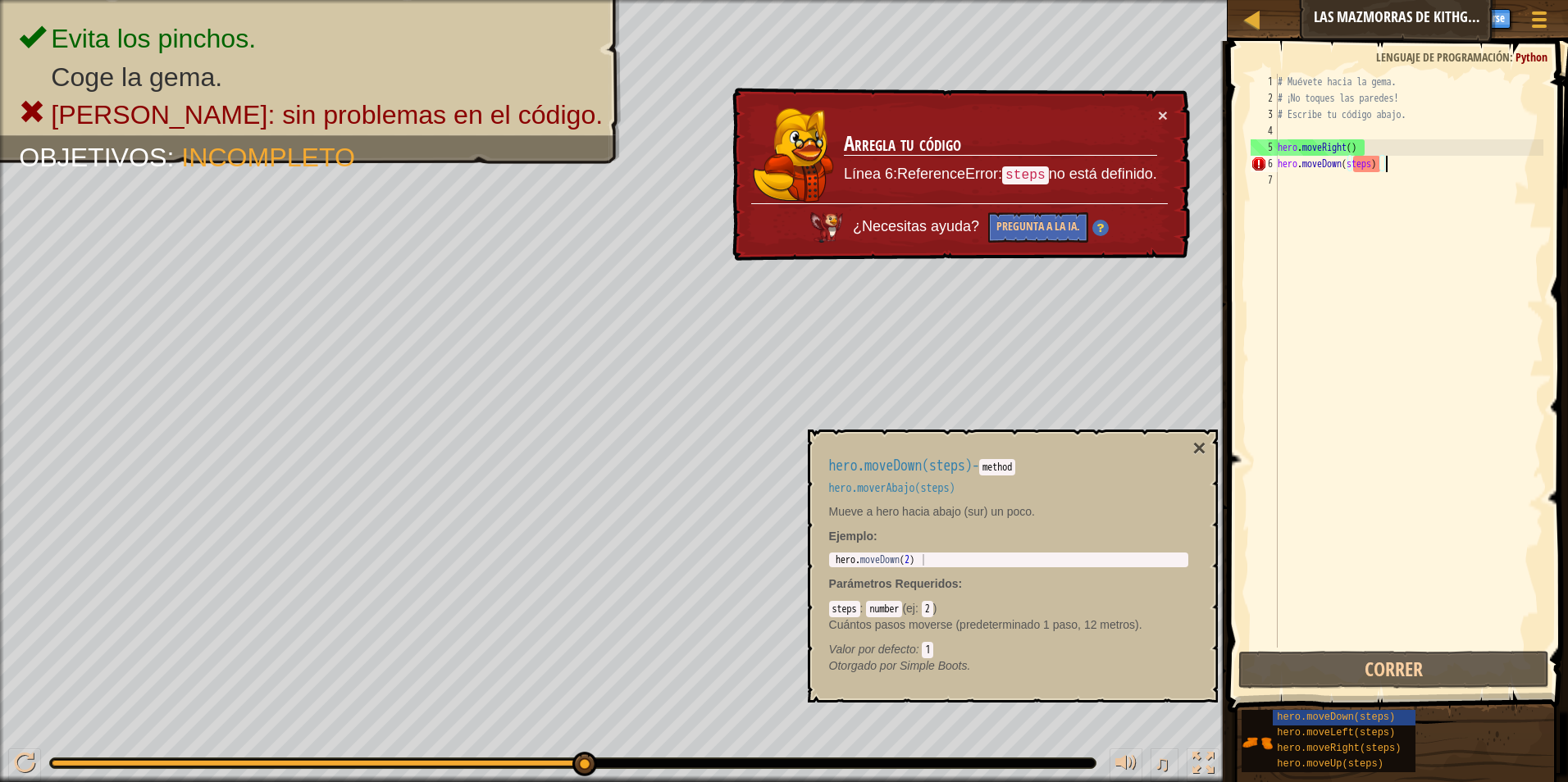 click on "# Muévete hacia la gema. # ¡No toques las paredes! # Escribe tu código abajo. hero . moveRight ( ) hero . moveDown ( steps )" at bounding box center [1409, 377] 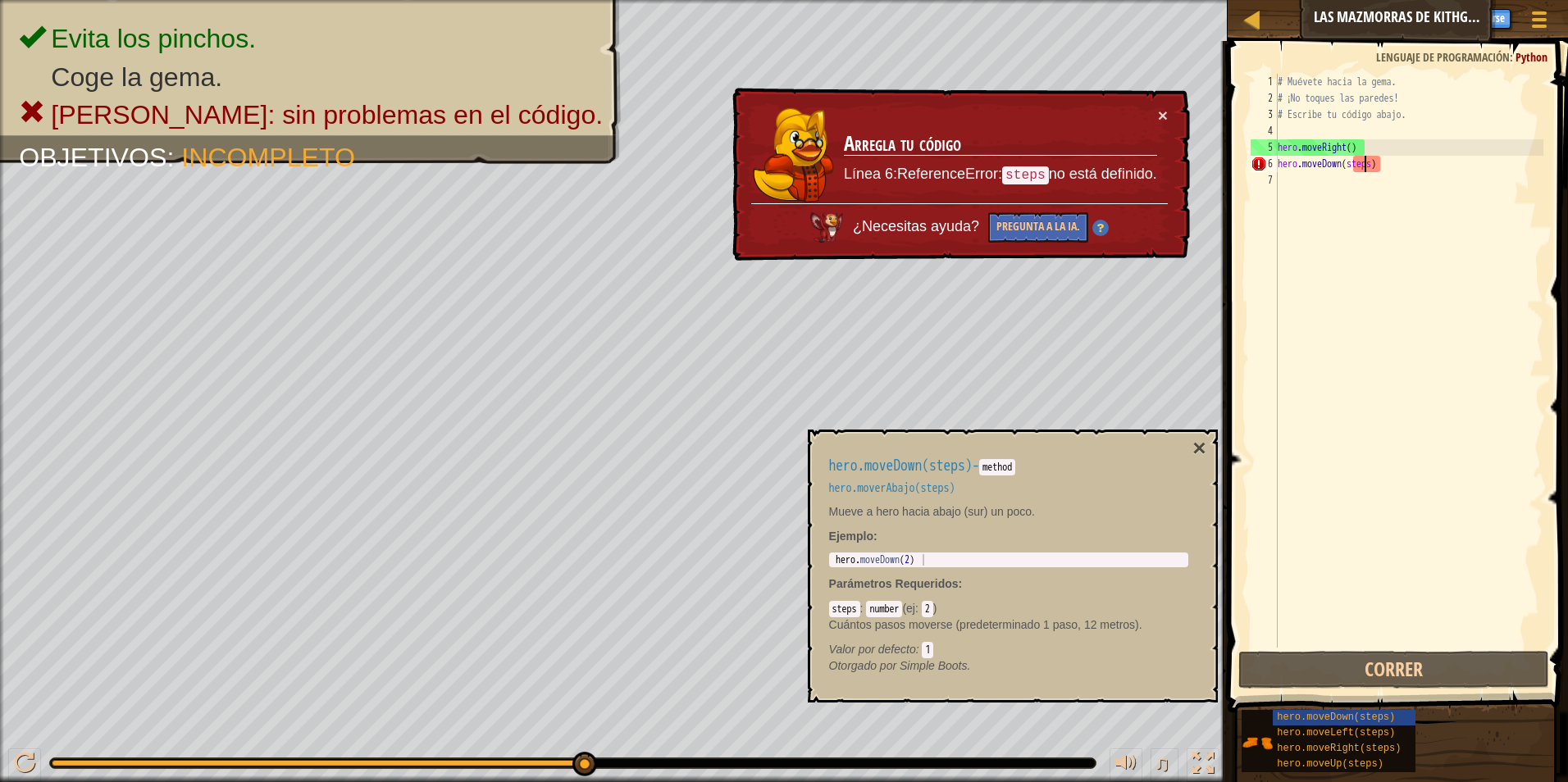 click on "# Muévete hacia la gema. # ¡No toques las paredes! # Escribe tu código abajo. hero . moveRight ( ) hero . moveDown ( steps )" at bounding box center (1409, 377) 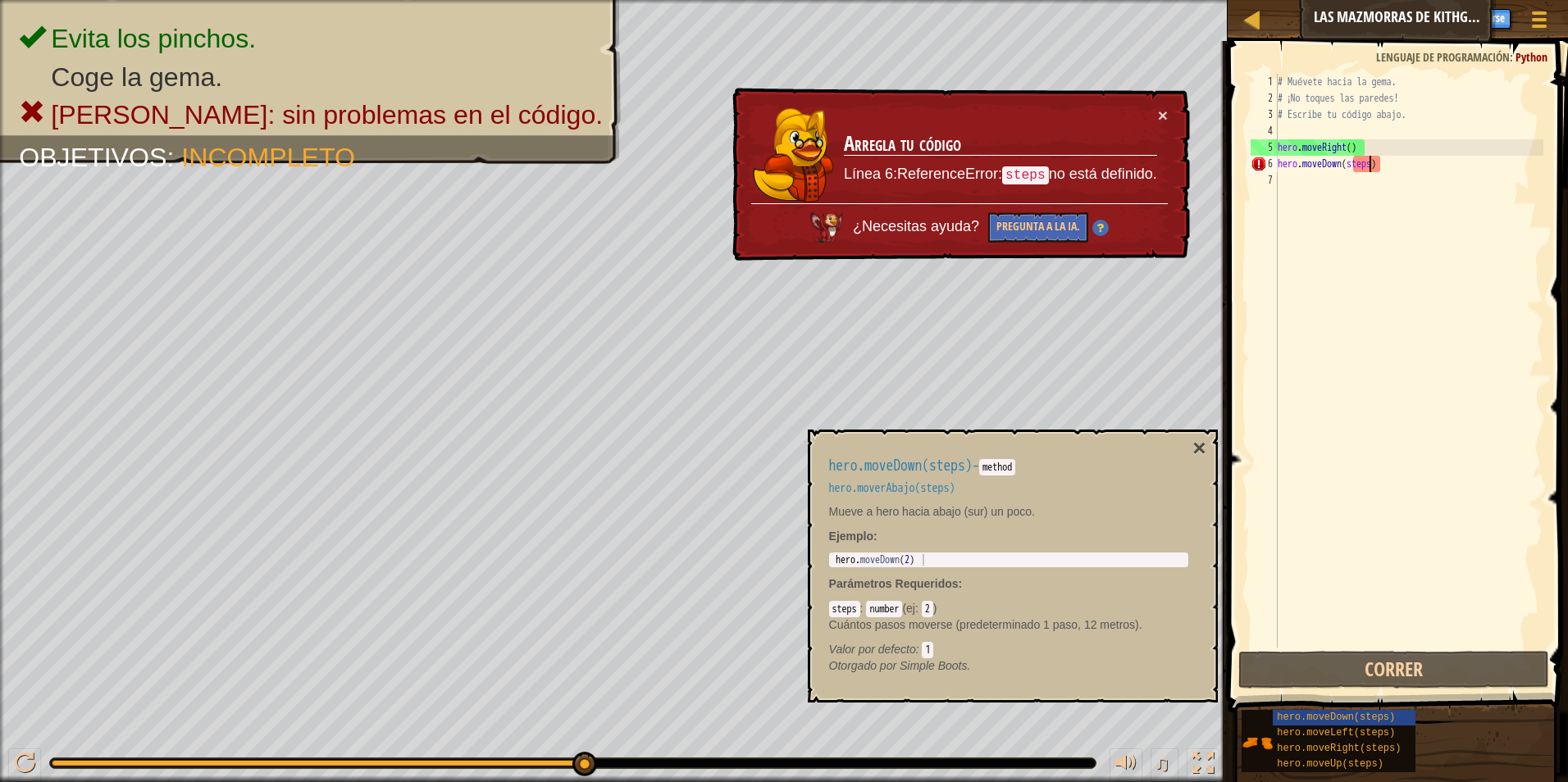click on "# Muévete hacia la gema. # ¡No toques las paredes! # Escribe tu código abajo. hero . moveRight ( ) hero . moveDown ( steps )" at bounding box center [1409, 377] 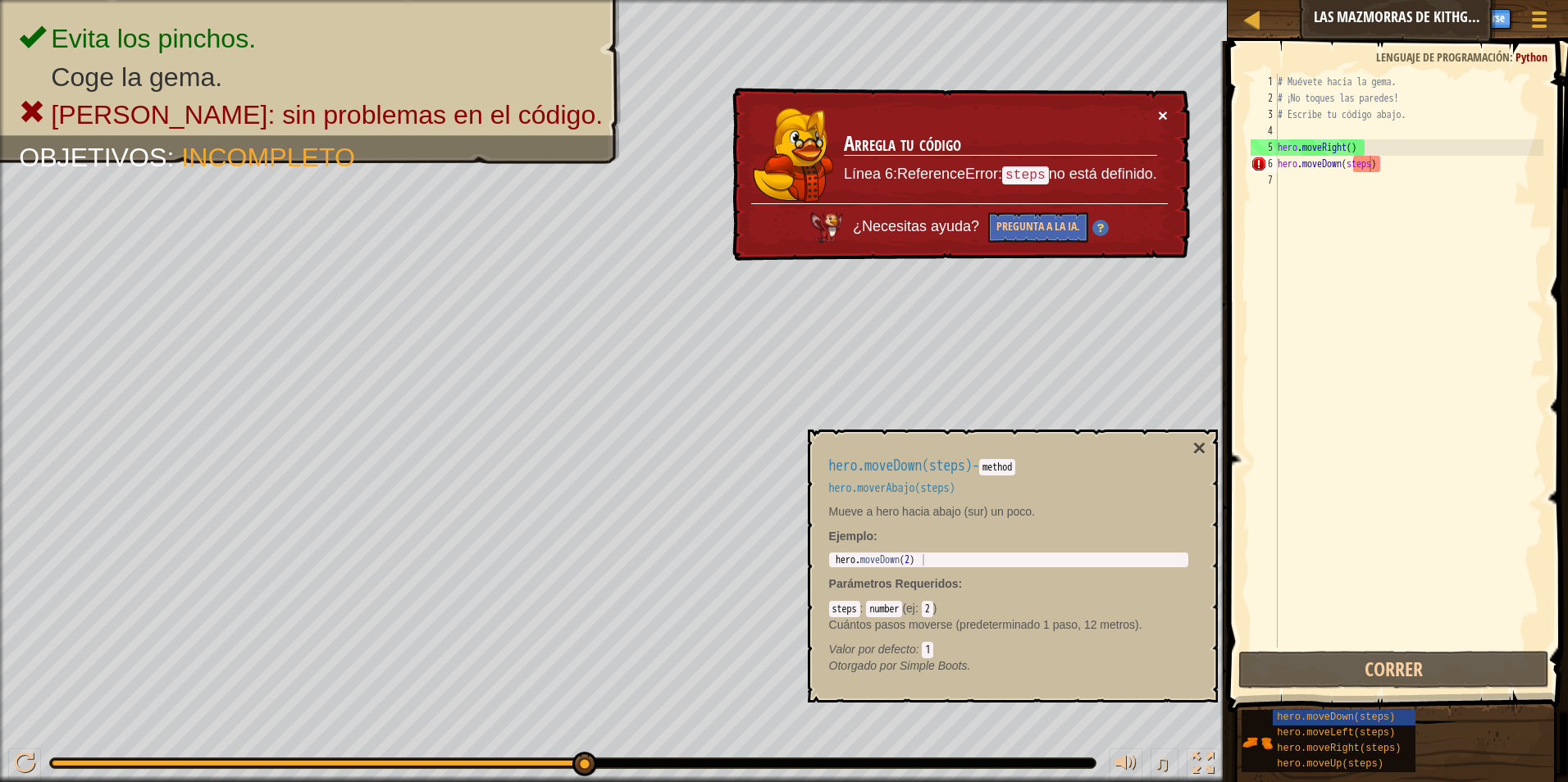 click on "×" at bounding box center [1164, 117] 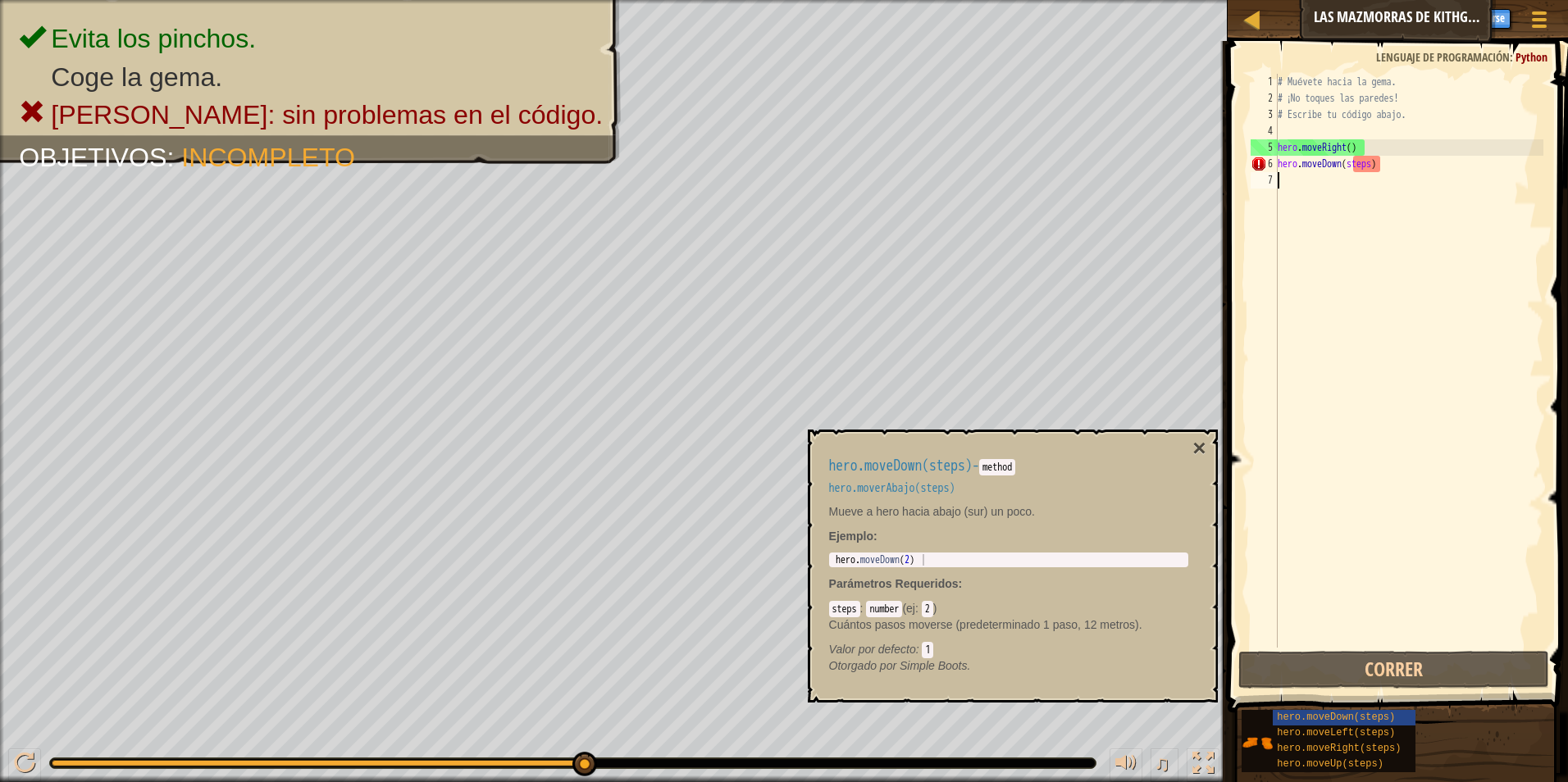 click on "# Muévete hacia la gema. # ¡No toques las paredes! # Escribe tu código abajo. hero . moveRight ( ) hero . moveDown ( steps )" at bounding box center (1409, 377) 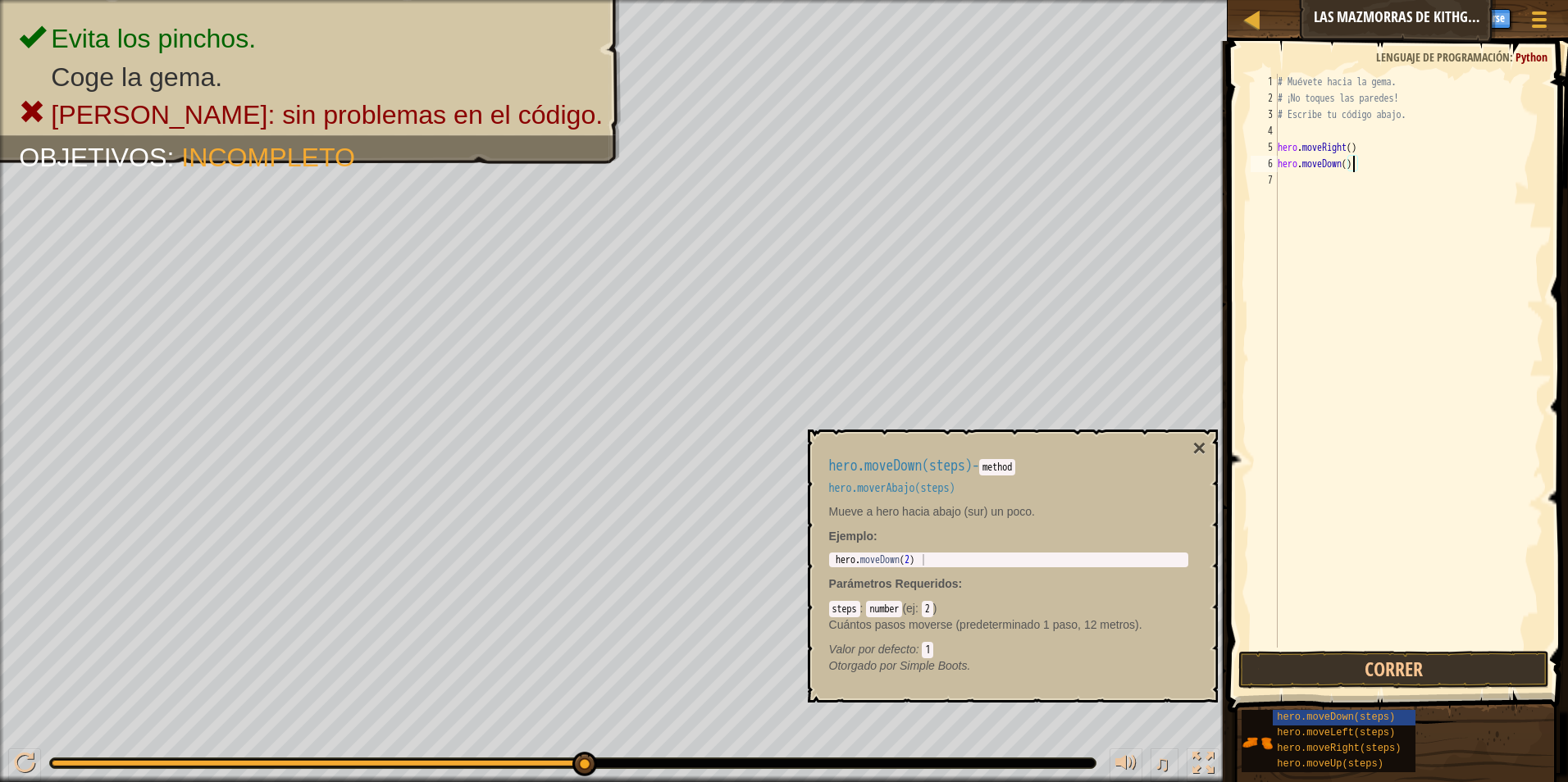 scroll, scrollTop: 7, scrollLeft: 6, axis: both 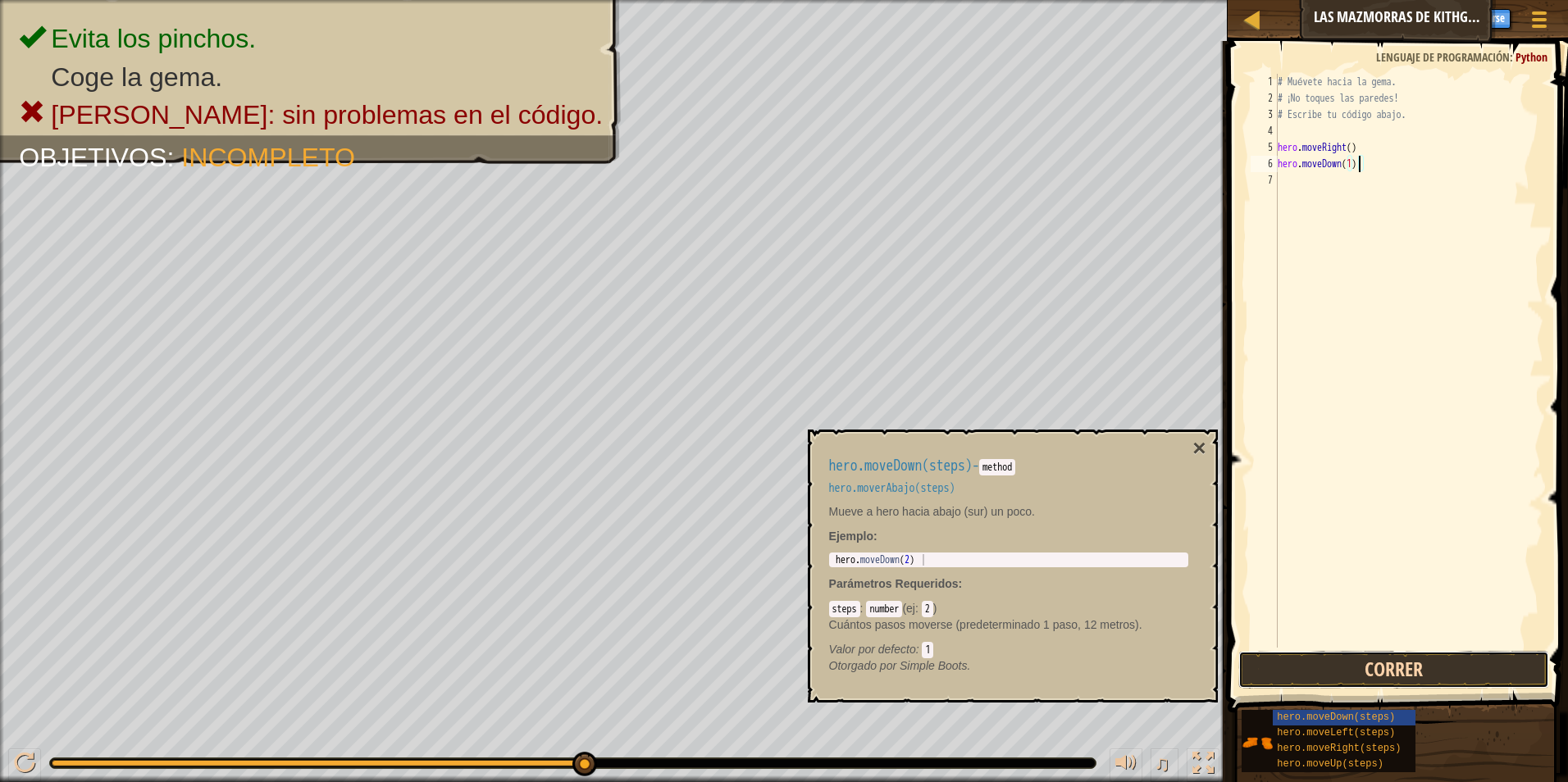 click on "Correr" at bounding box center (1394, 670) 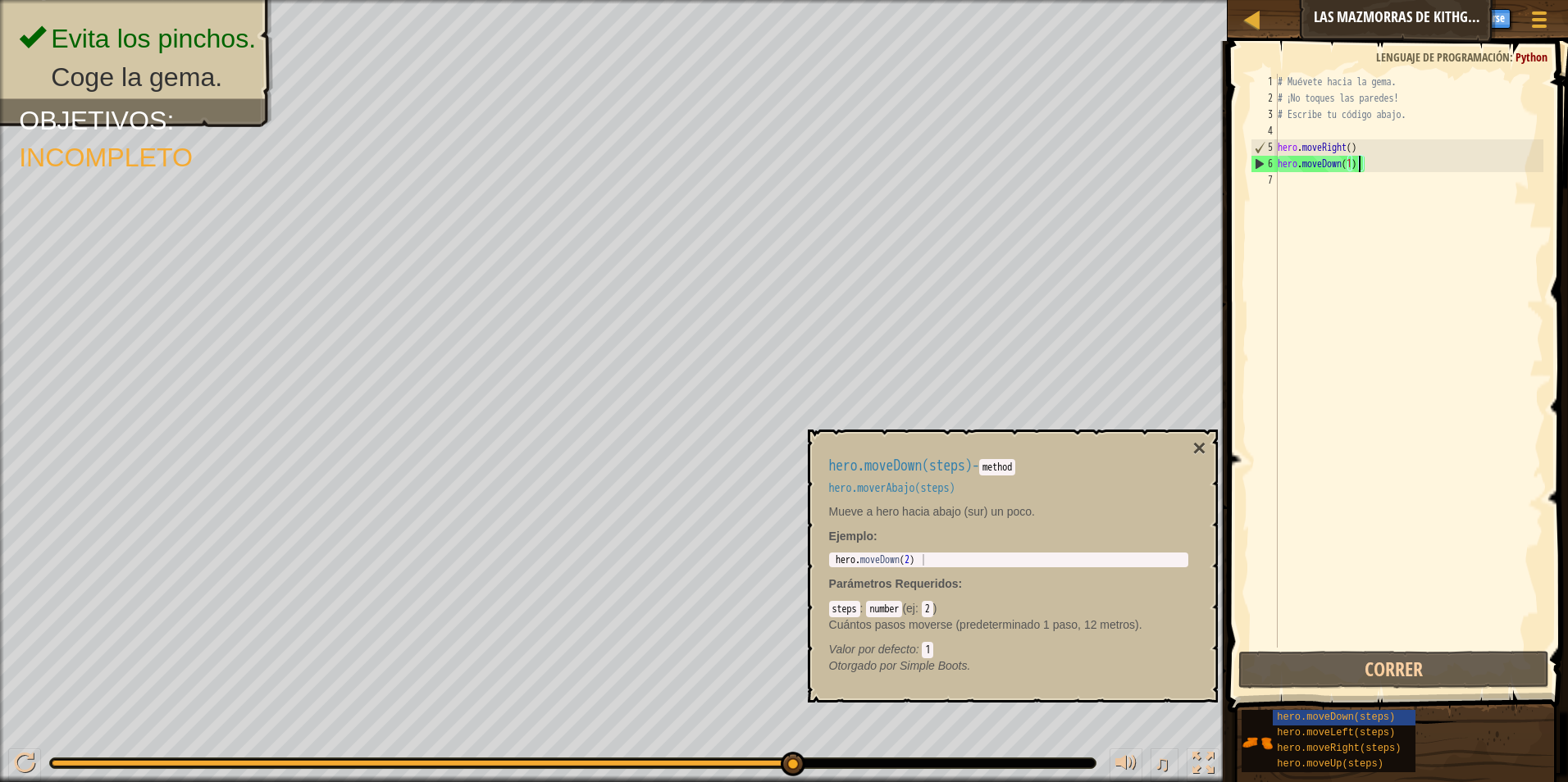drag, startPoint x: 791, startPoint y: 760, endPoint x: 941, endPoint y: 789, distance: 152.77762 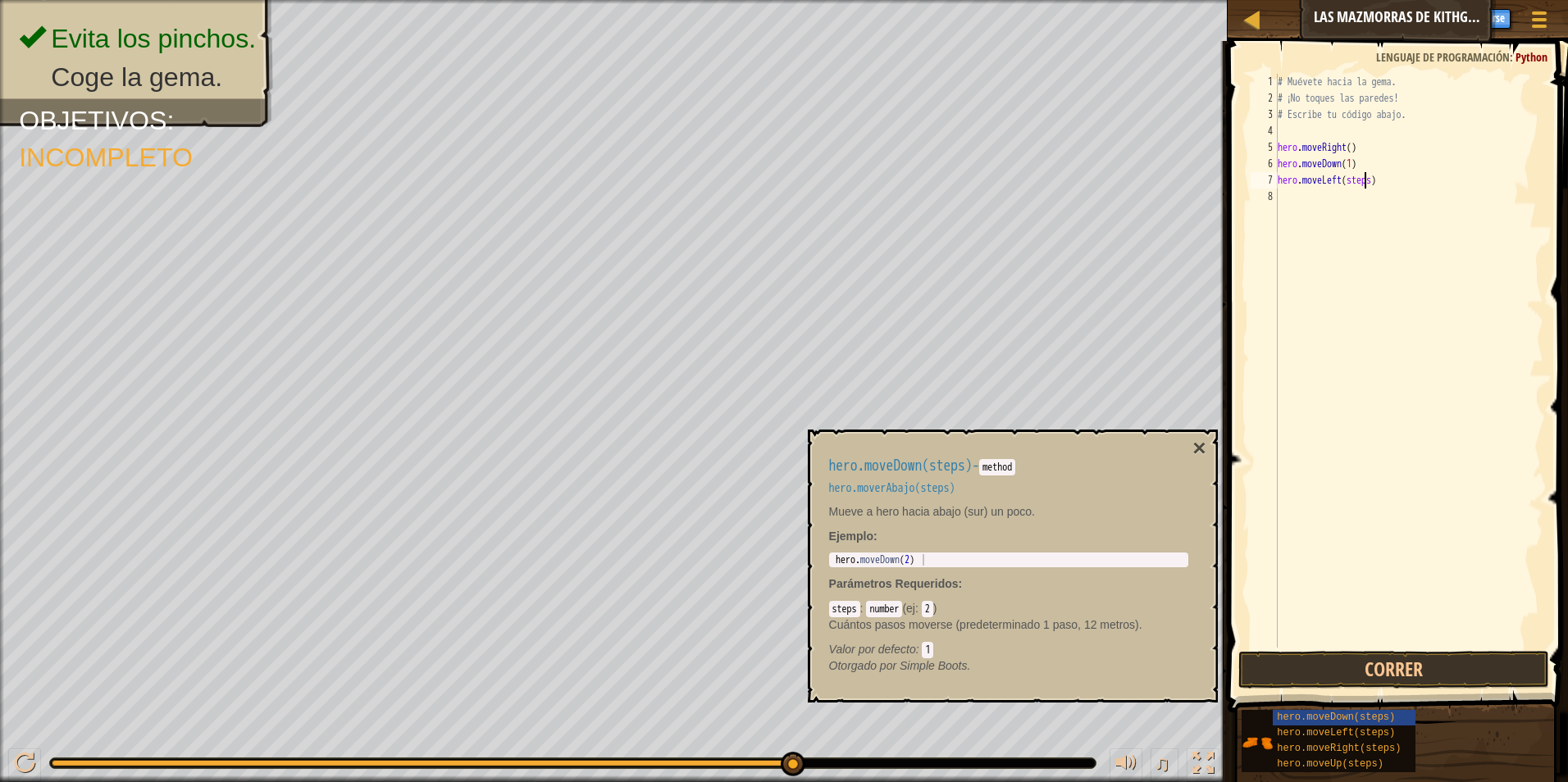 click on "# Muévete hacia la gema. # ¡No toques las paredes! # Escribe tu código abajo. hero . moveRight ( ) hero . moveDown ( 1 ) hero . moveLeft ( steps )" at bounding box center (1409, 377) 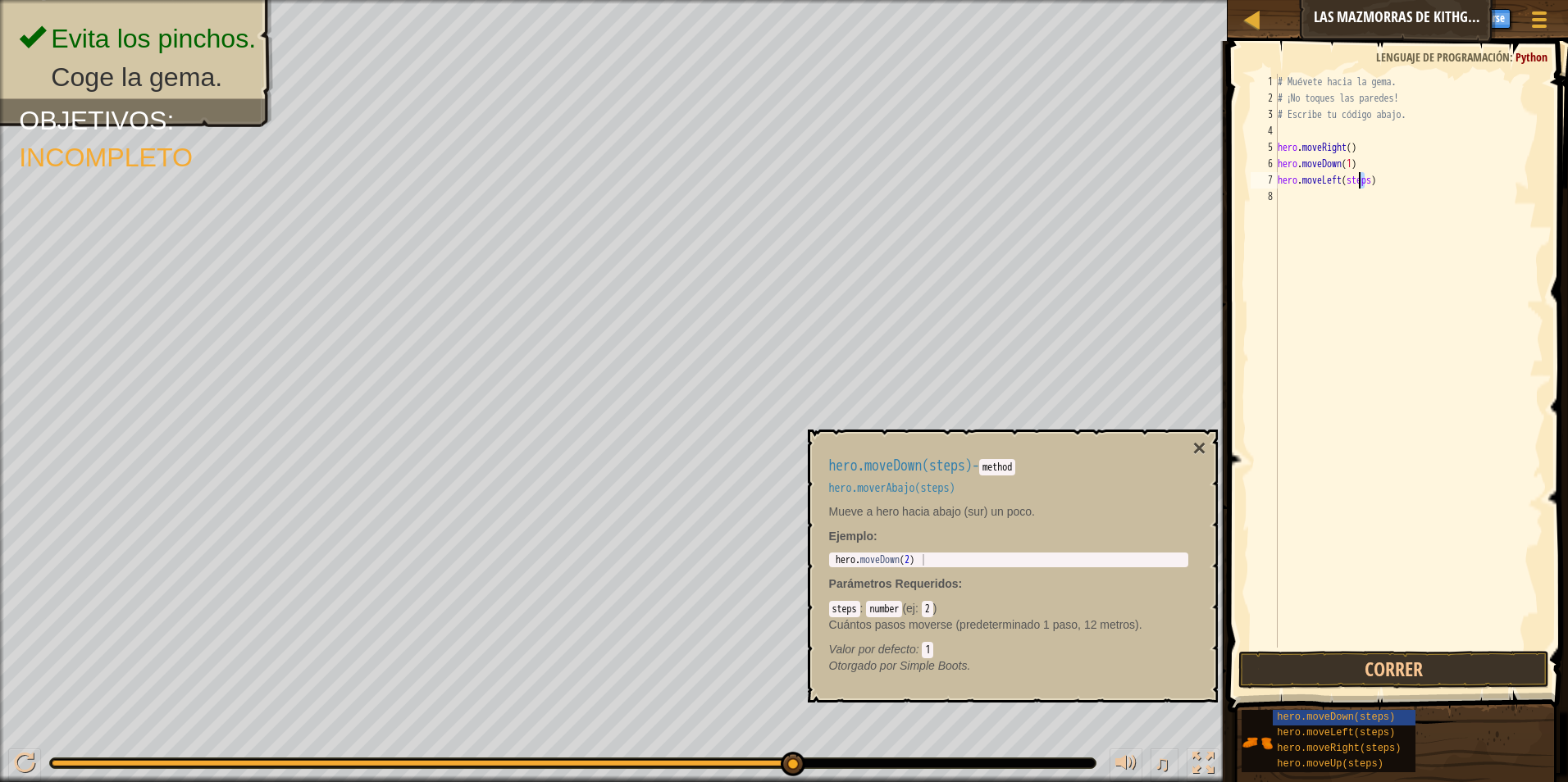 click on "# Muévete hacia la gema. # ¡No toques las paredes! # Escribe tu código abajo. hero . moveRight ( ) hero . moveDown ( 1 ) hero . moveLeft ( steps )" at bounding box center (1409, 377) 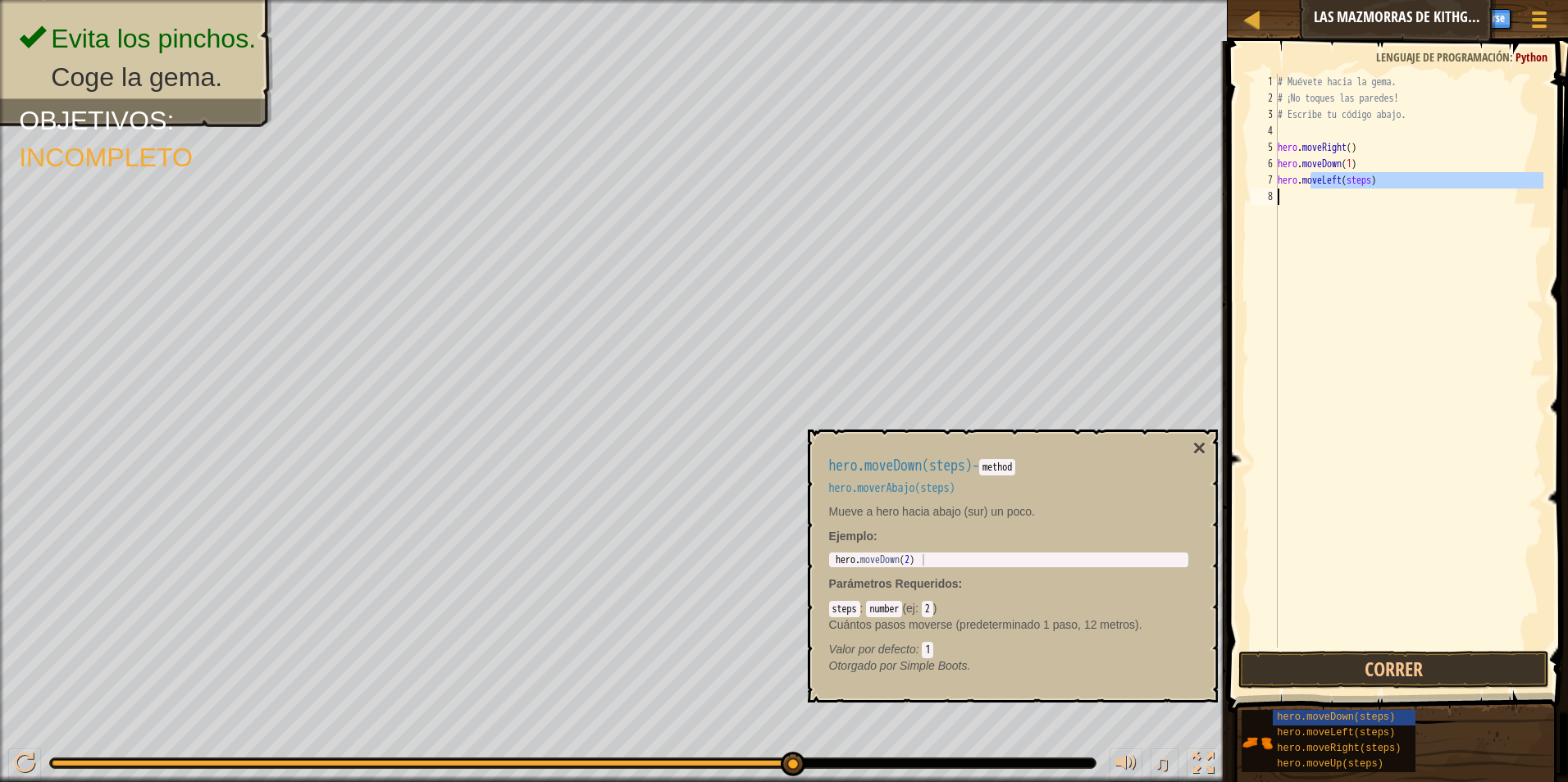 drag, startPoint x: 1310, startPoint y: 180, endPoint x: 1266, endPoint y: 220, distance: 59.46427 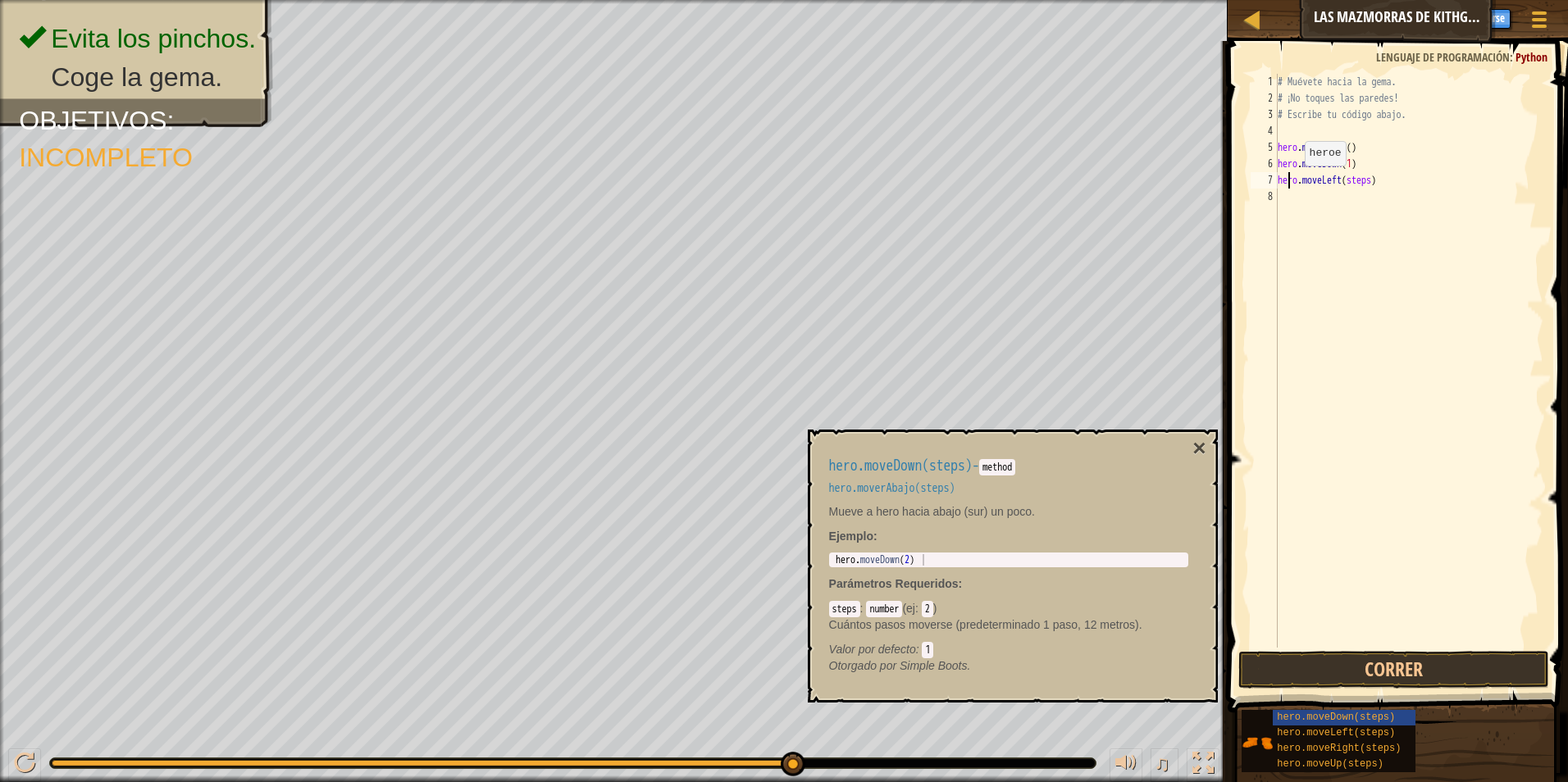 click on "# Muévete hacia la gema. # ¡No toques las paredes! # Escribe tu código abajo. hero . moveRight ( ) hero . moveDown ( 1 ) hero . moveLeft ( steps )" at bounding box center (1409, 377) 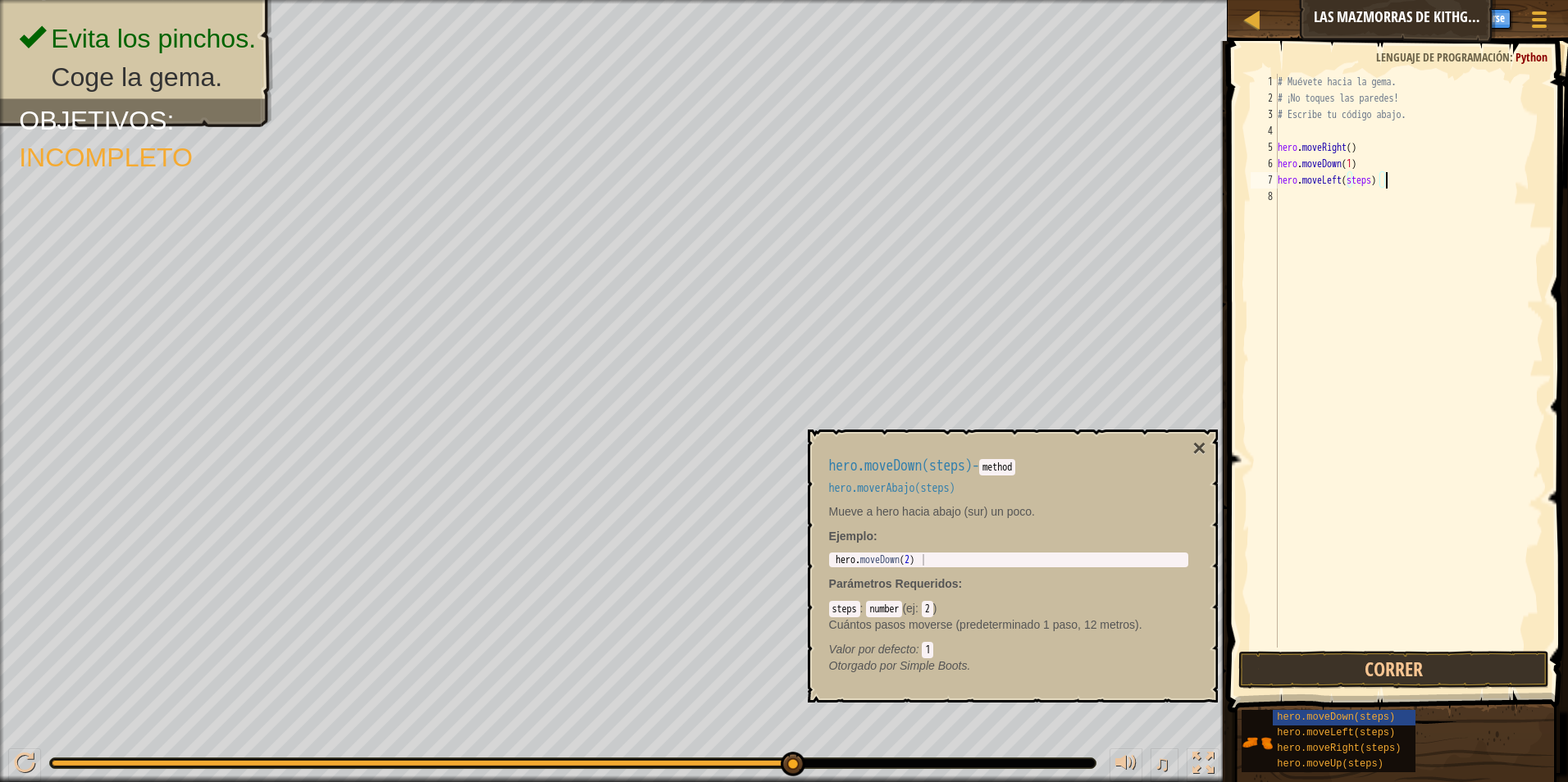 drag, startPoint x: 1387, startPoint y: 178, endPoint x: 1383, endPoint y: 187, distance: 9.848858 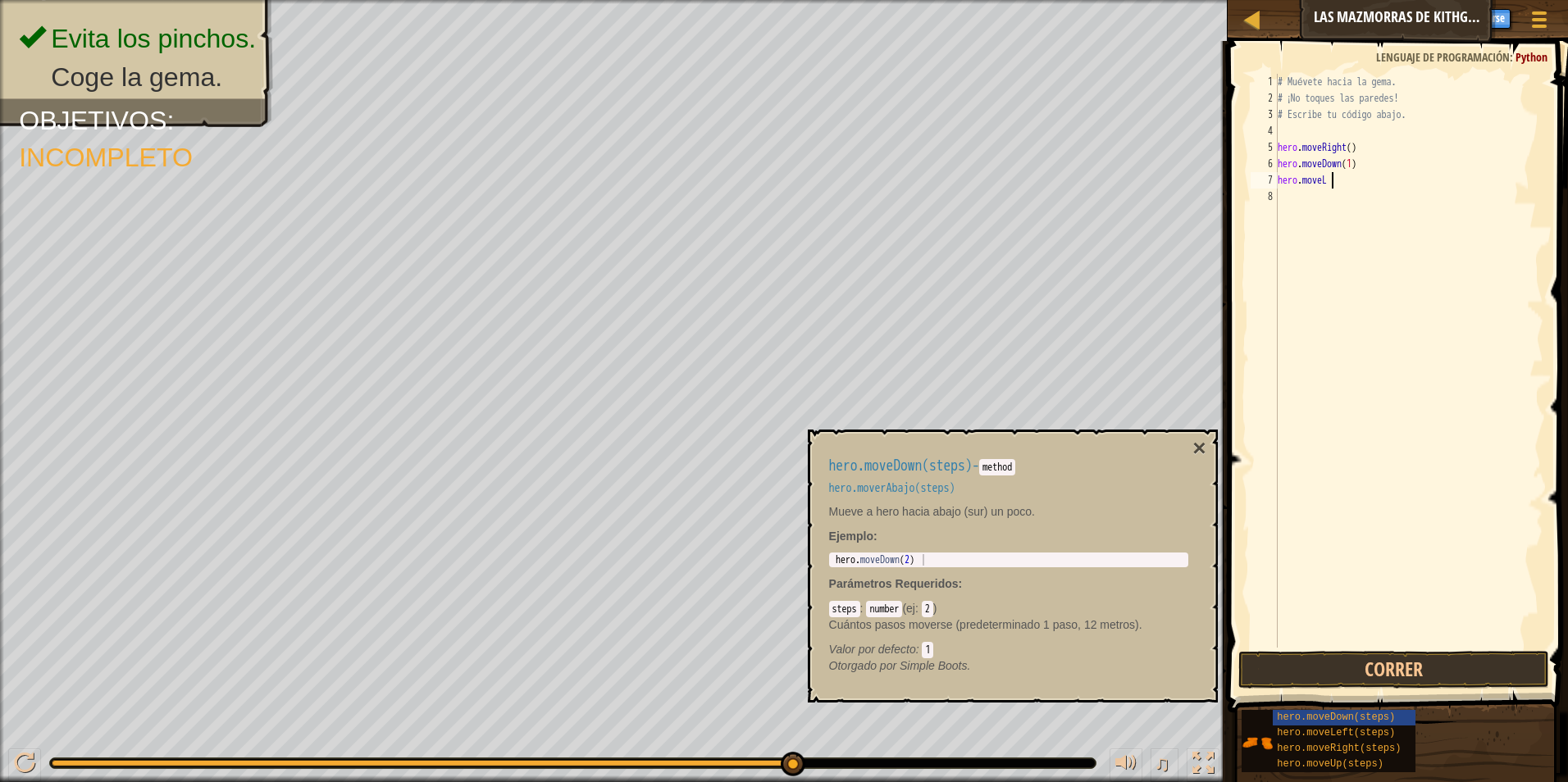 scroll, scrollTop: 7, scrollLeft: 1, axis: both 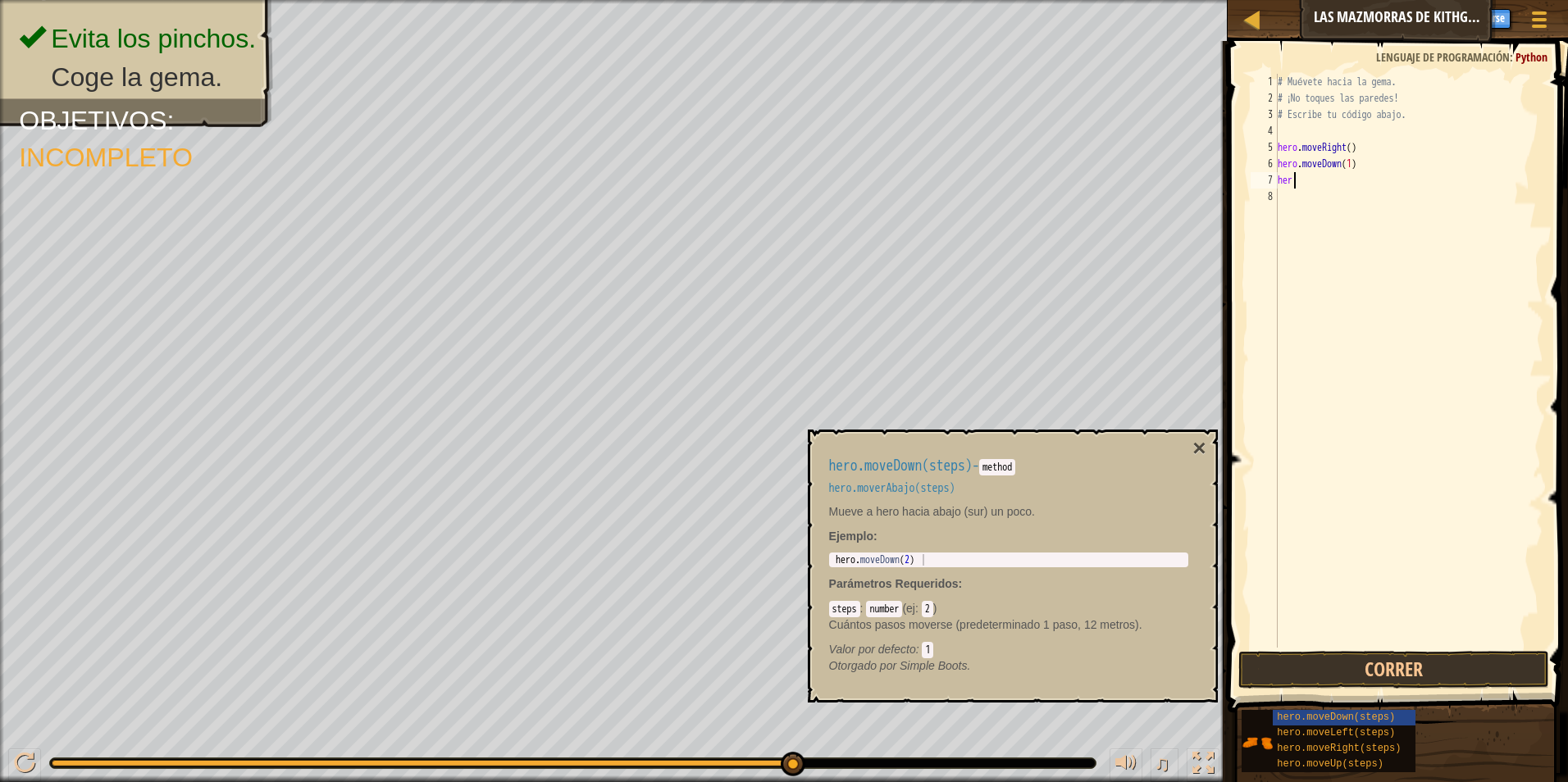 type on "h" 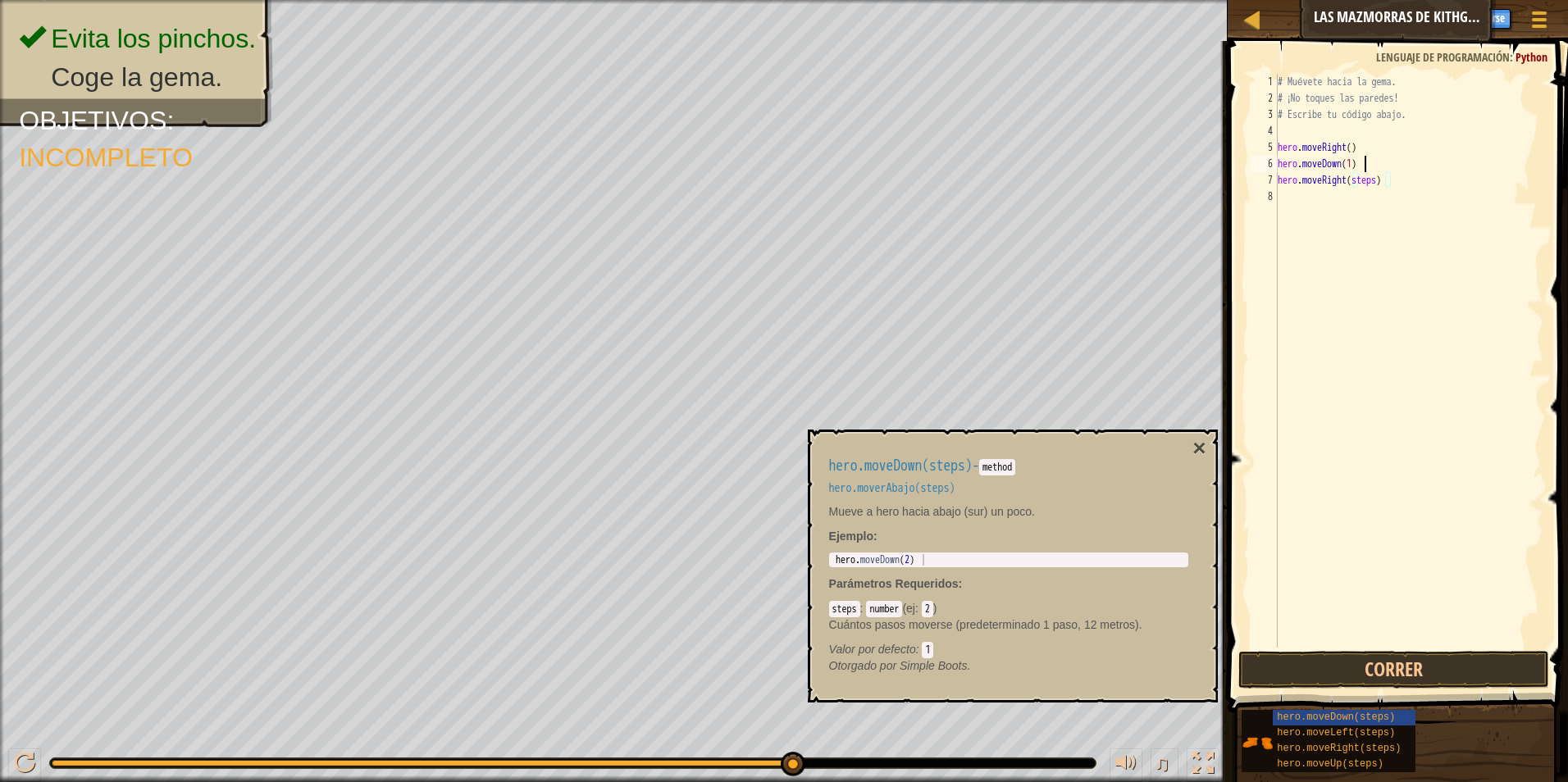 click on "# Muévete hacia la gema. # ¡No toques las paredes! # Escribe tu código abajo. hero . moveRight ( ) hero . moveDown ( 1 ) hero . moveRight ( steps )" at bounding box center (1409, 377) 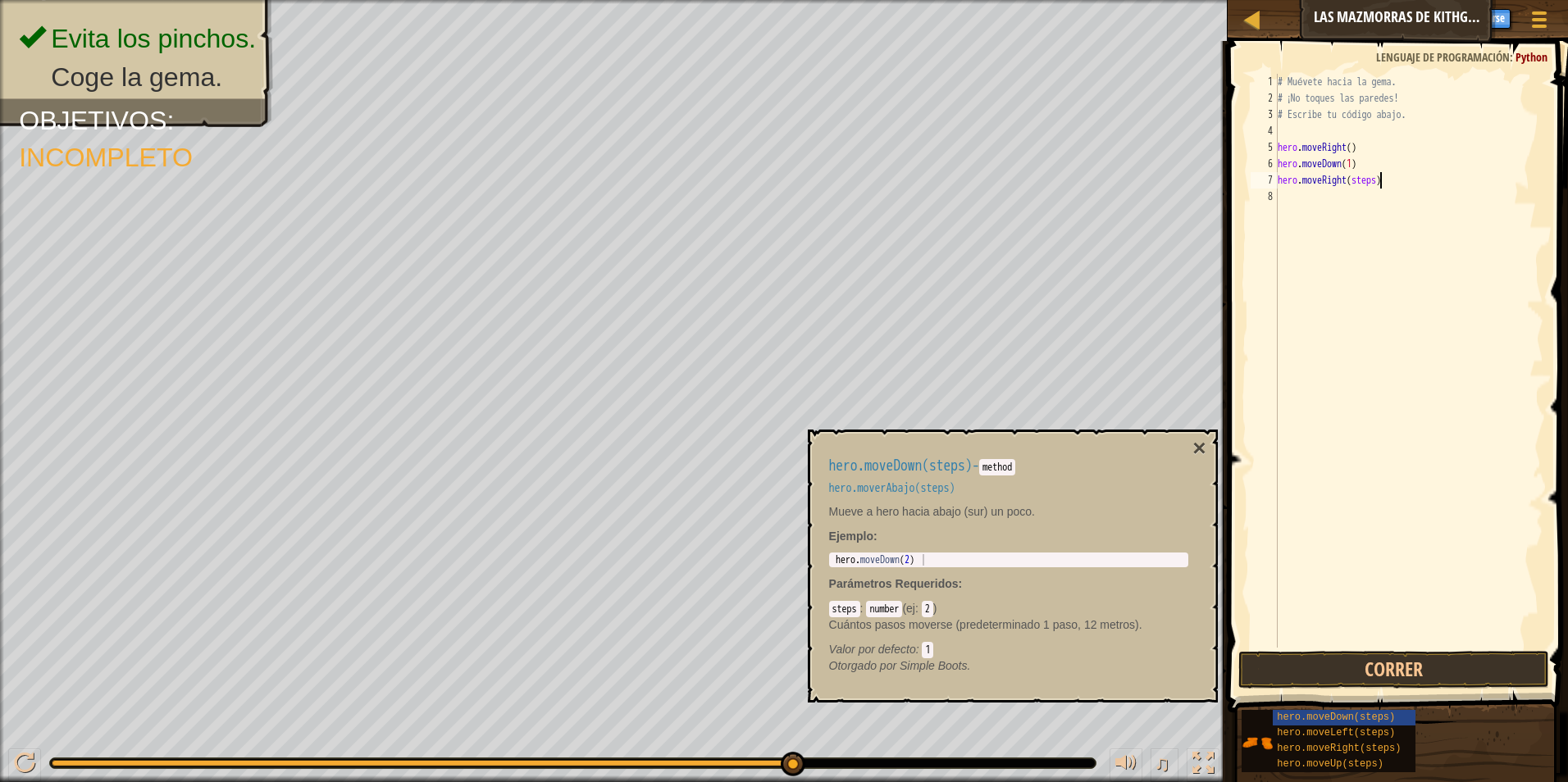 click on "# Muévete hacia la gema. # ¡No toques las paredes! # Escribe tu código abajo. hero . moveRight ( ) hero . moveDown ( 1 ) hero . moveRight ( steps )" at bounding box center [1409, 377] 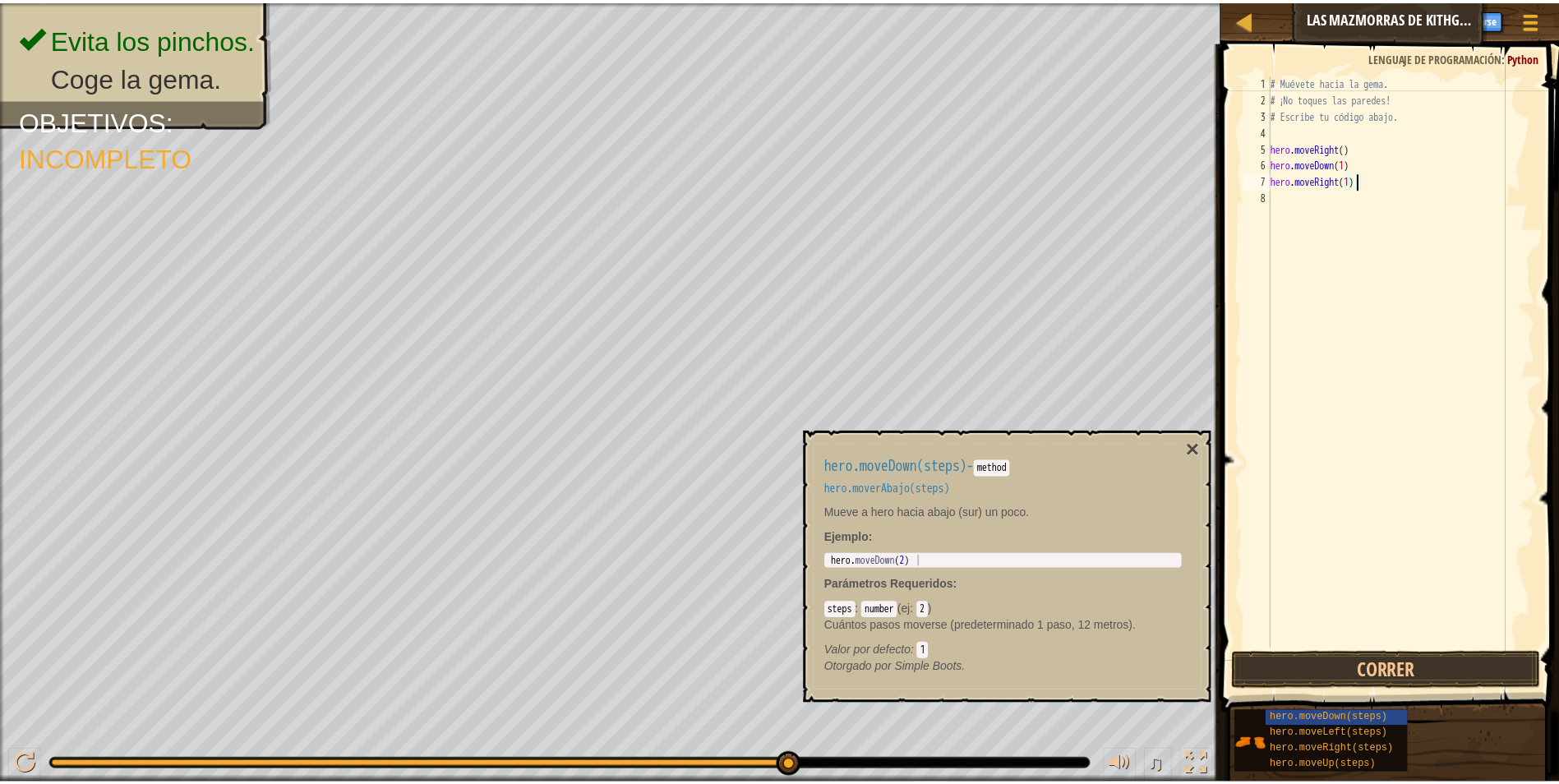 scroll, scrollTop: 7, scrollLeft: 7, axis: both 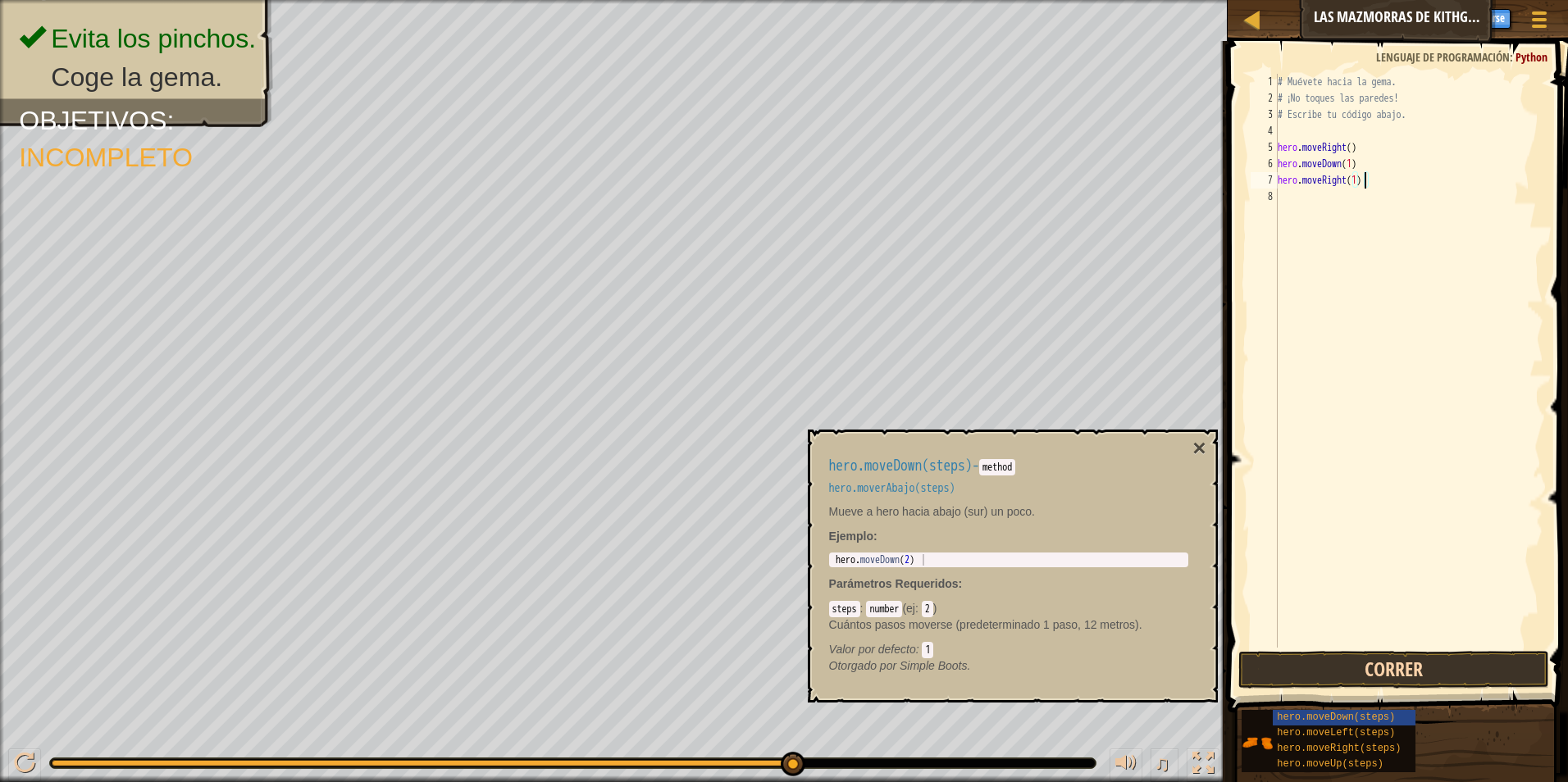 type on "hero.moveRight(1)" 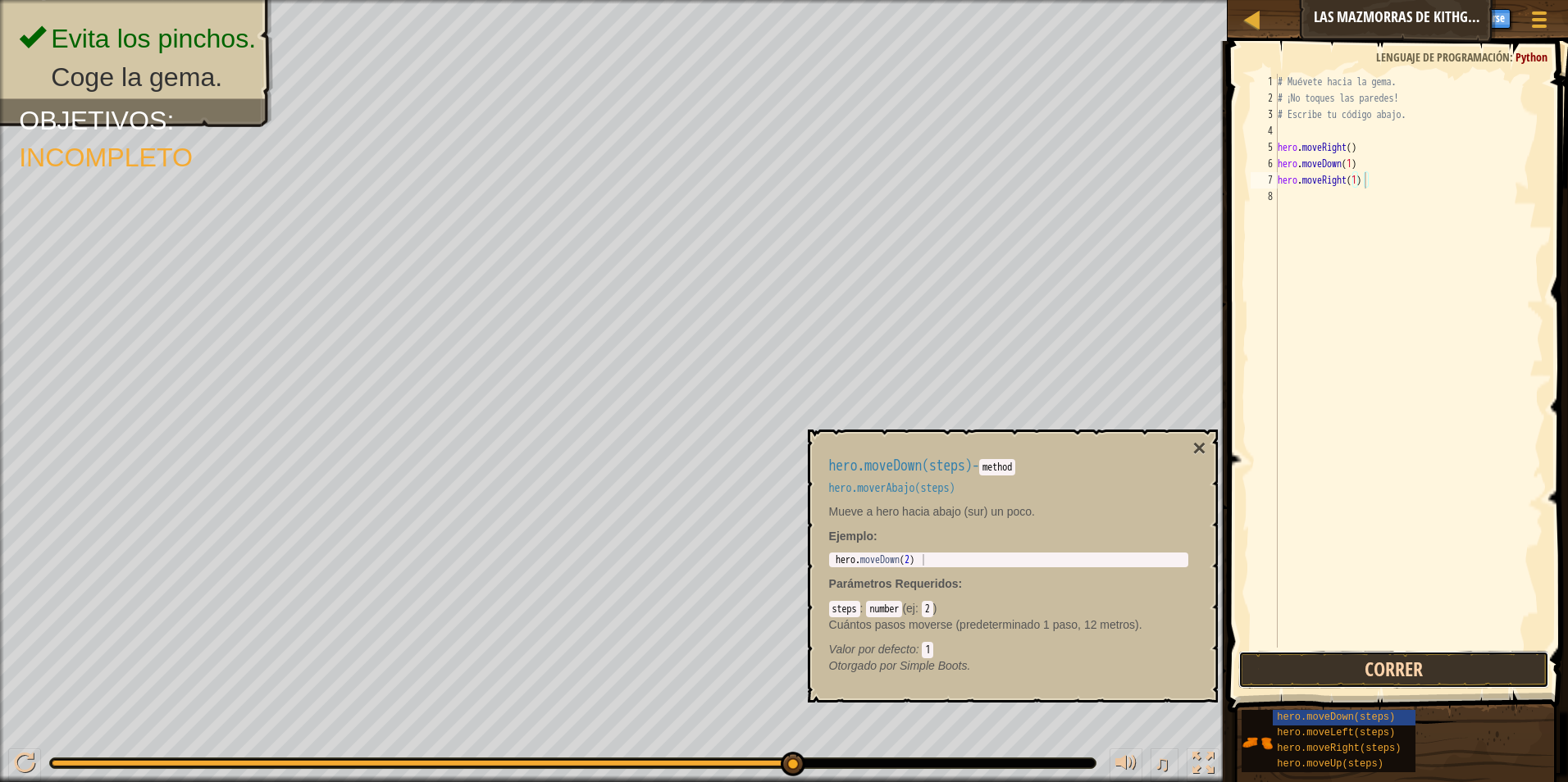 click on "Correr" at bounding box center (1394, 670) 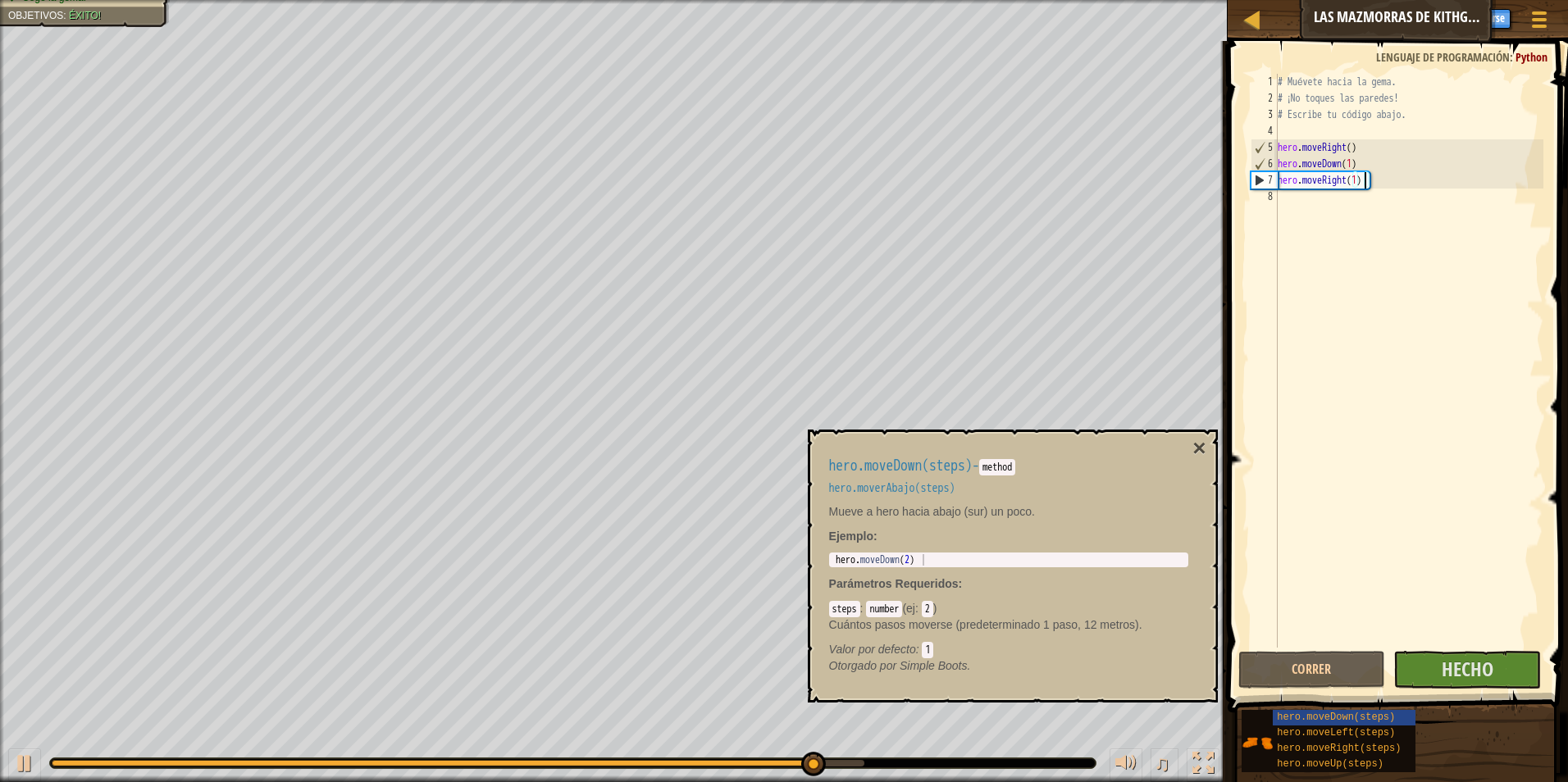 click on "hero.moveDown(steps)  -  method hero.moverAbajo(steps) Mueve a hero hacia abajo (sur) un poco.
Ejemplo : 1 hero . moveDown ( 2 )     הההההההההההההההההההההההההההההההההההההההההההההההההההההההההההההההההההההההההההההההההההההההההההההההההההההההההההההההההההההההההההההההההההההההההההההההההההההההההההההההההההההההההההההההההההההההההההההההההההההההההההההההההההההההההההההההההההההההההההההההההההההההההההההההה XXXXXXXXXXXXXXXXXXXXXXXXXXXXXXXXXXXXXXXXXXXXXXXXXXXXXXXXXXXXXXXXXXXXXXXXXXXXXXXXXXXXXXXXXXXXXXXXXXXXXXXXXXXXXXXXXXXXXXXXXXXXXXXXXXXXXXXXXXXXXXXXXXXXXXXXXXXXXXXXXXXXXXXXXXXXXXXXXXXXXXXXXXXXXXXXXXXXXXXXXXXXXXXXXXXXXXXXXXXXXXXXXXXXXXXXXXXXXXXXXXXXXXXXXXXXXXXX Parámetros Requeridos : steps : number  ( ej : 2 ) Cuántos pasos moverse (predeterminado 1 paso, 12 metros).
: 1" at bounding box center [1013, 566] 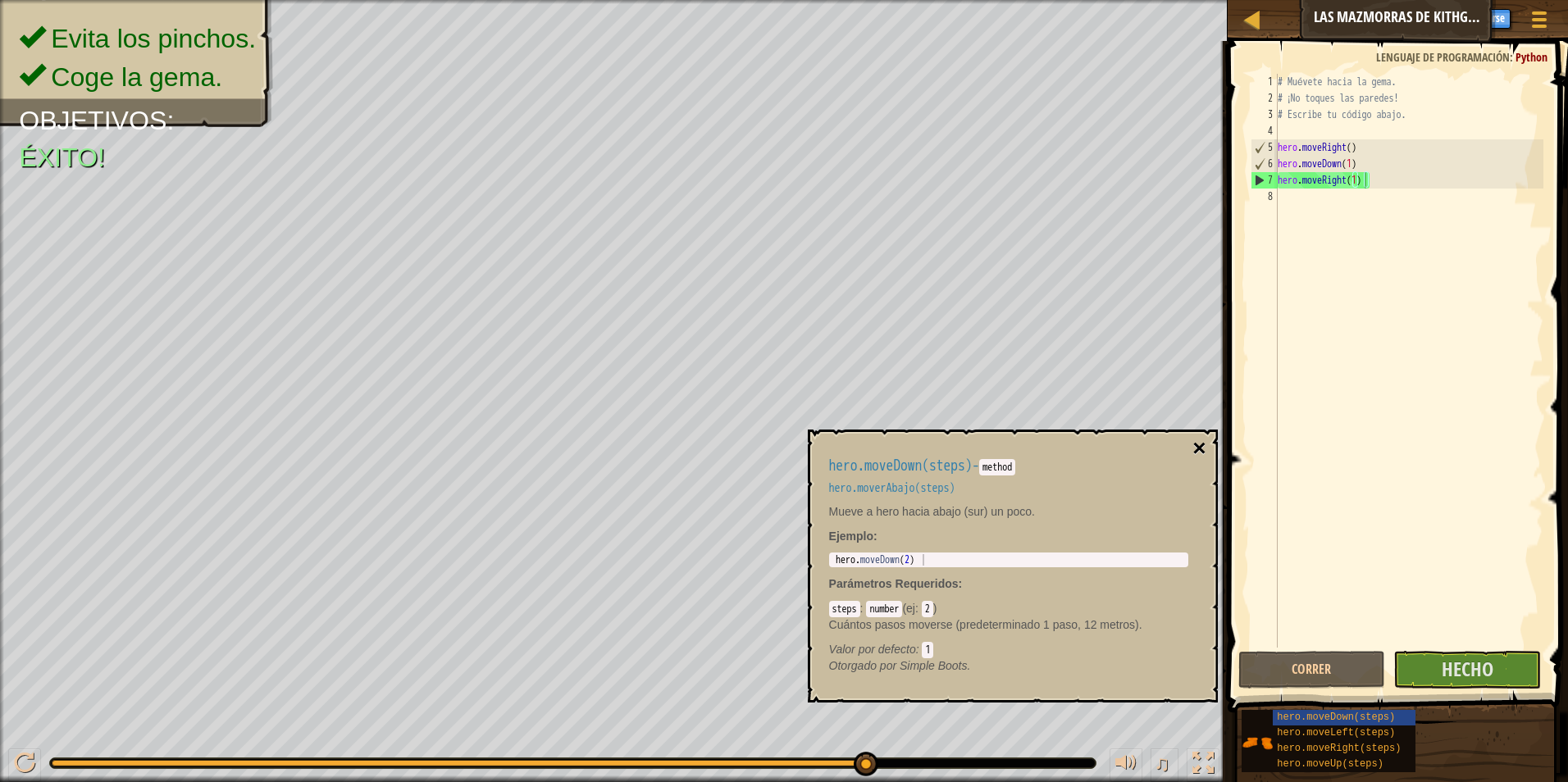 click on "×" at bounding box center [1199, 448] 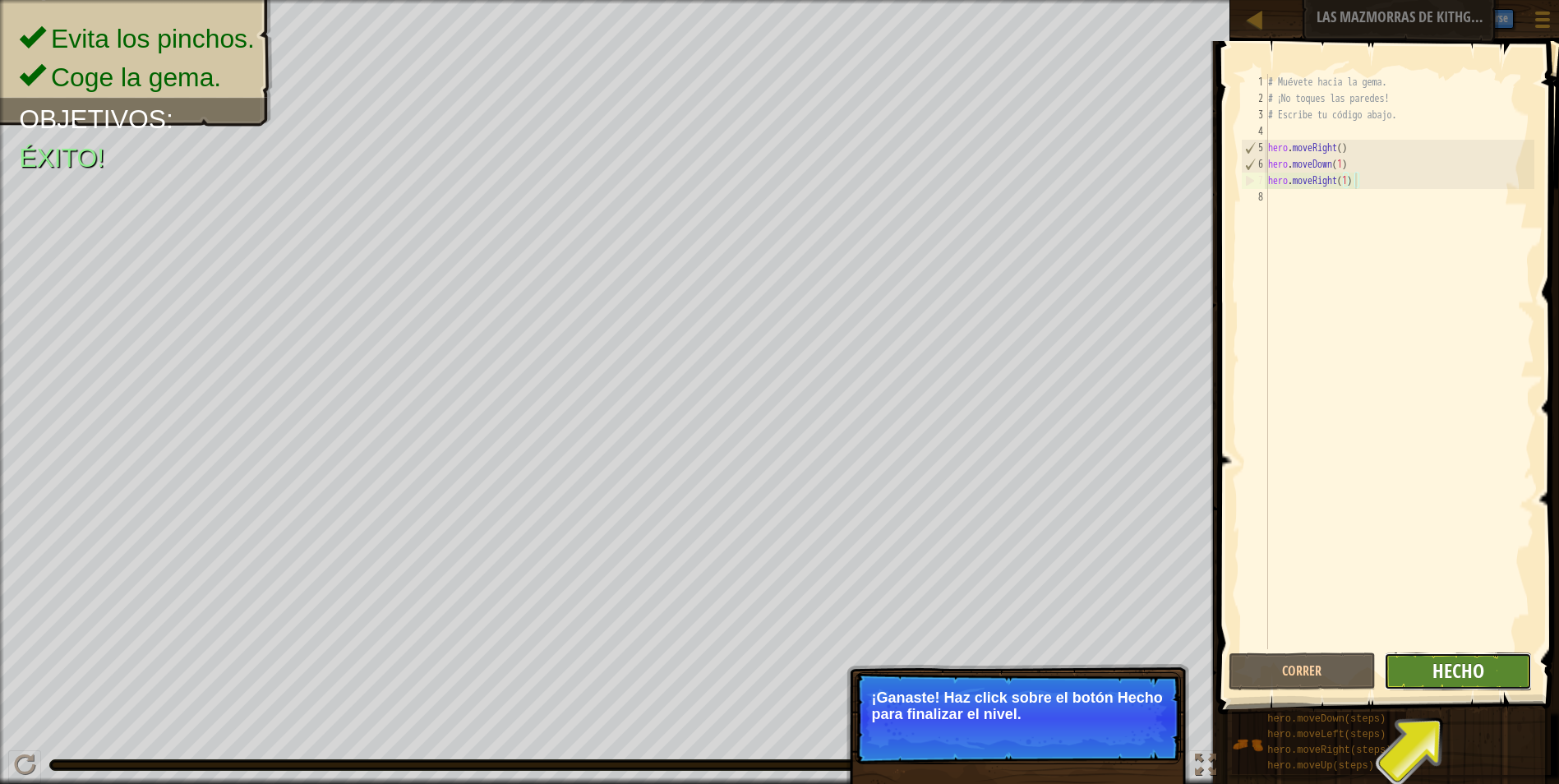 click on "Hecho" at bounding box center [1458, 671] 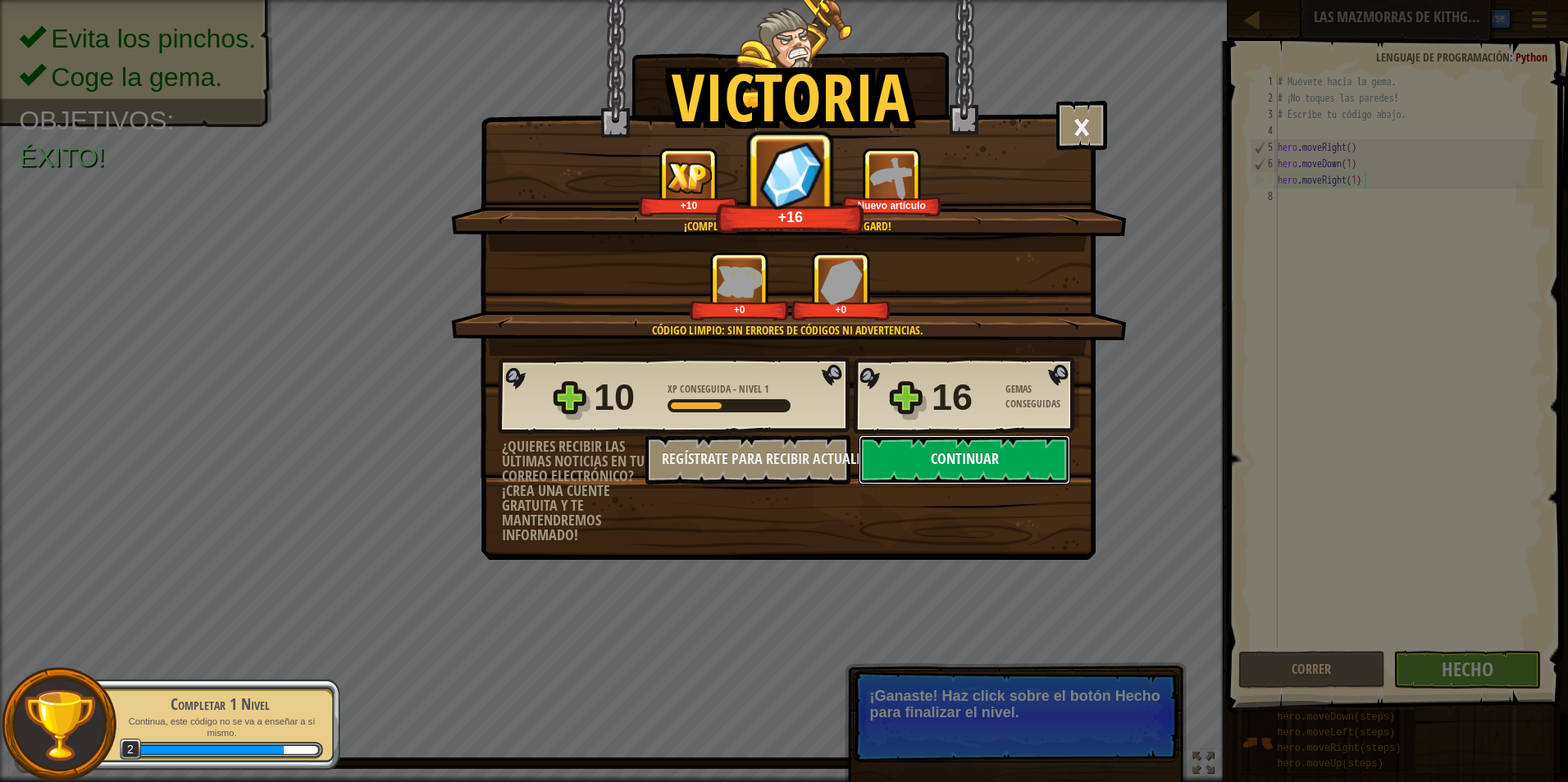 click on "Continuar" at bounding box center (964, 460) 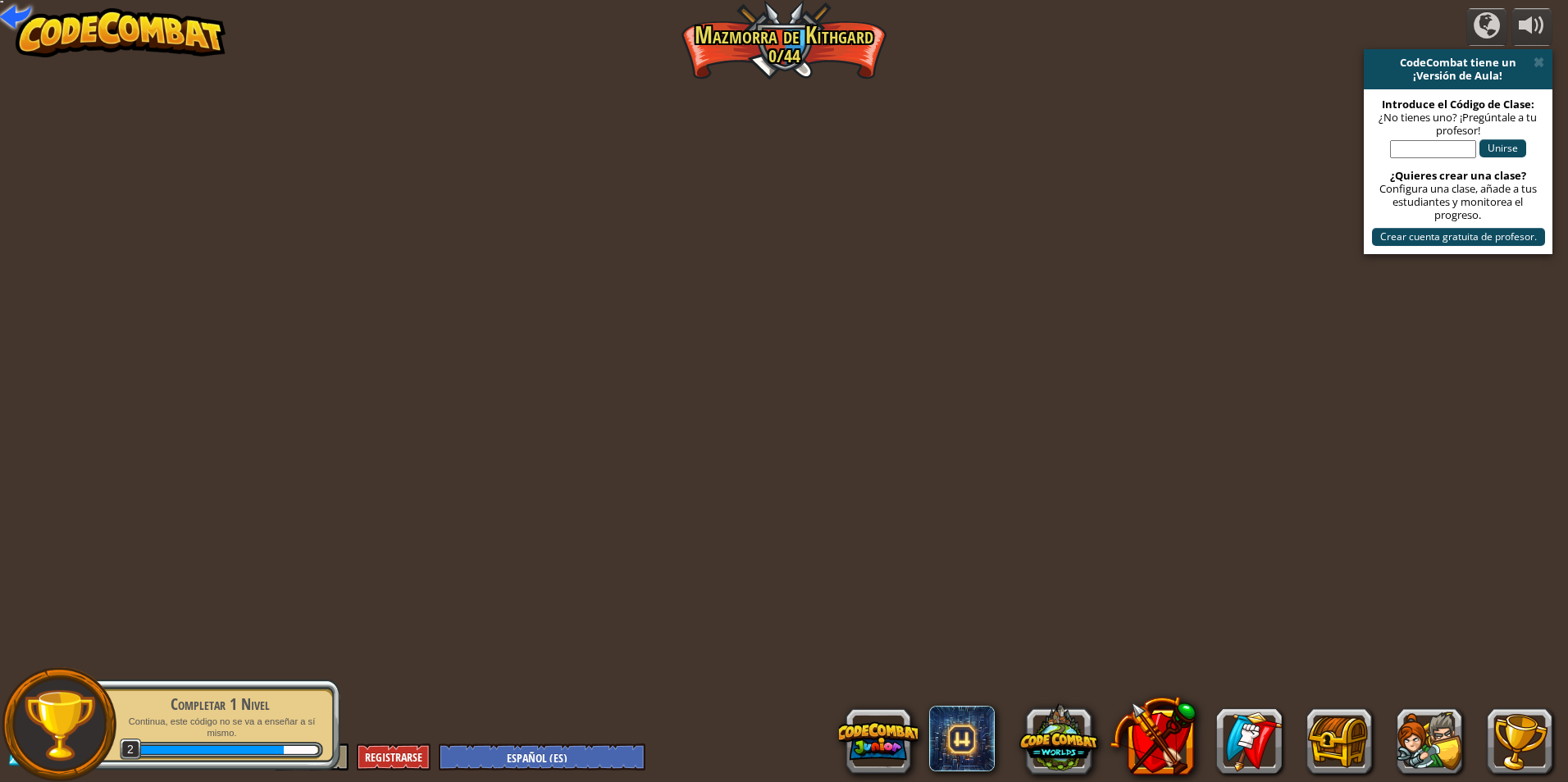 select on "es-ES" 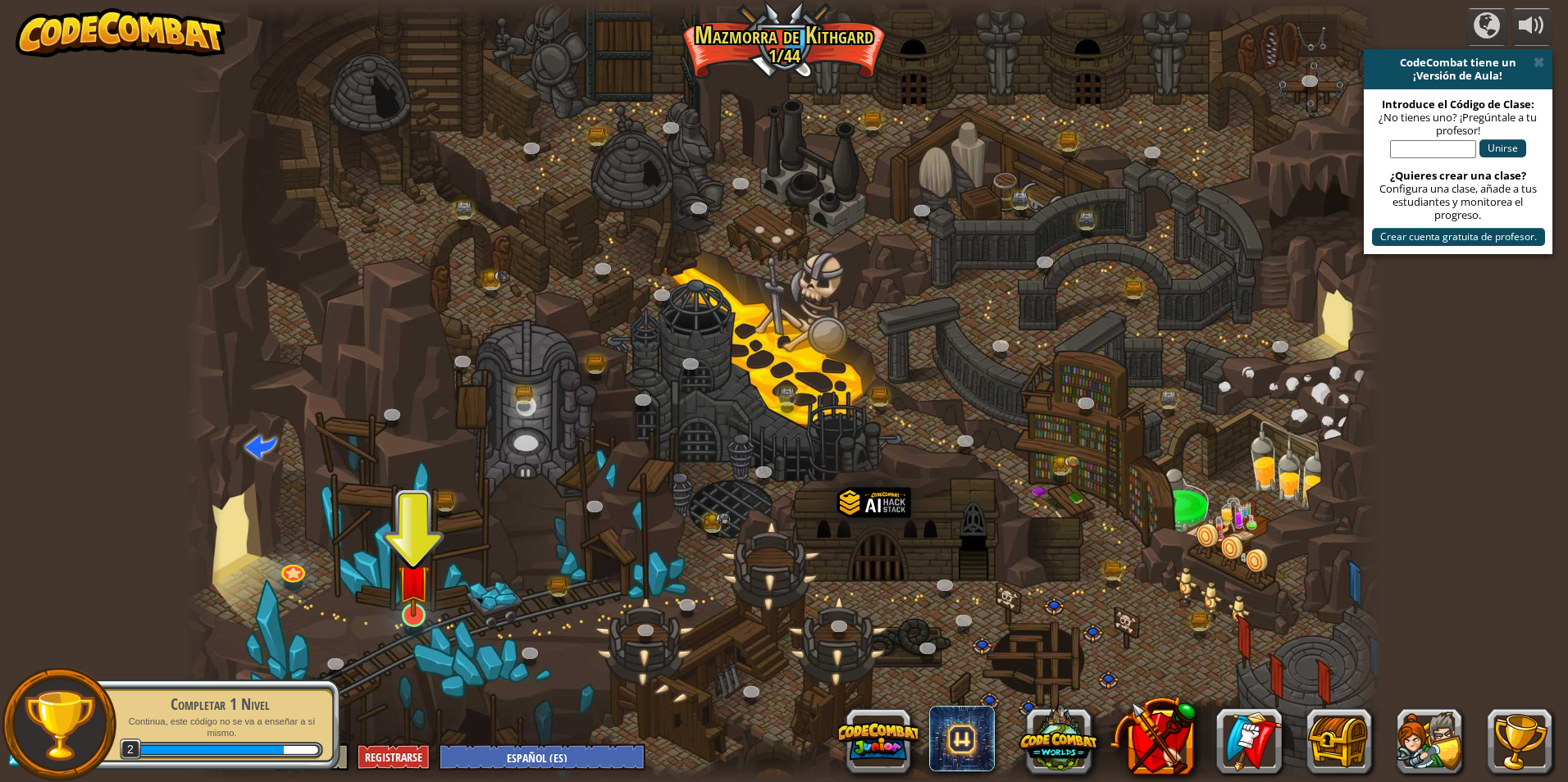 drag, startPoint x: 403, startPoint y: 634, endPoint x: 413, endPoint y: 630, distance: 10.77033 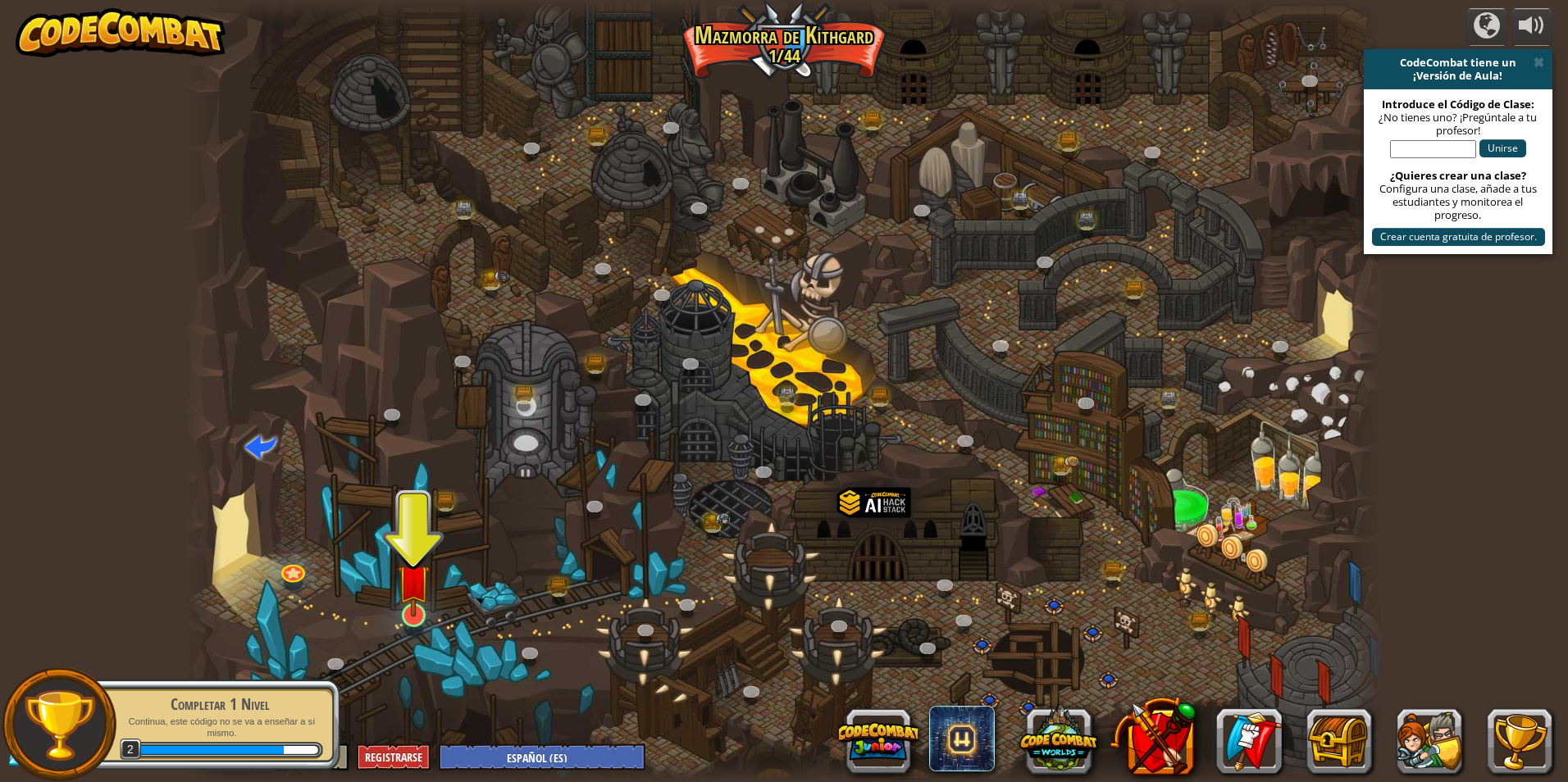 click at bounding box center [784, 391] 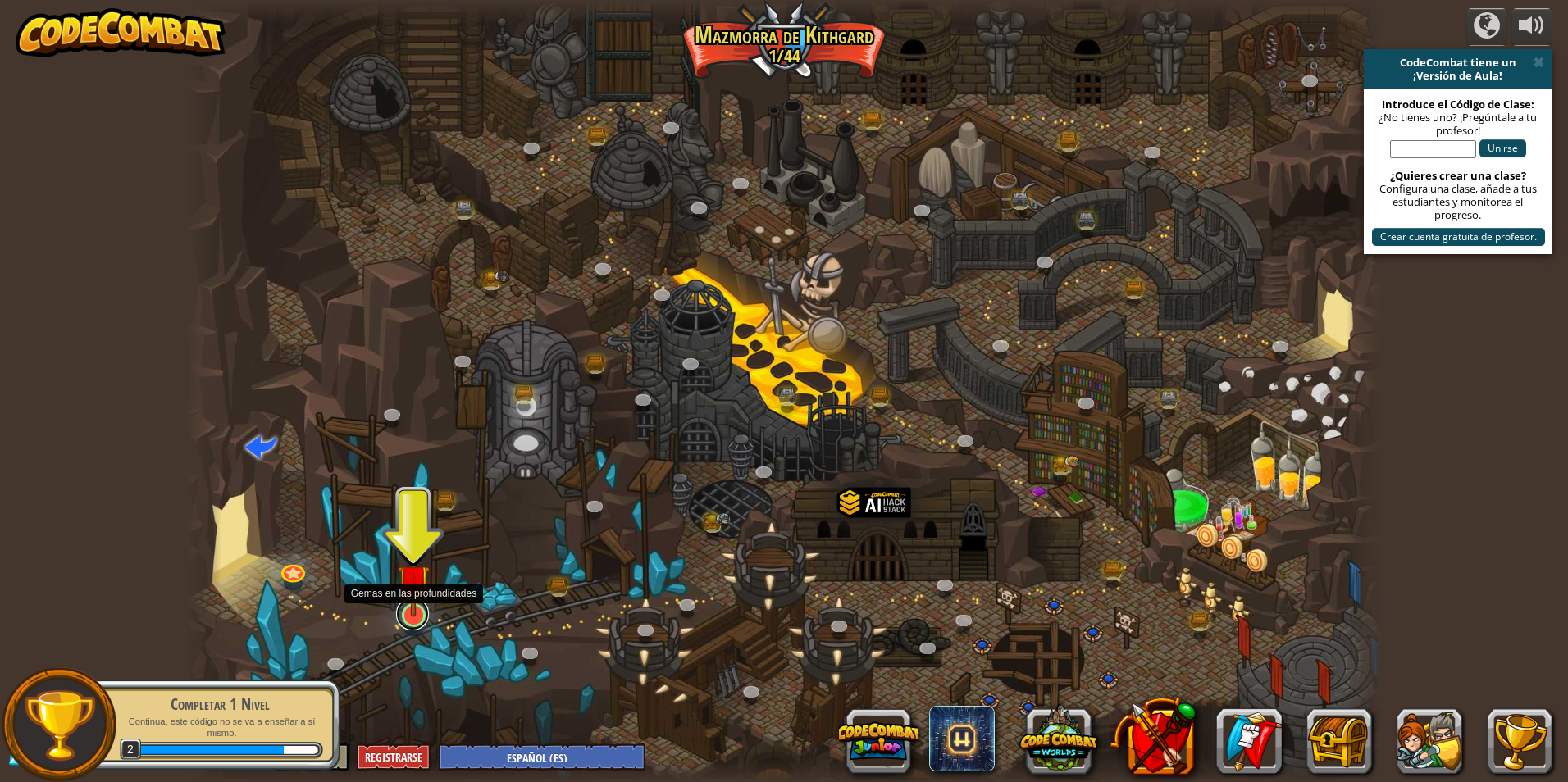 click at bounding box center (413, 614) 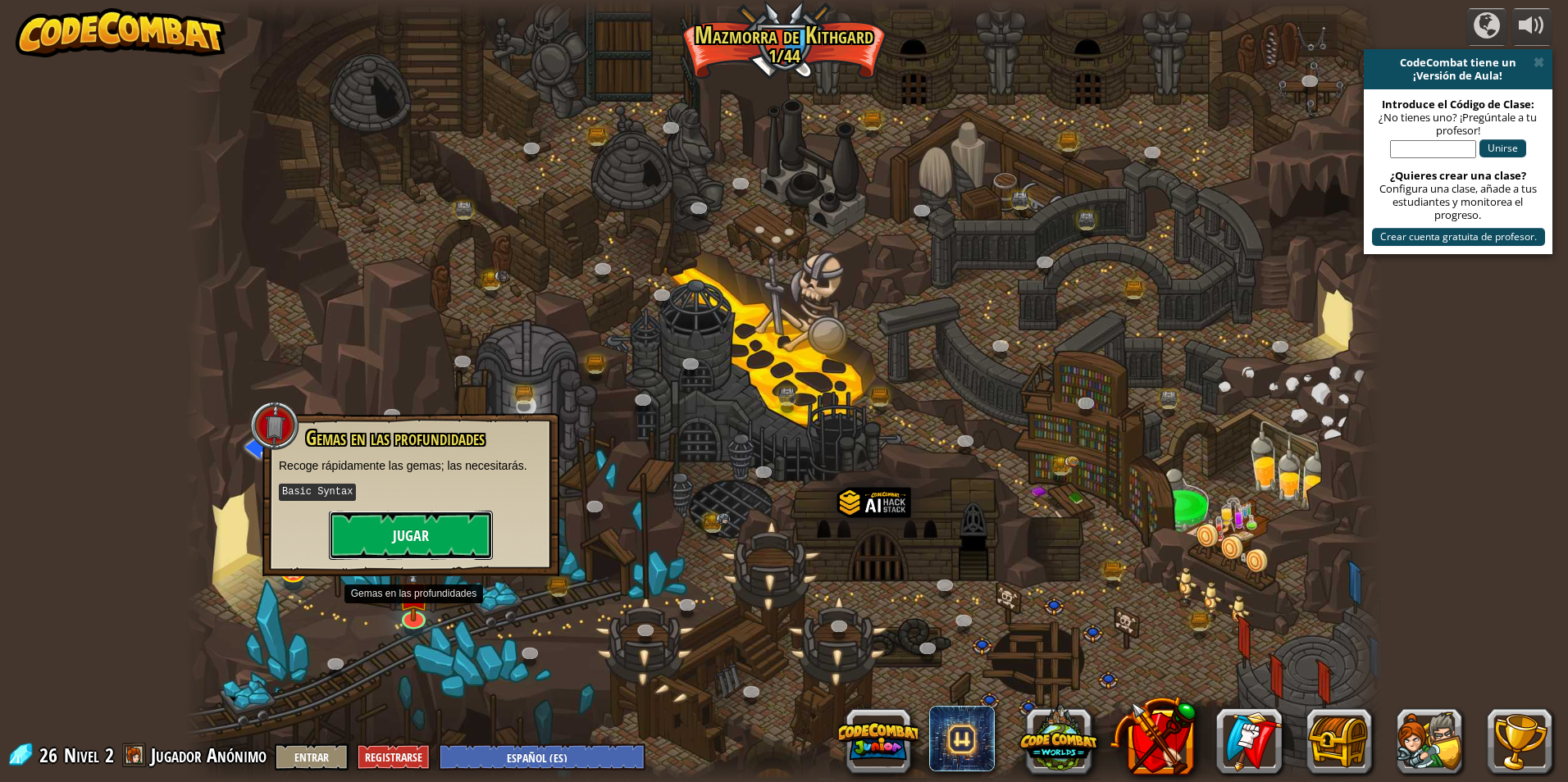 click on "Jugar" at bounding box center [411, 535] 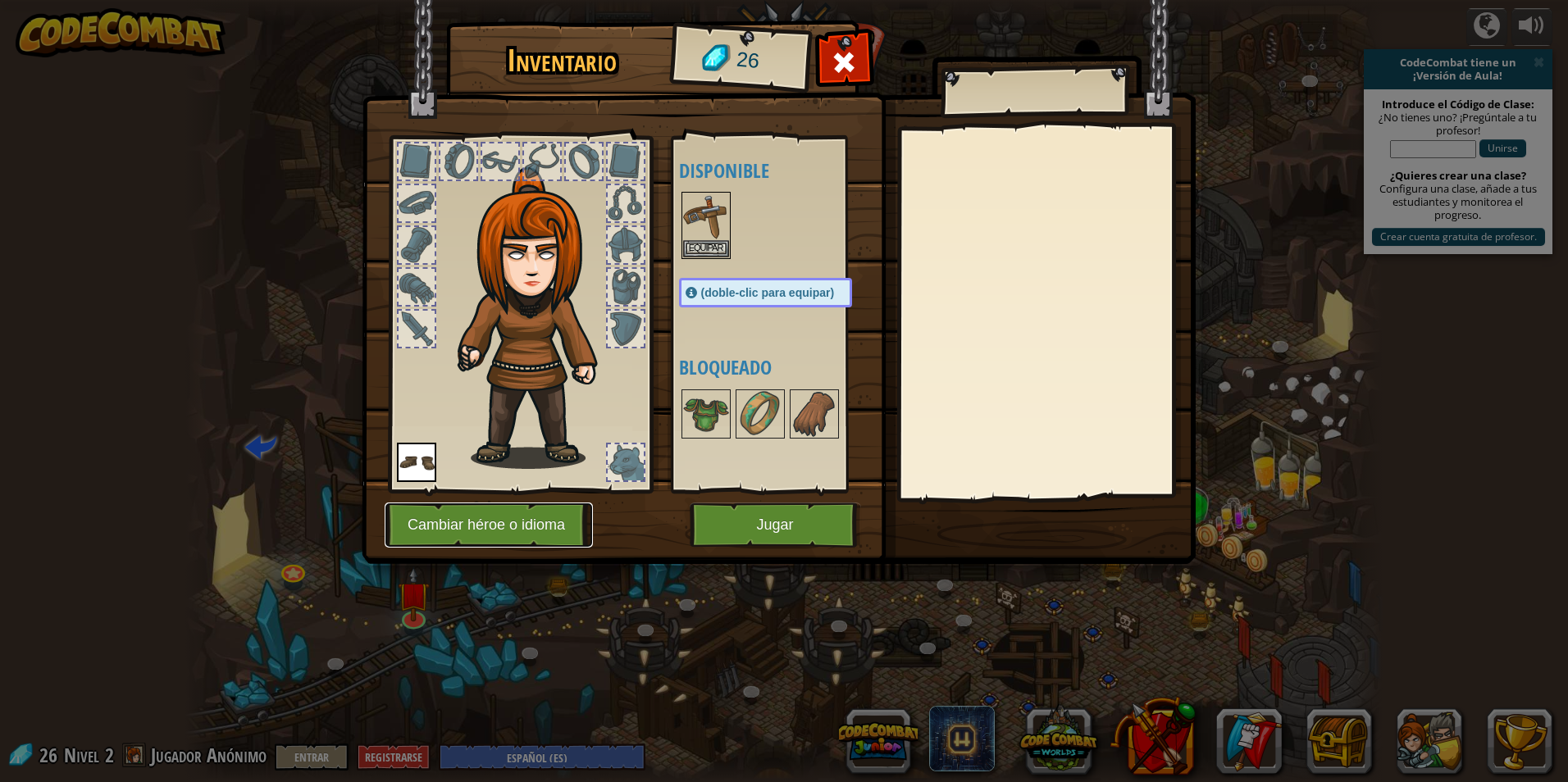 click on "Cambiar héroe o idioma" at bounding box center (489, 525) 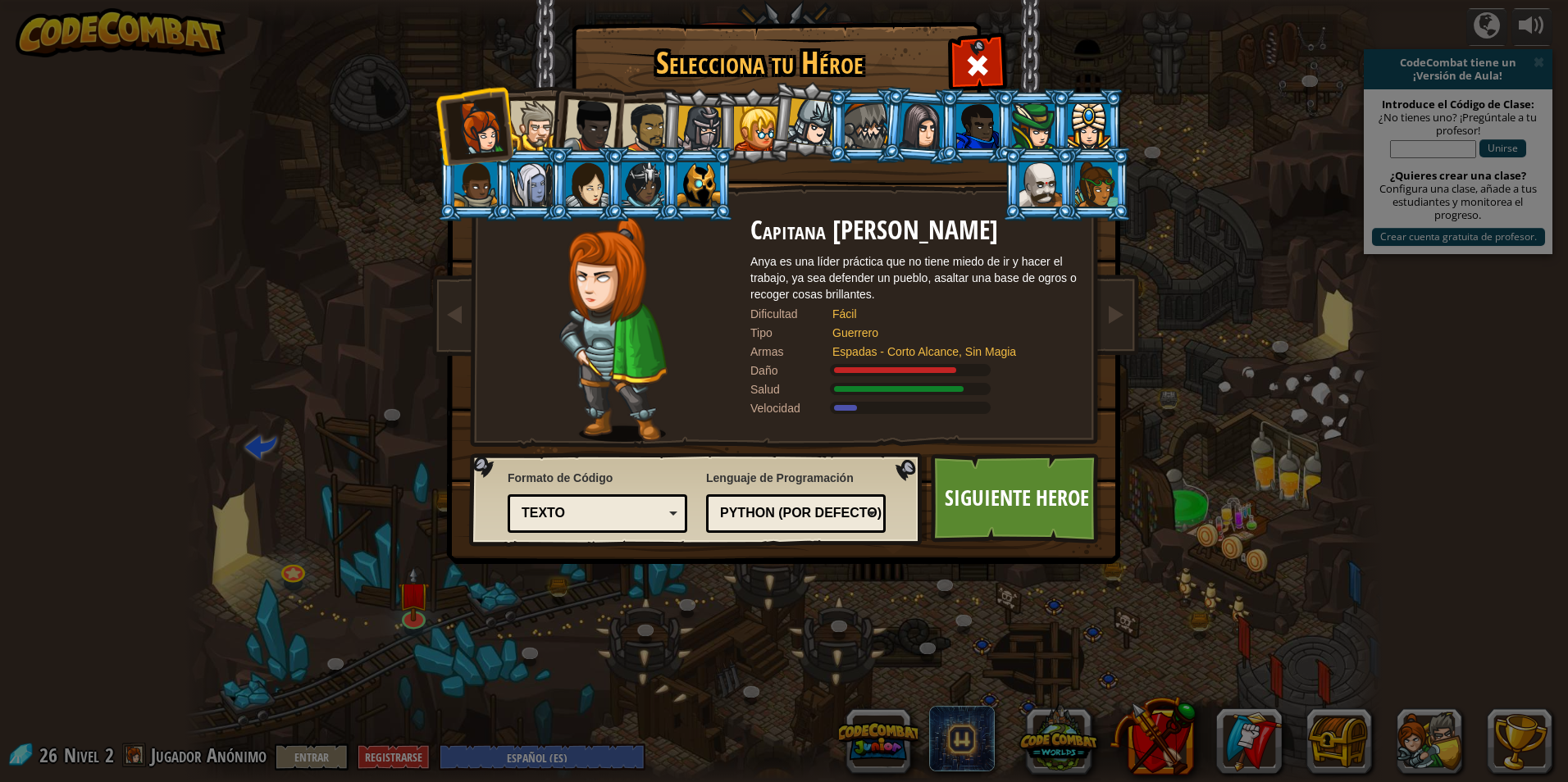 click at bounding box center [535, 125] 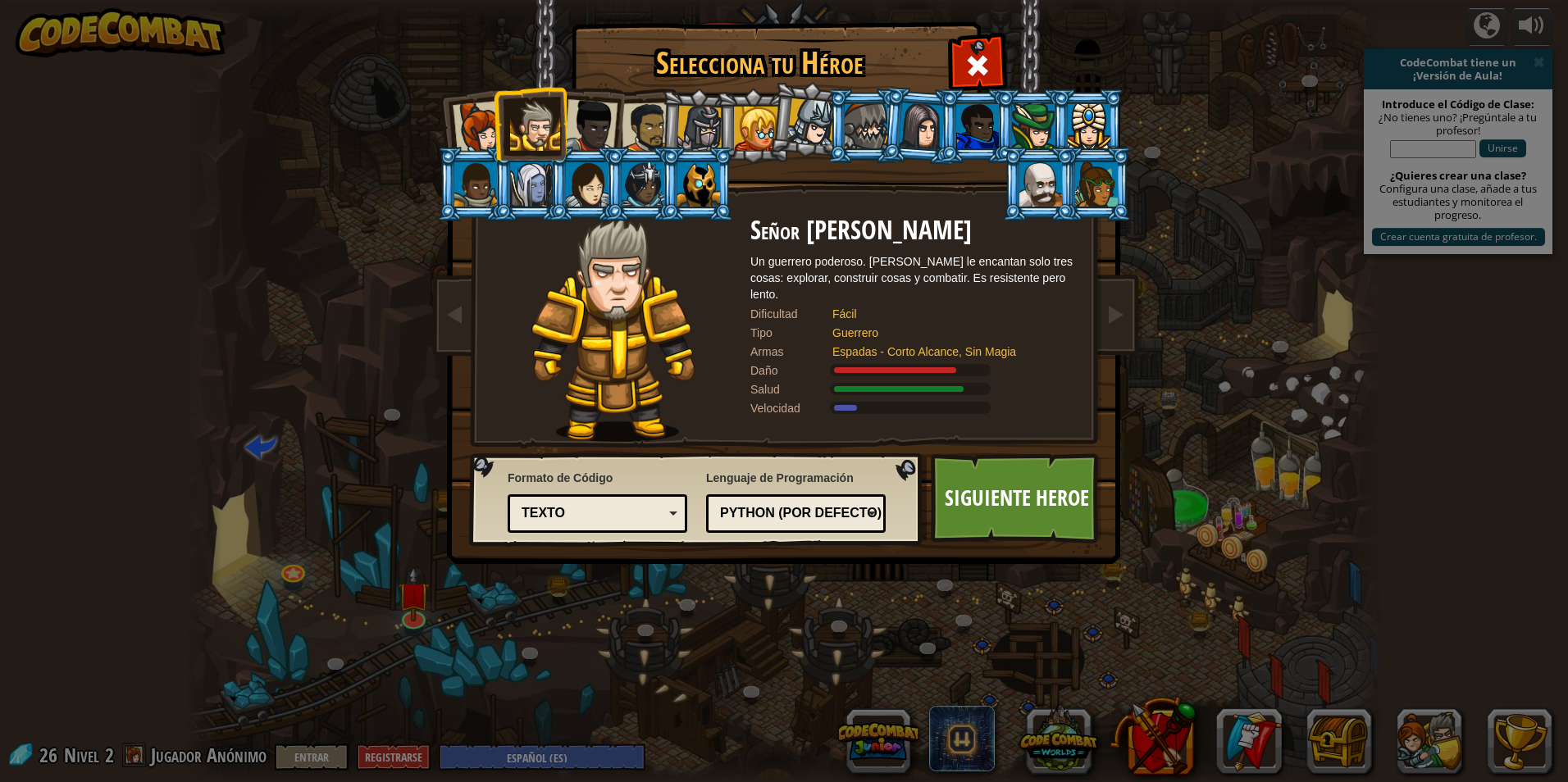 click at bounding box center (647, 128) 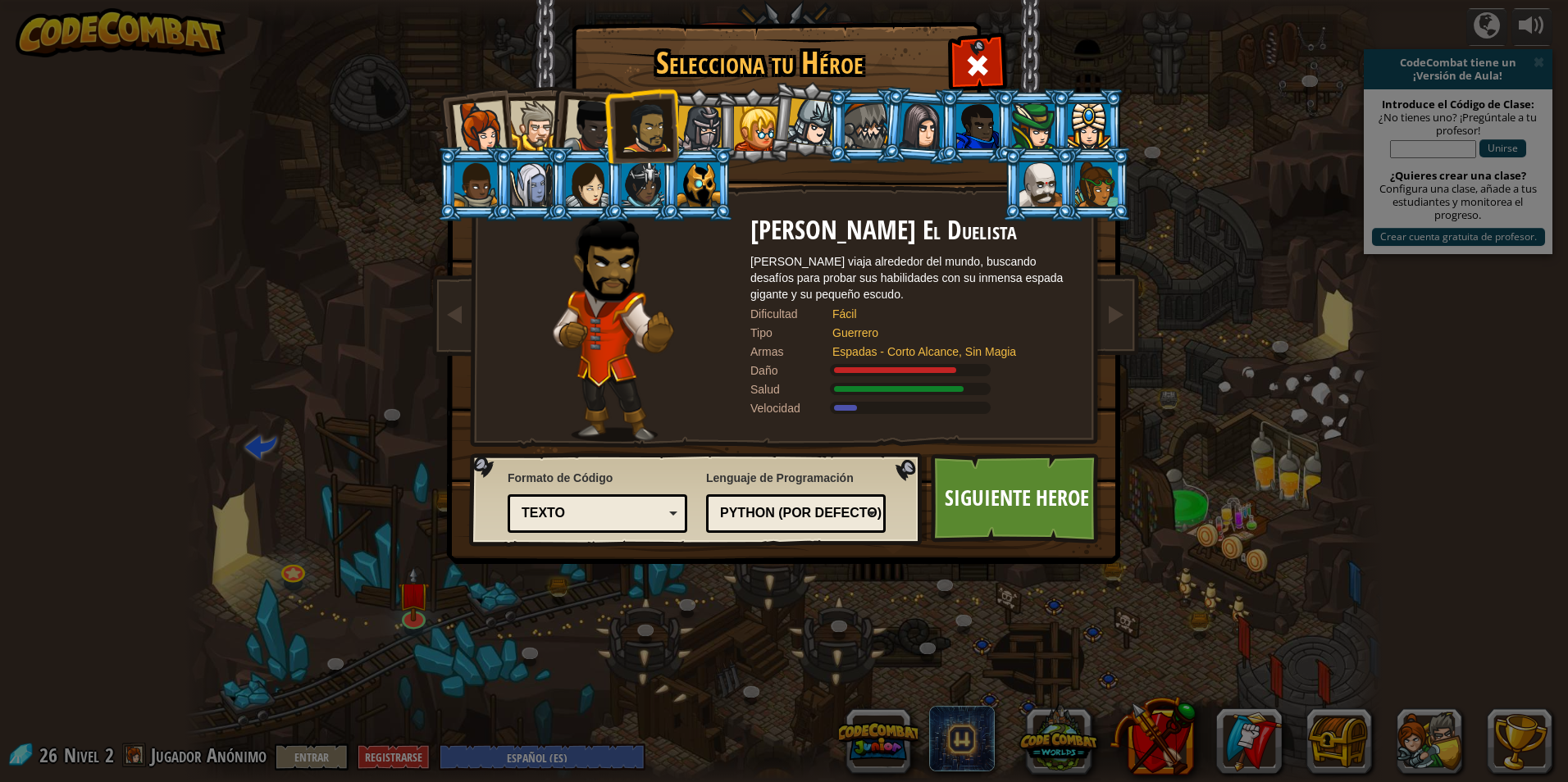 click at bounding box center (480, 128) 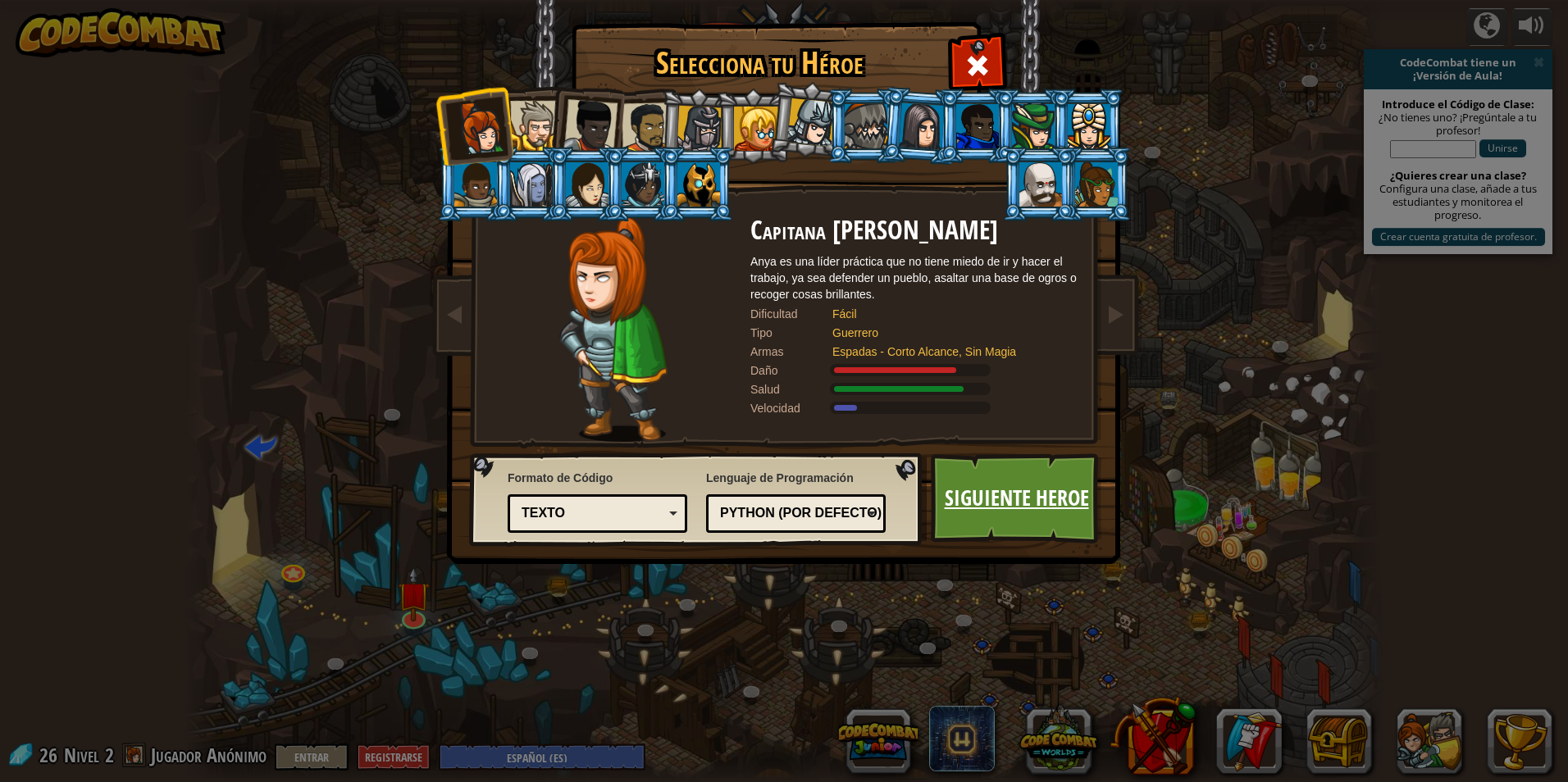 click on "Siguiente Heroe" at bounding box center [1016, 498] 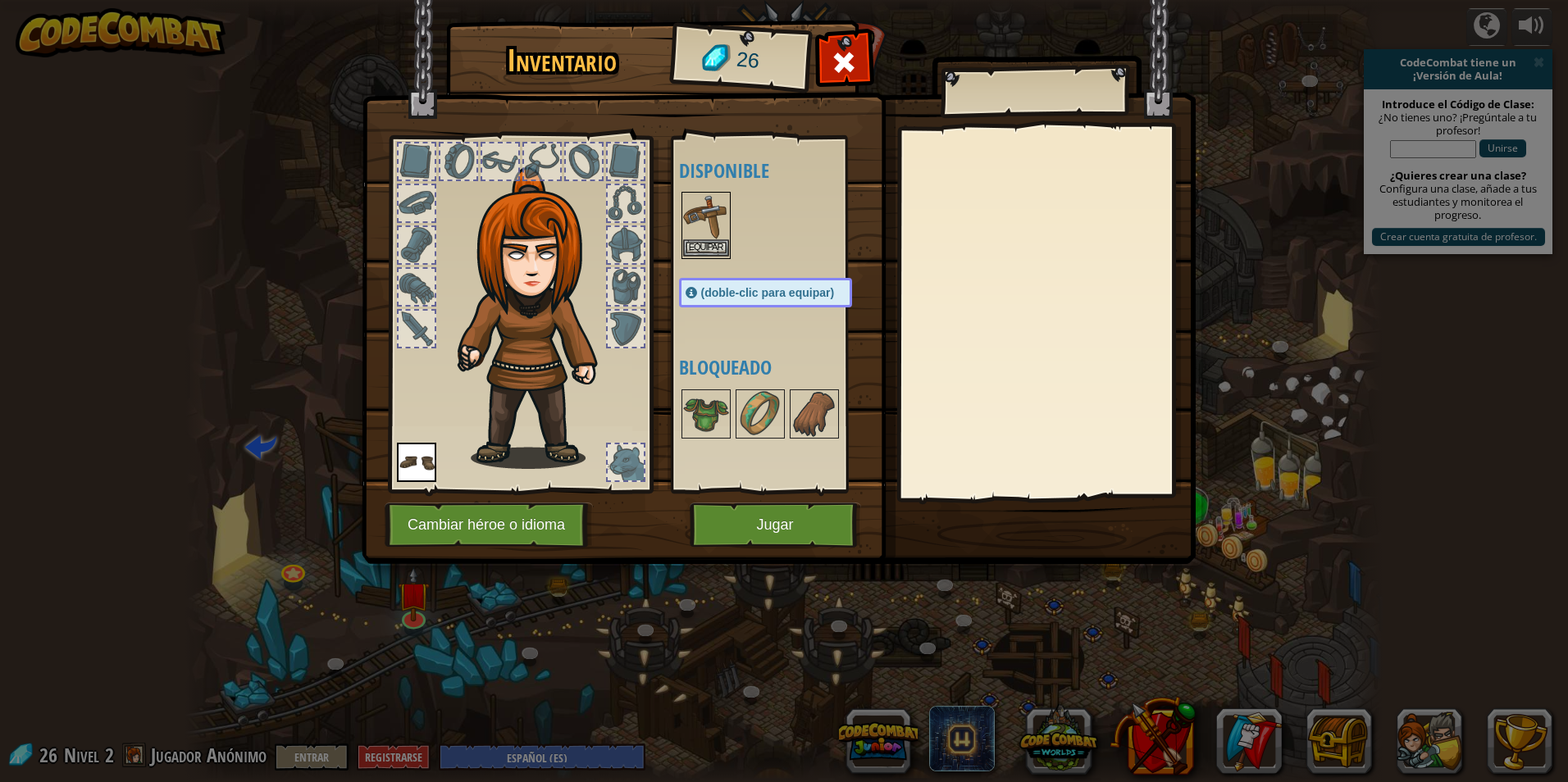 click at bounding box center (706, 216) 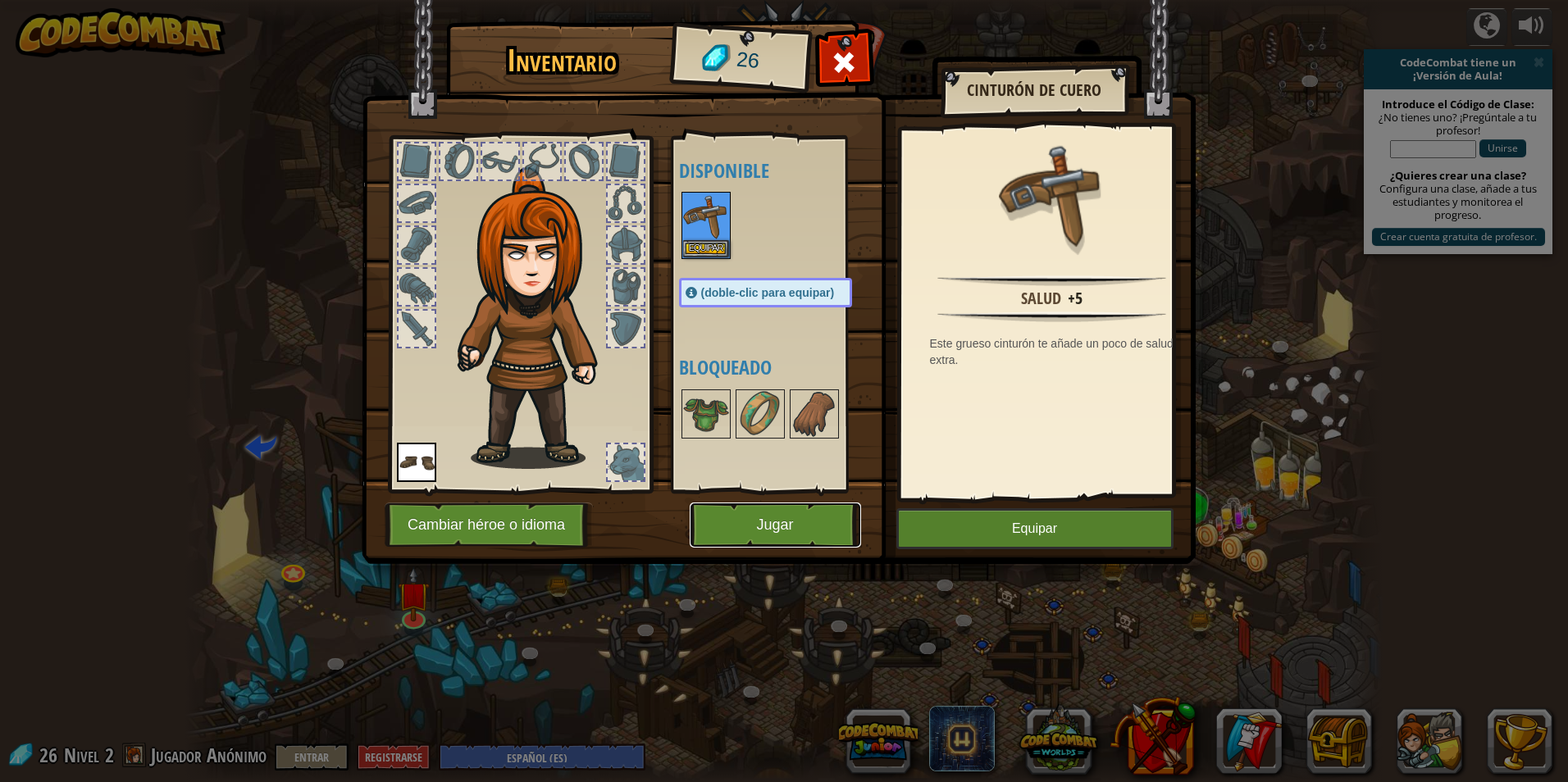 click on "Jugar" at bounding box center (775, 525) 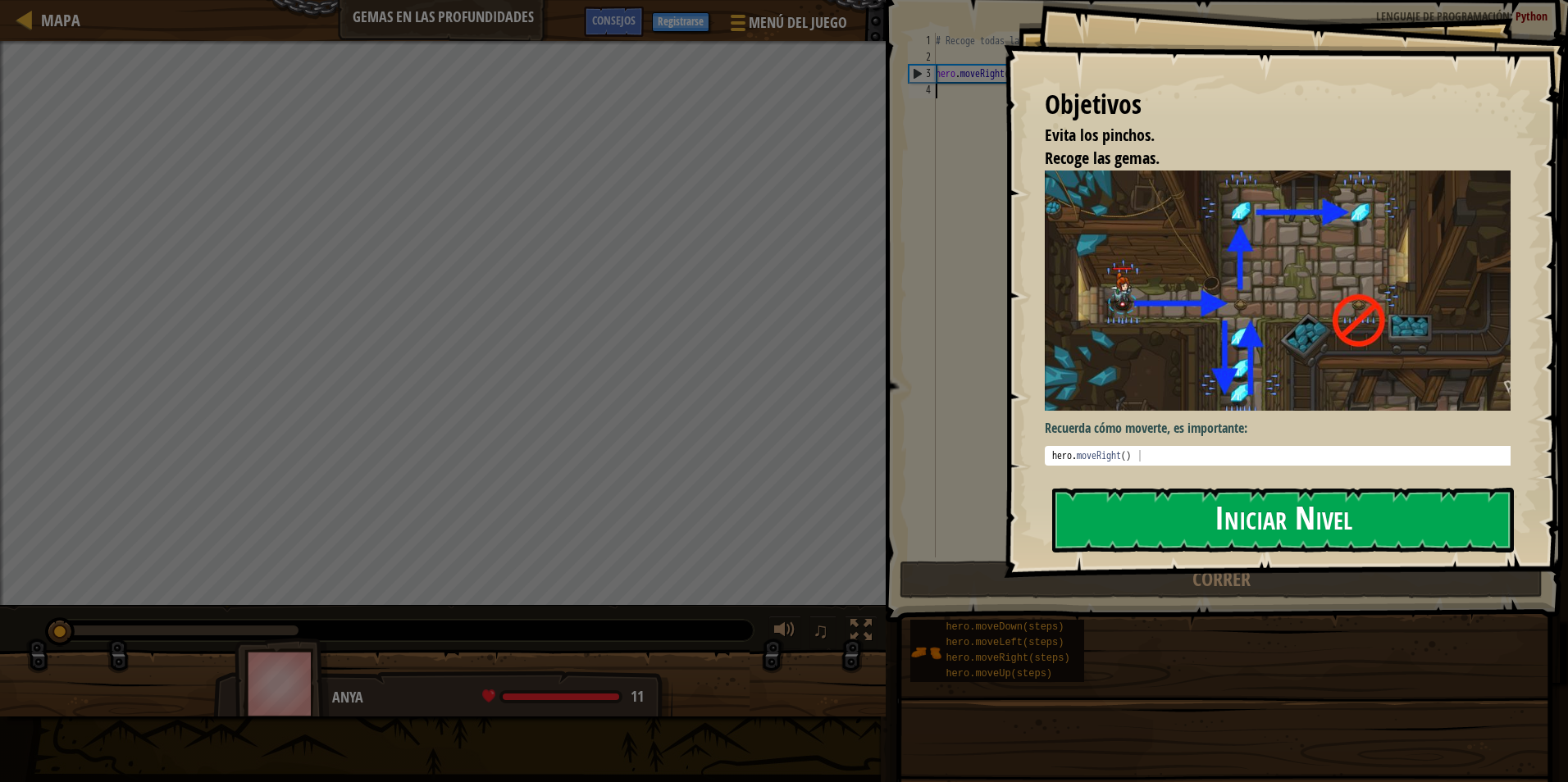 click on "Iniciar Nivel" at bounding box center [1283, 520] 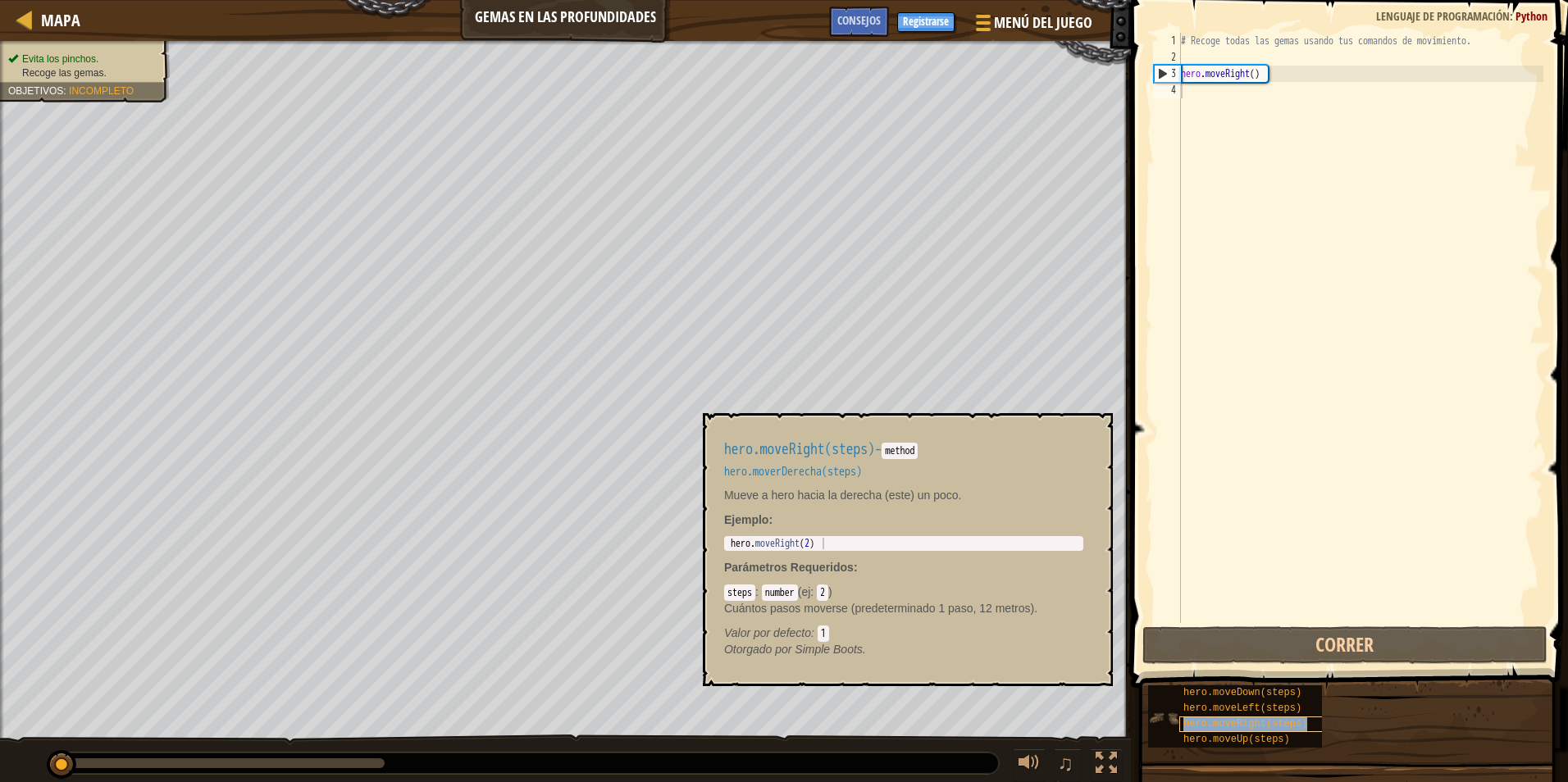 click on "hero.moveRight(steps)" at bounding box center (1245, 724) 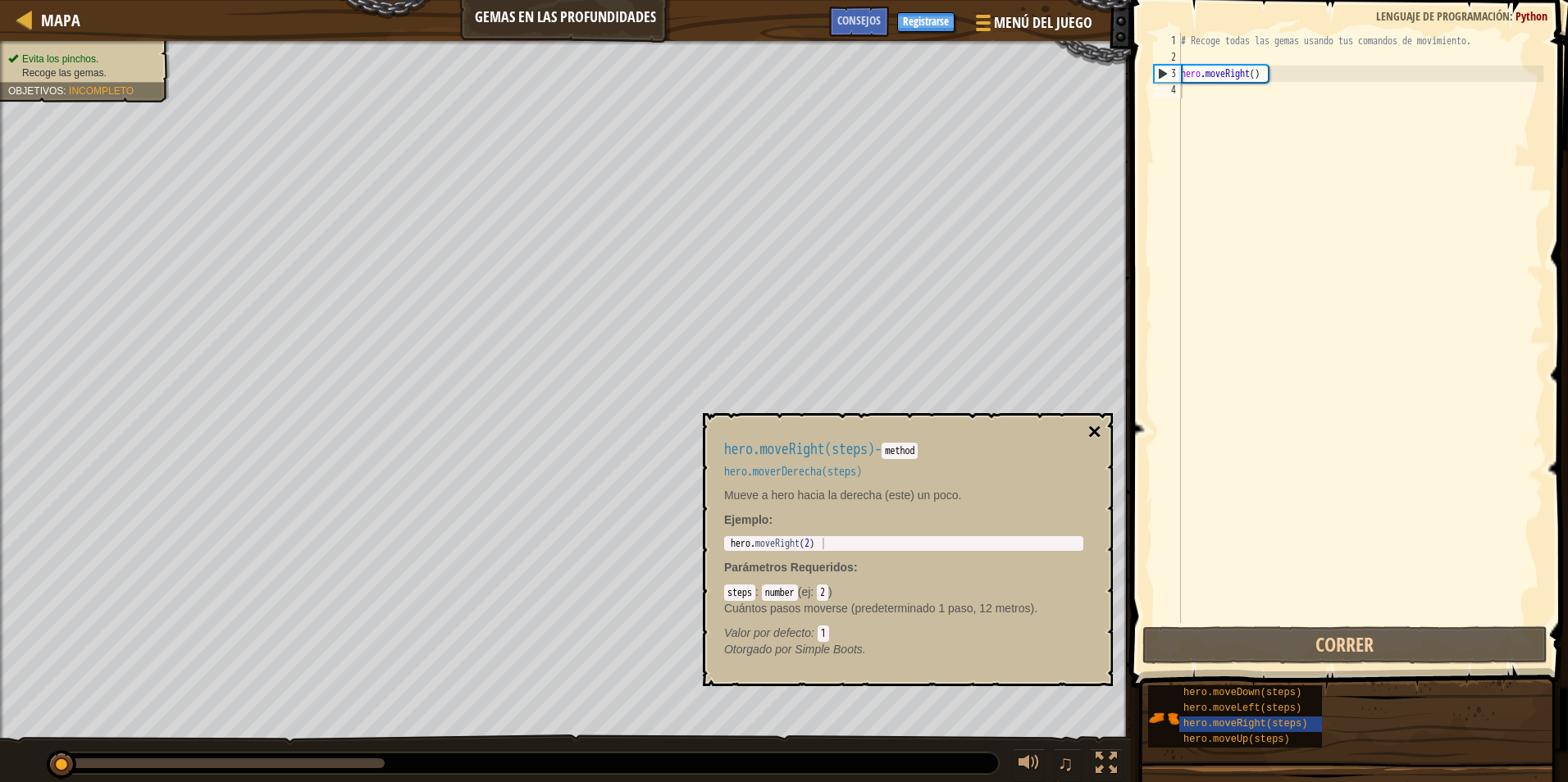 click on "×" at bounding box center [1095, 432] 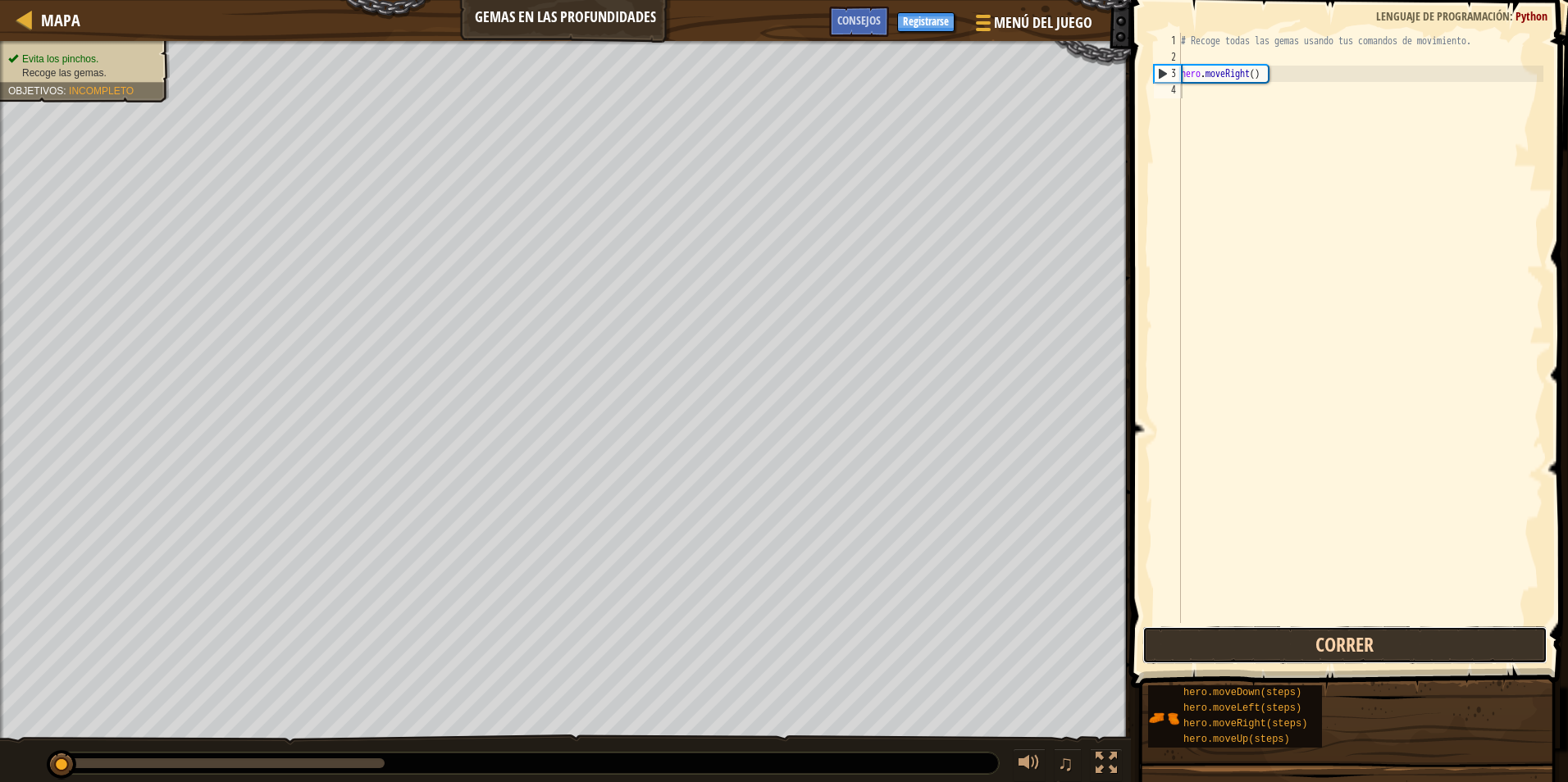 click on "Correr" at bounding box center [1345, 645] 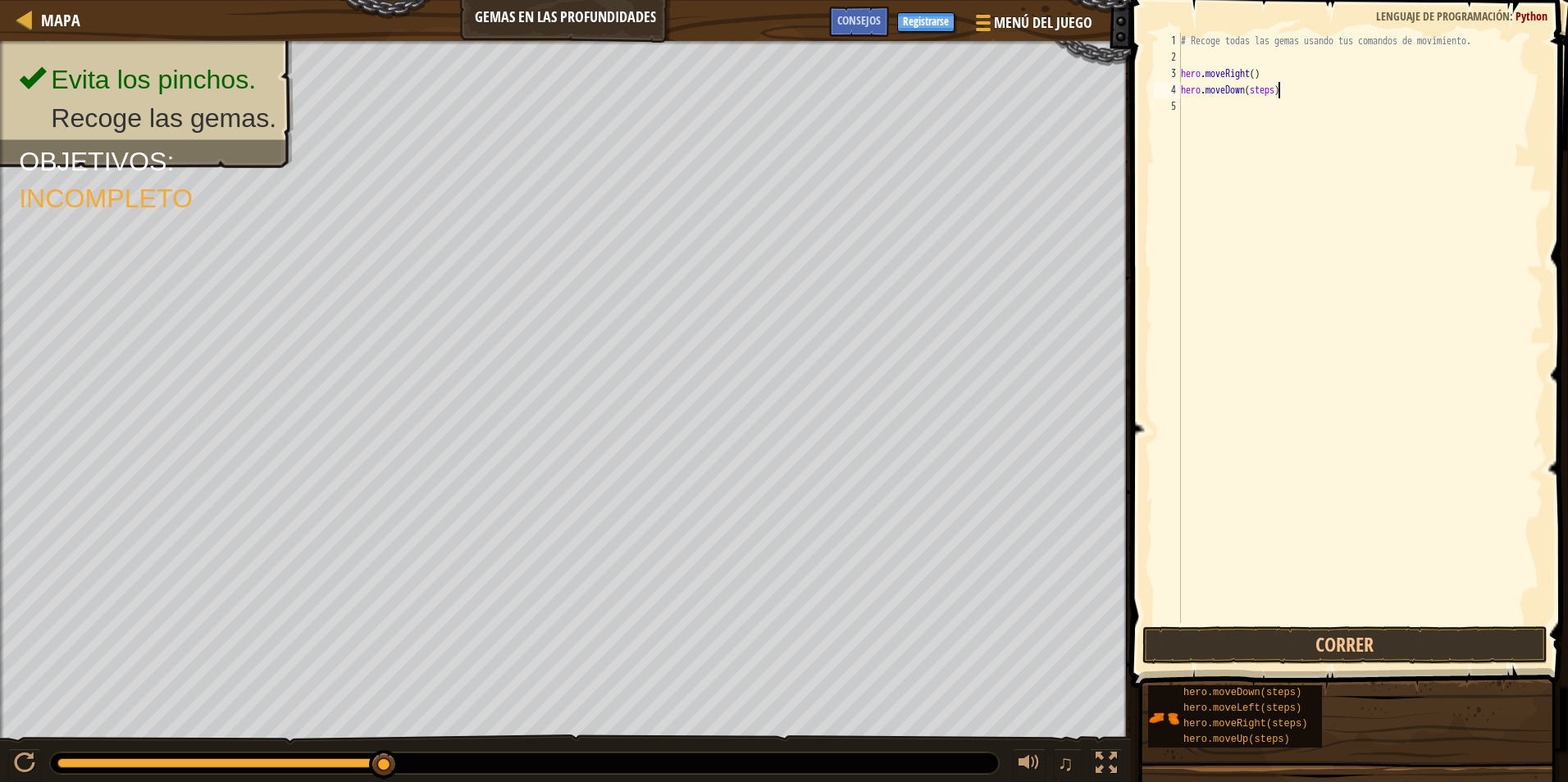 click on "# Recoge todas las gemas usando tus comandos de movimiento. hero . moveRight ( ) hero . moveDown ( steps )" at bounding box center (1361, 344) 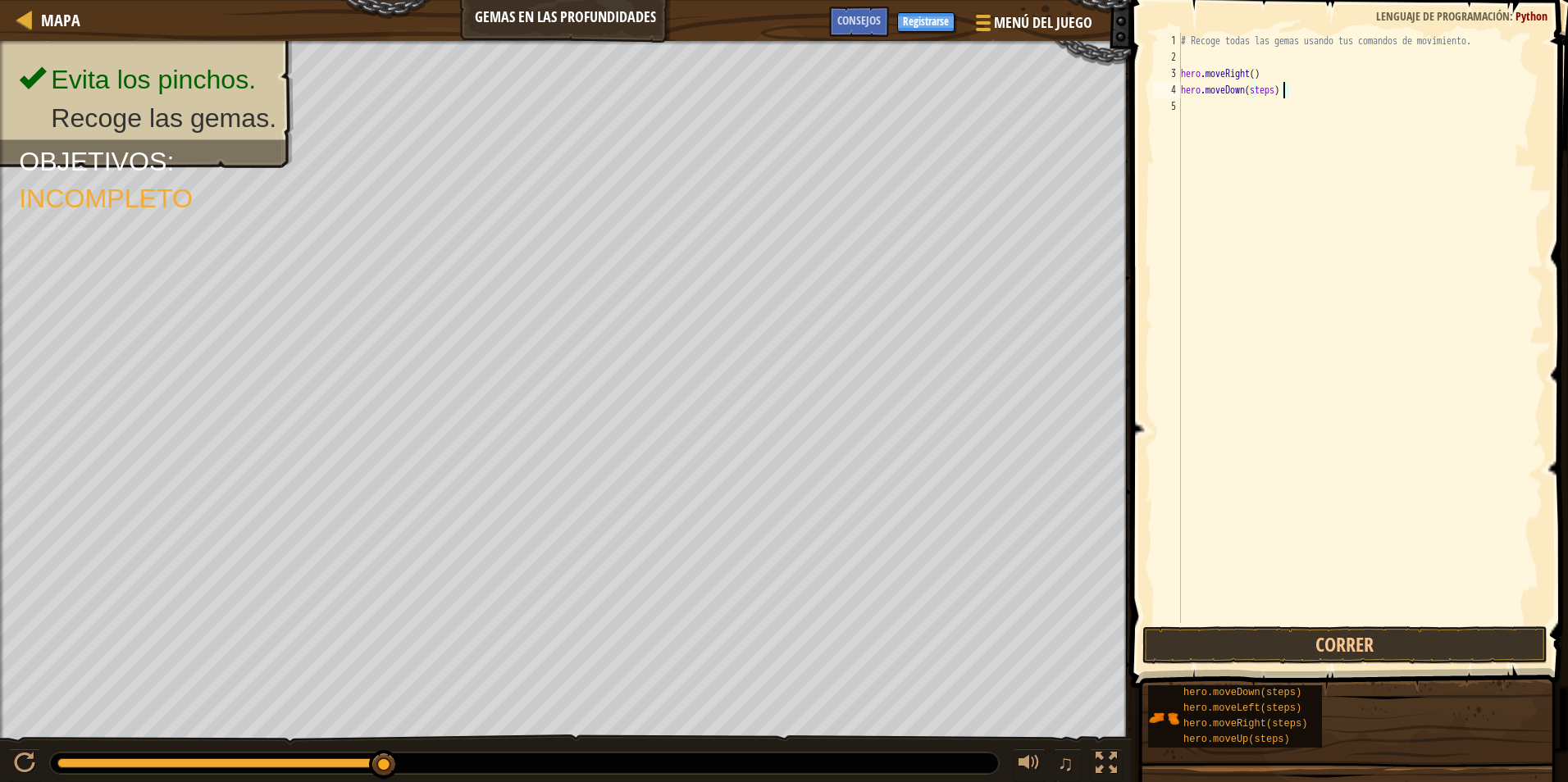 click on "# Recoge todas las gemas usando tus comandos de movimiento. hero . moveRight ( ) hero . moveDown ( steps )" at bounding box center [1361, 344] 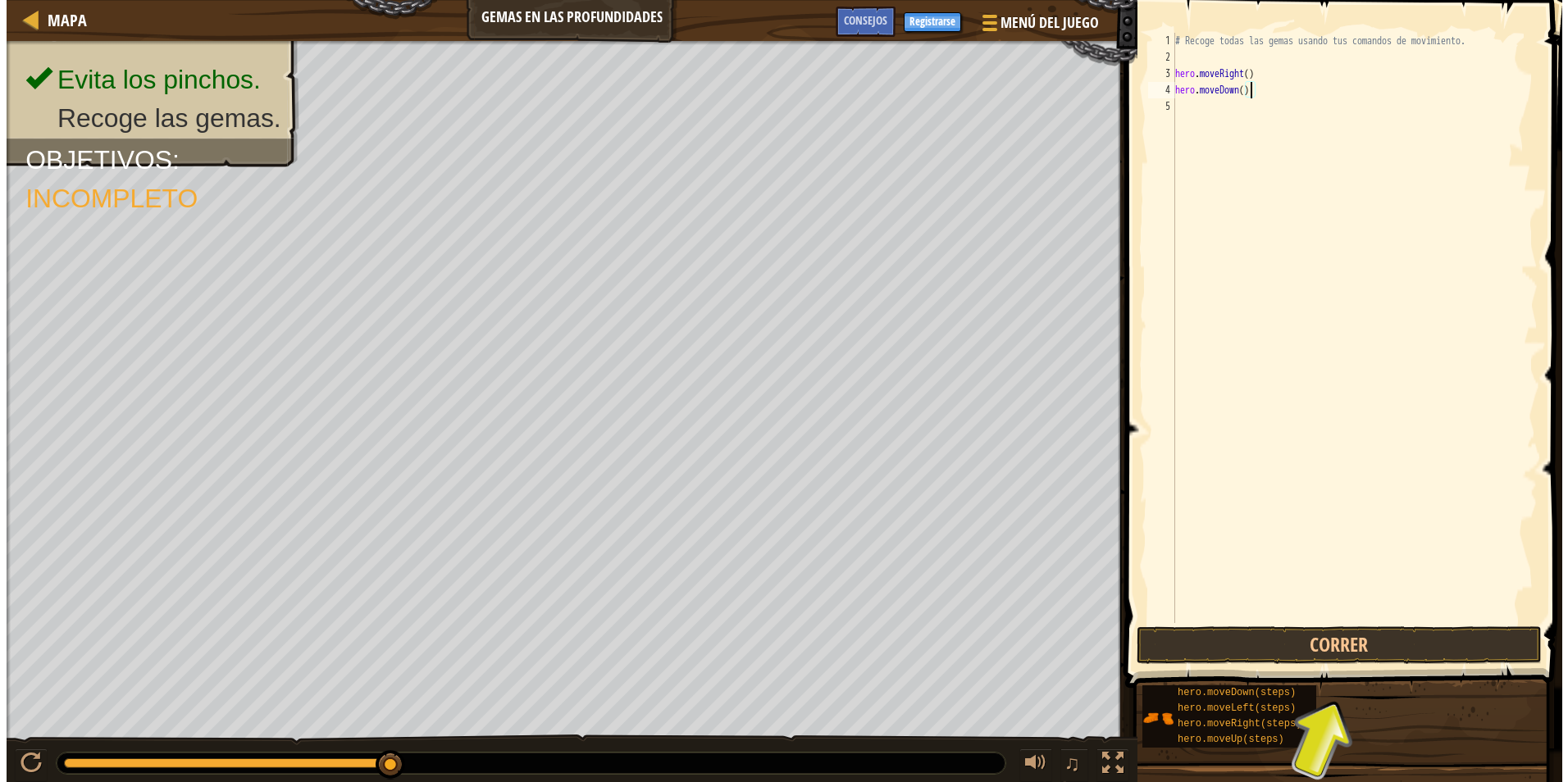 scroll, scrollTop: 7, scrollLeft: 6, axis: both 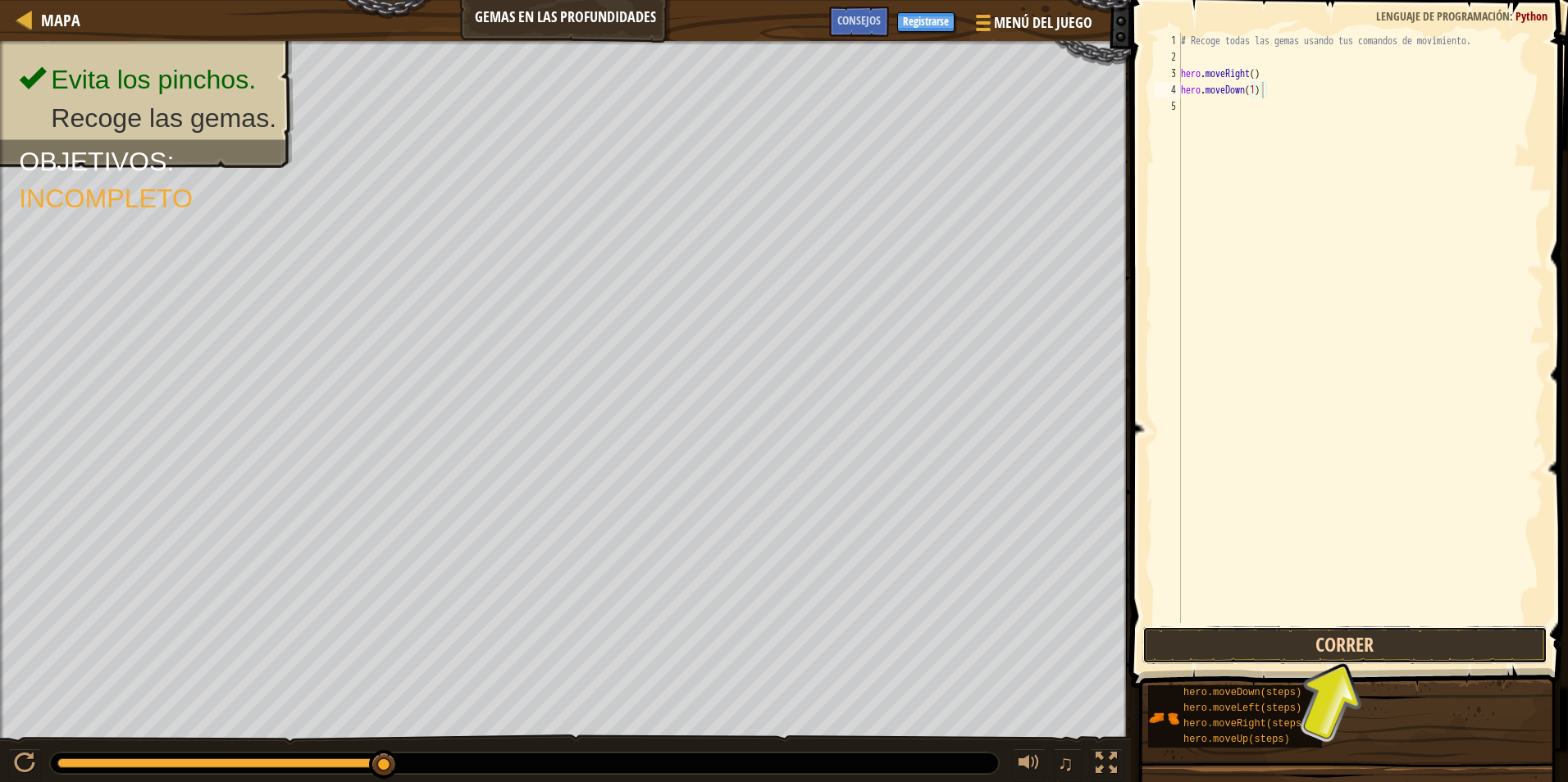 click on "Correr" at bounding box center [1345, 645] 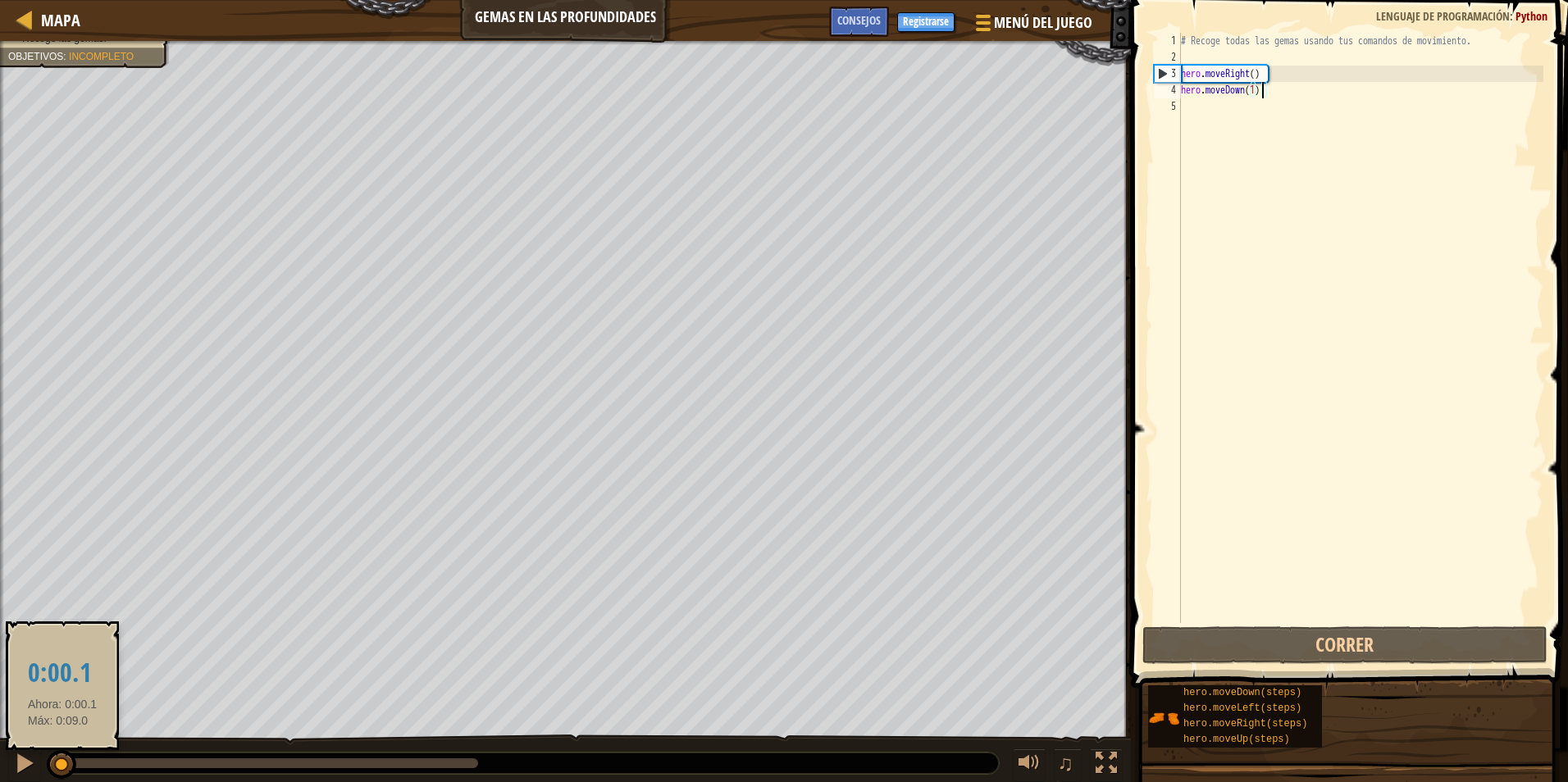 drag, startPoint x: 380, startPoint y: 771, endPoint x: 62, endPoint y: 767, distance: 318.0252 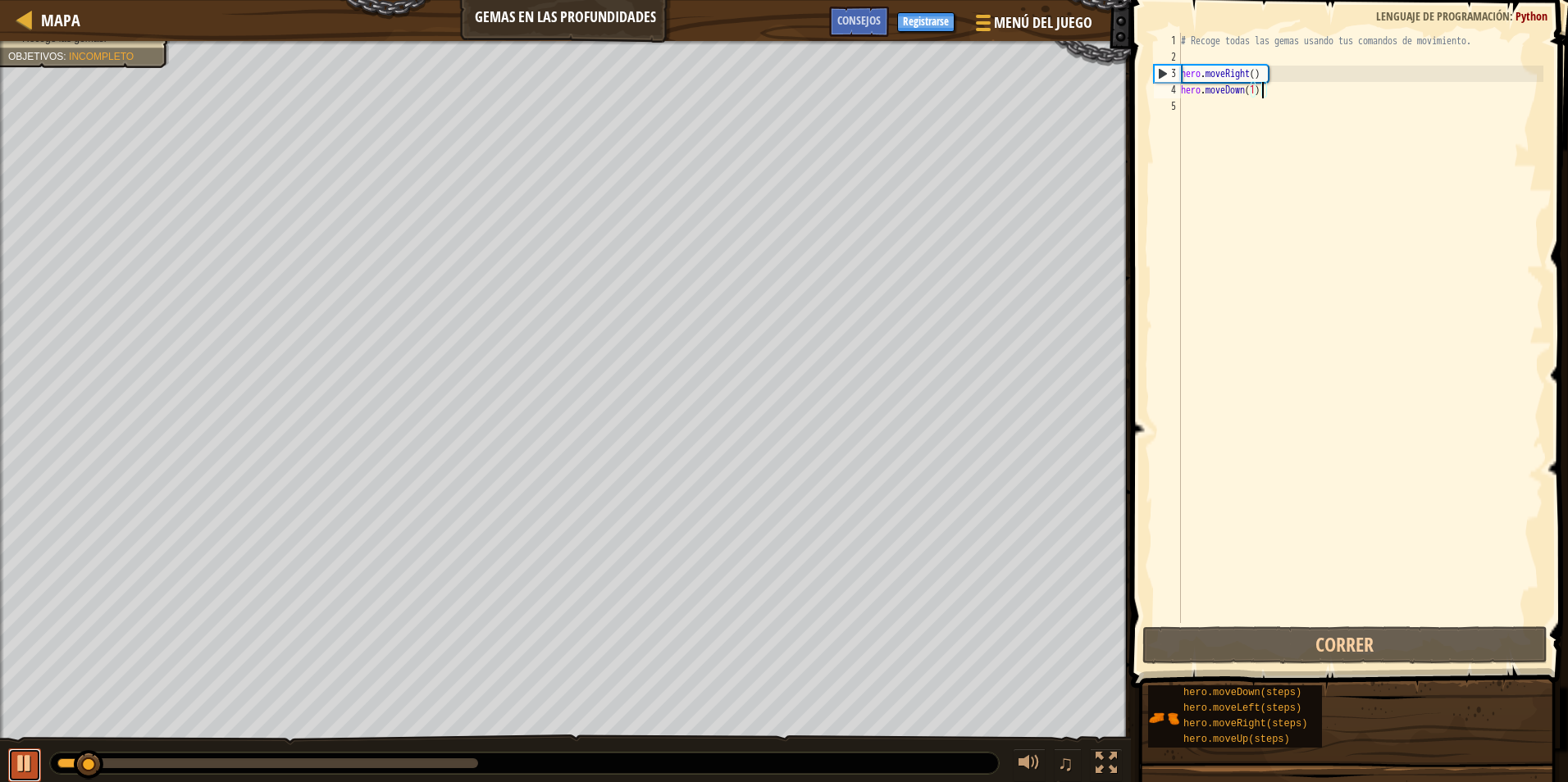 click at bounding box center (25, 763) 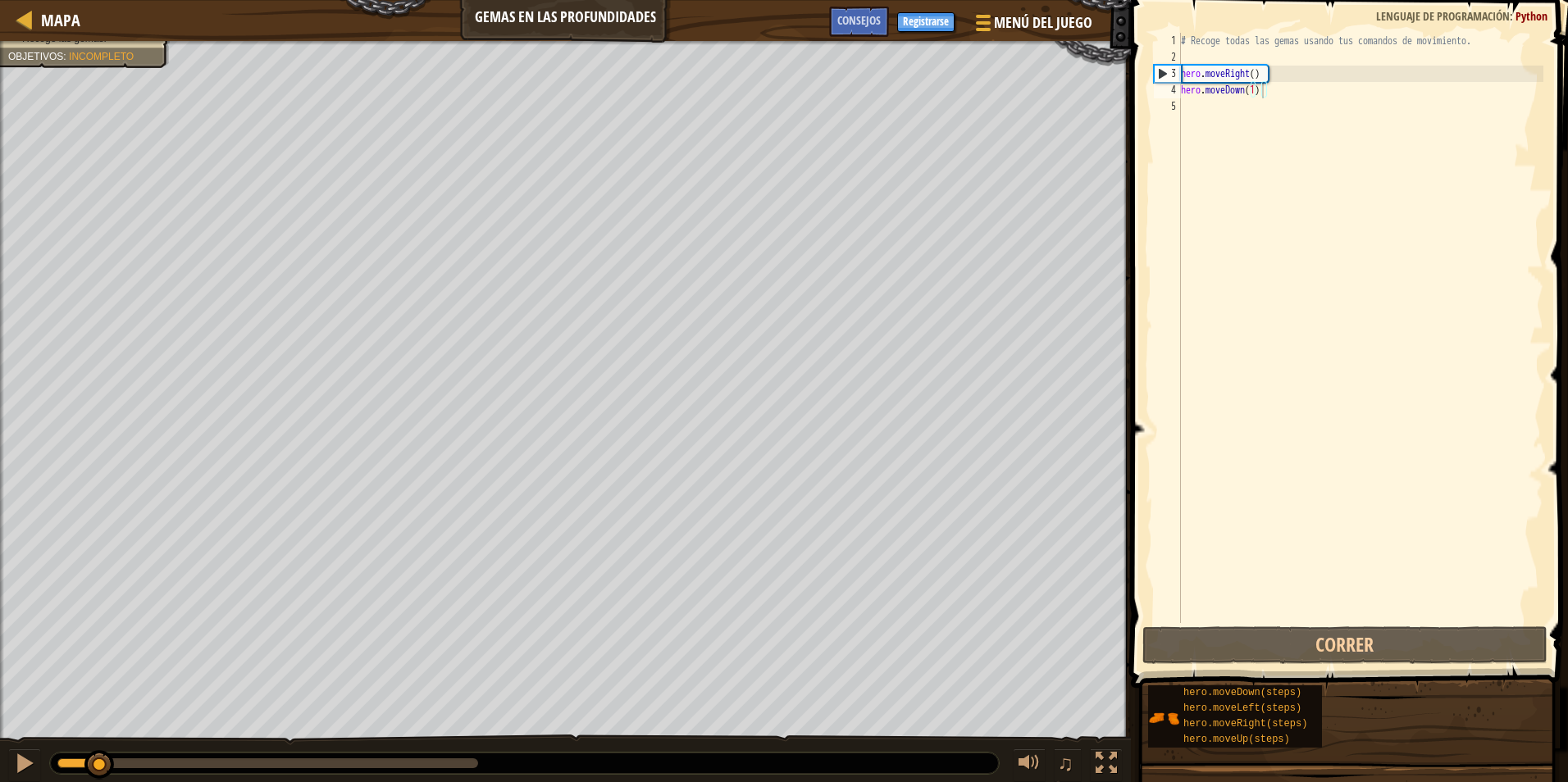 drag, startPoint x: 469, startPoint y: 751, endPoint x: 470, endPoint y: 760, distance: 9.055385 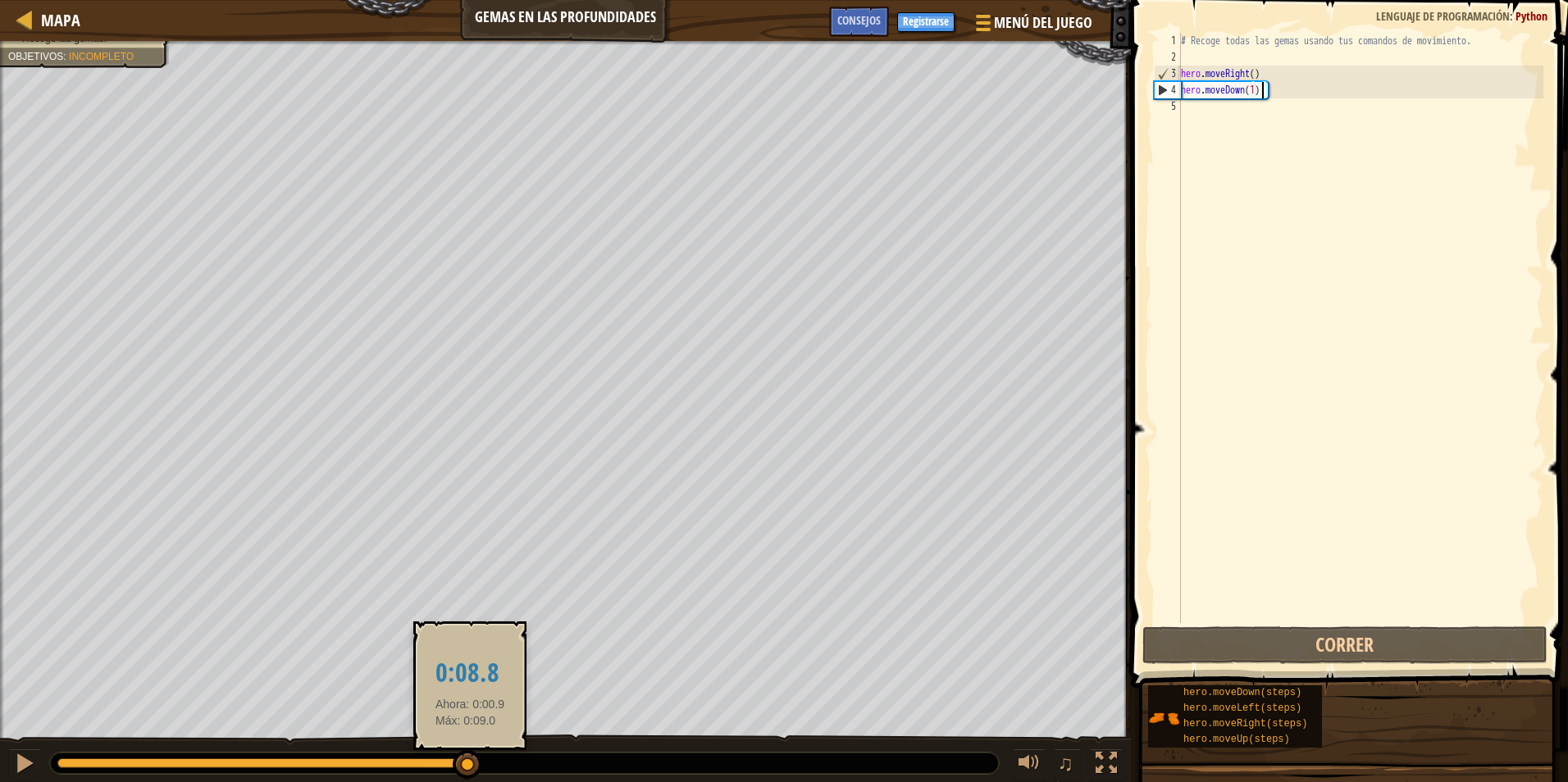 click at bounding box center [267, 763] 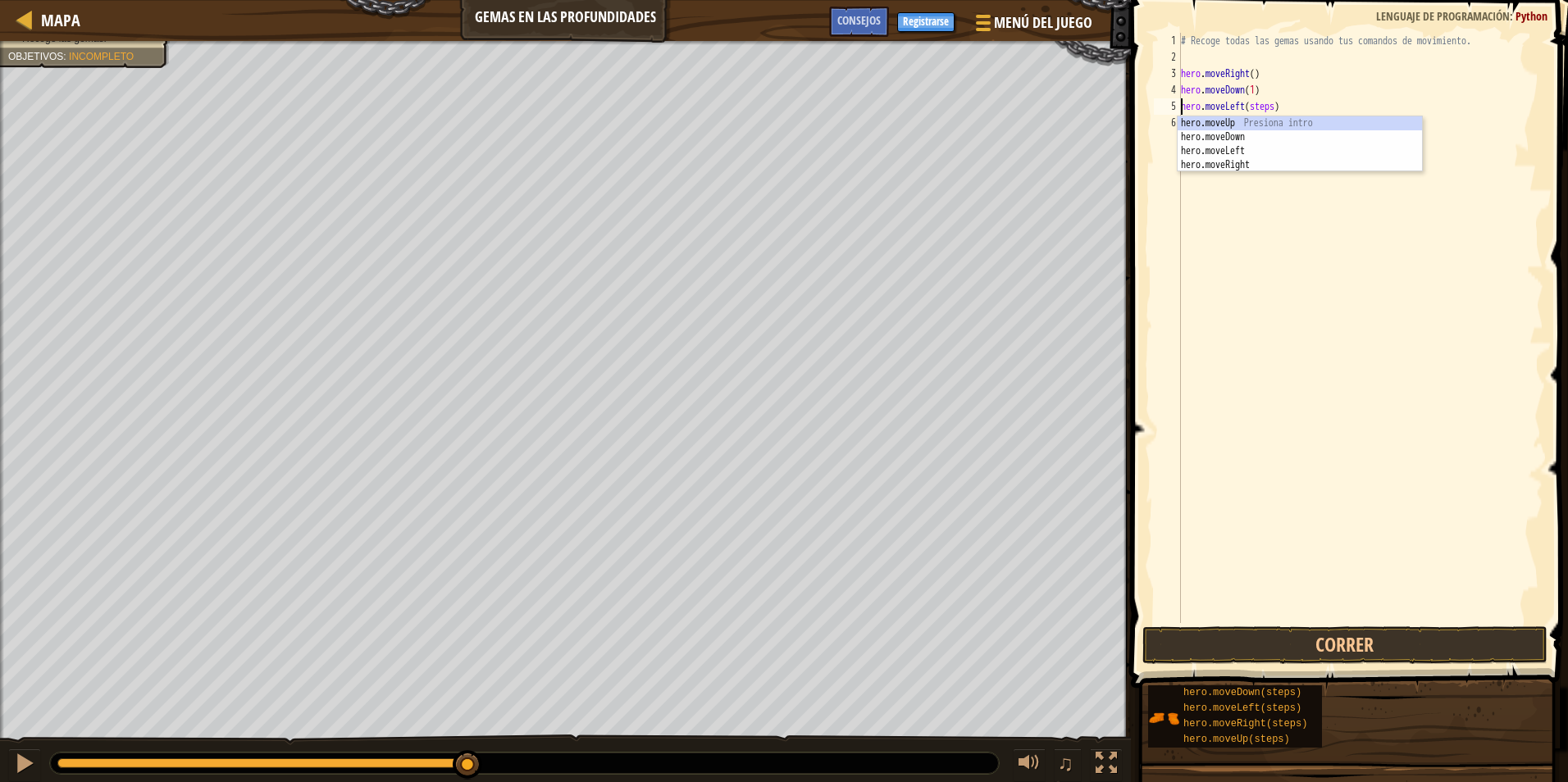 click on "# Recoge todas las gemas usando tus comandos de movimiento. hero . moveRight ( ) hero . moveDown ( 1 ) hero . moveLeft ( steps )" at bounding box center [1361, 344] 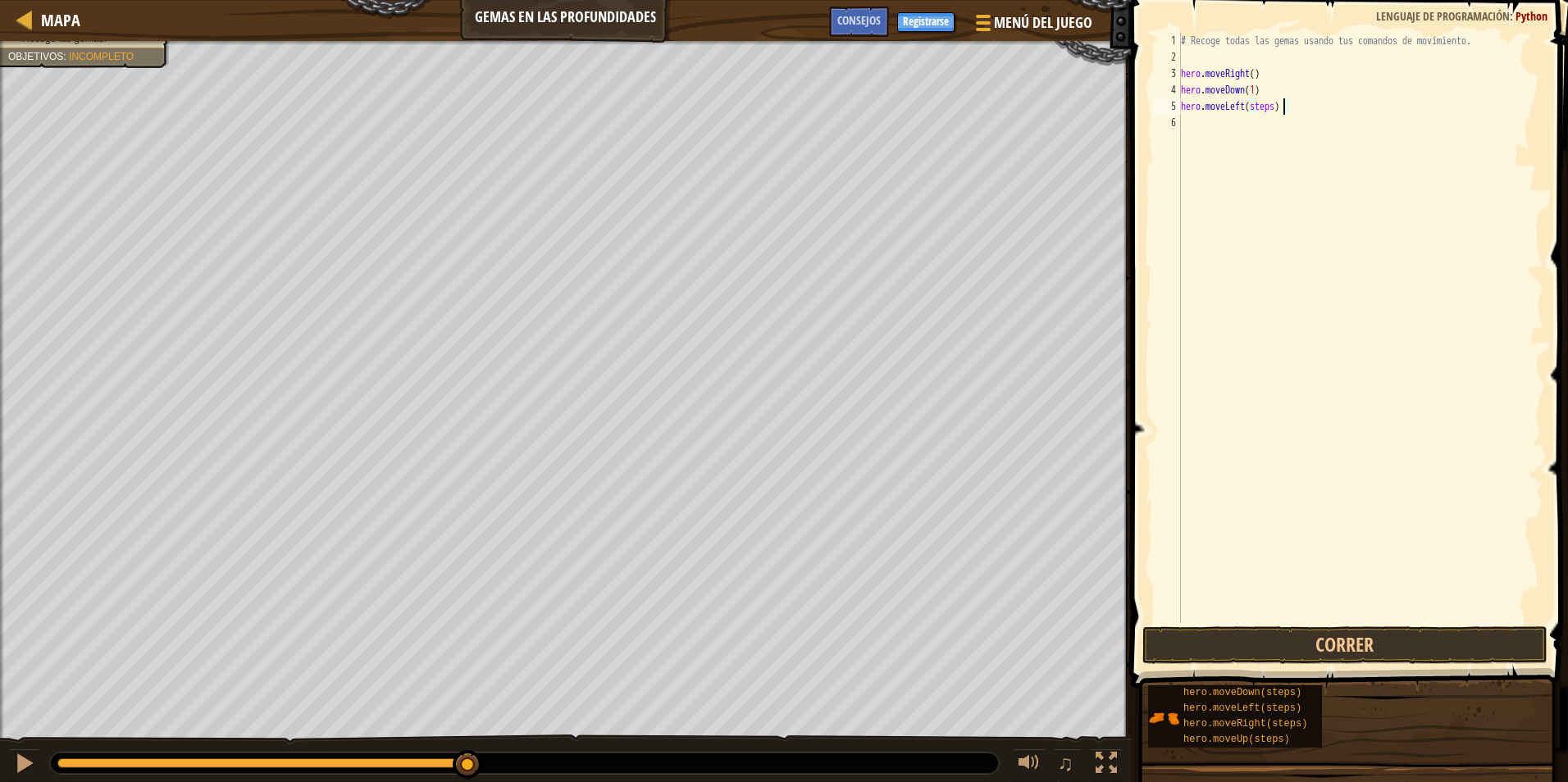 click on "# Recoge todas las gemas usando tus comandos de movimiento. hero . moveRight ( ) hero . moveDown ( 1 ) hero . moveLeft ( steps )" at bounding box center [1361, 344] 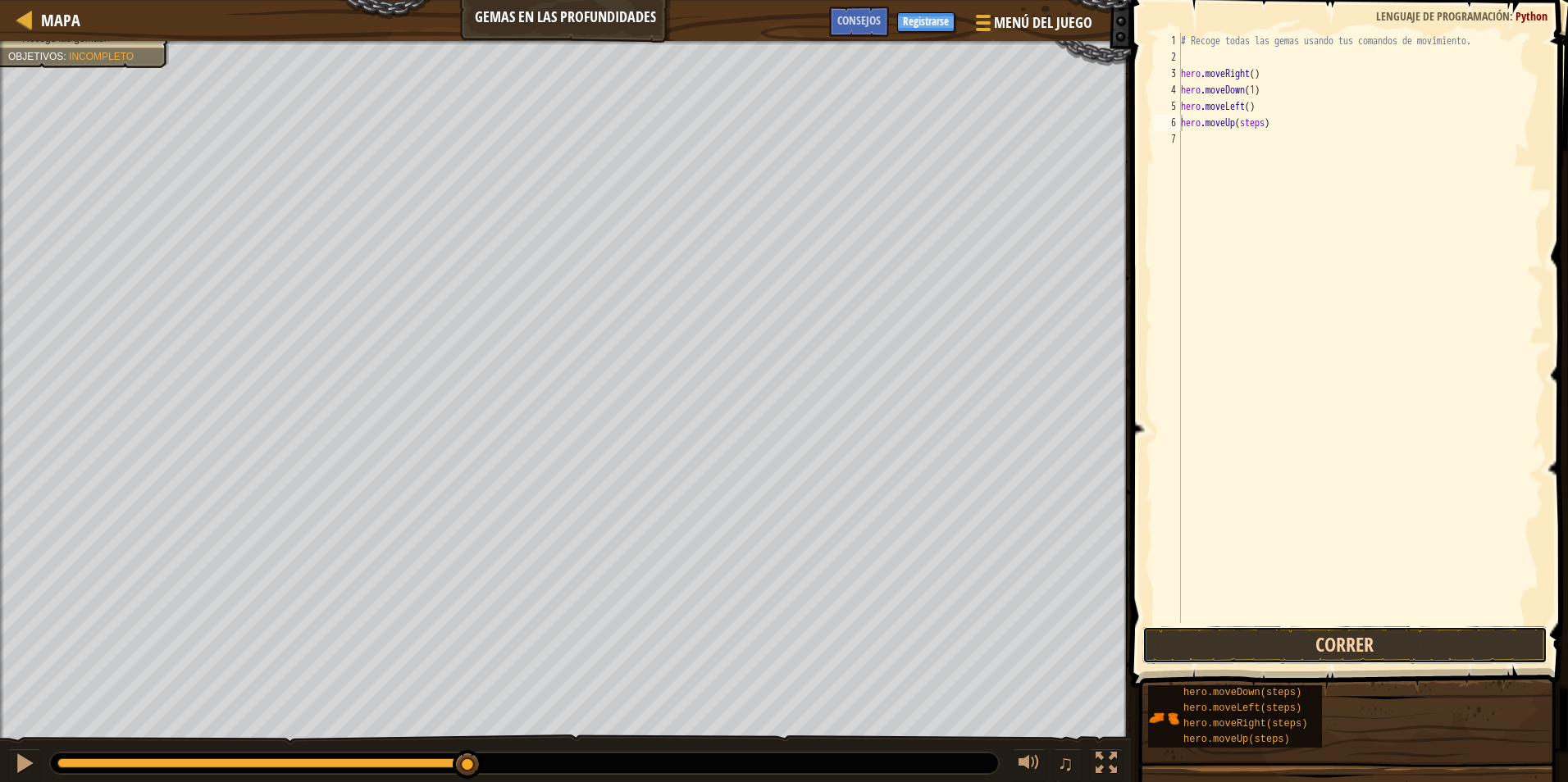 click on "Correr" at bounding box center (1345, 645) 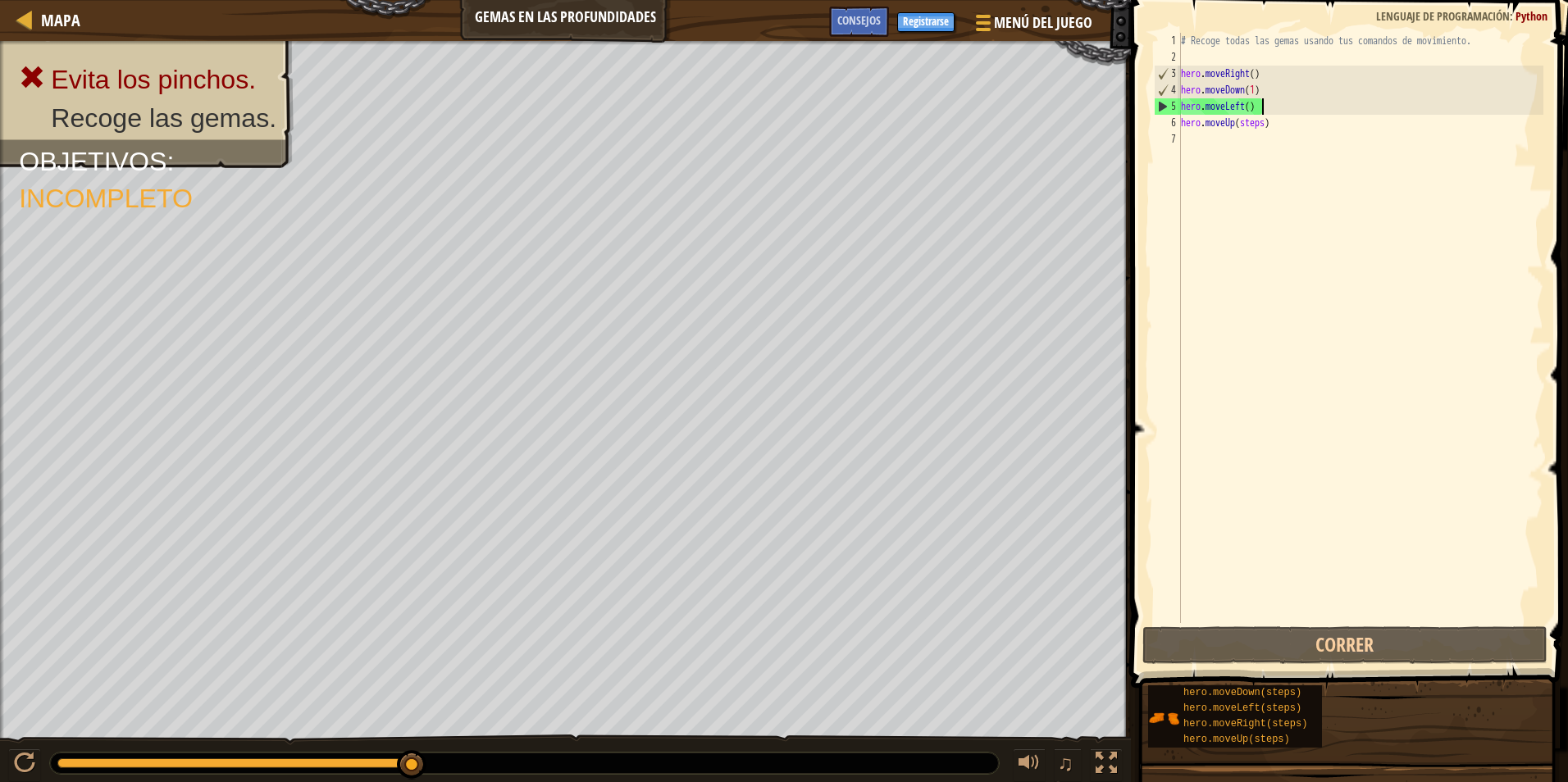click on "# Recoge todas las gemas usando tus comandos de movimiento. hero . moveRight ( ) hero . moveDown ( 1 ) hero . moveLeft ( ) hero . moveUp ( steps )" at bounding box center (1361, 344) 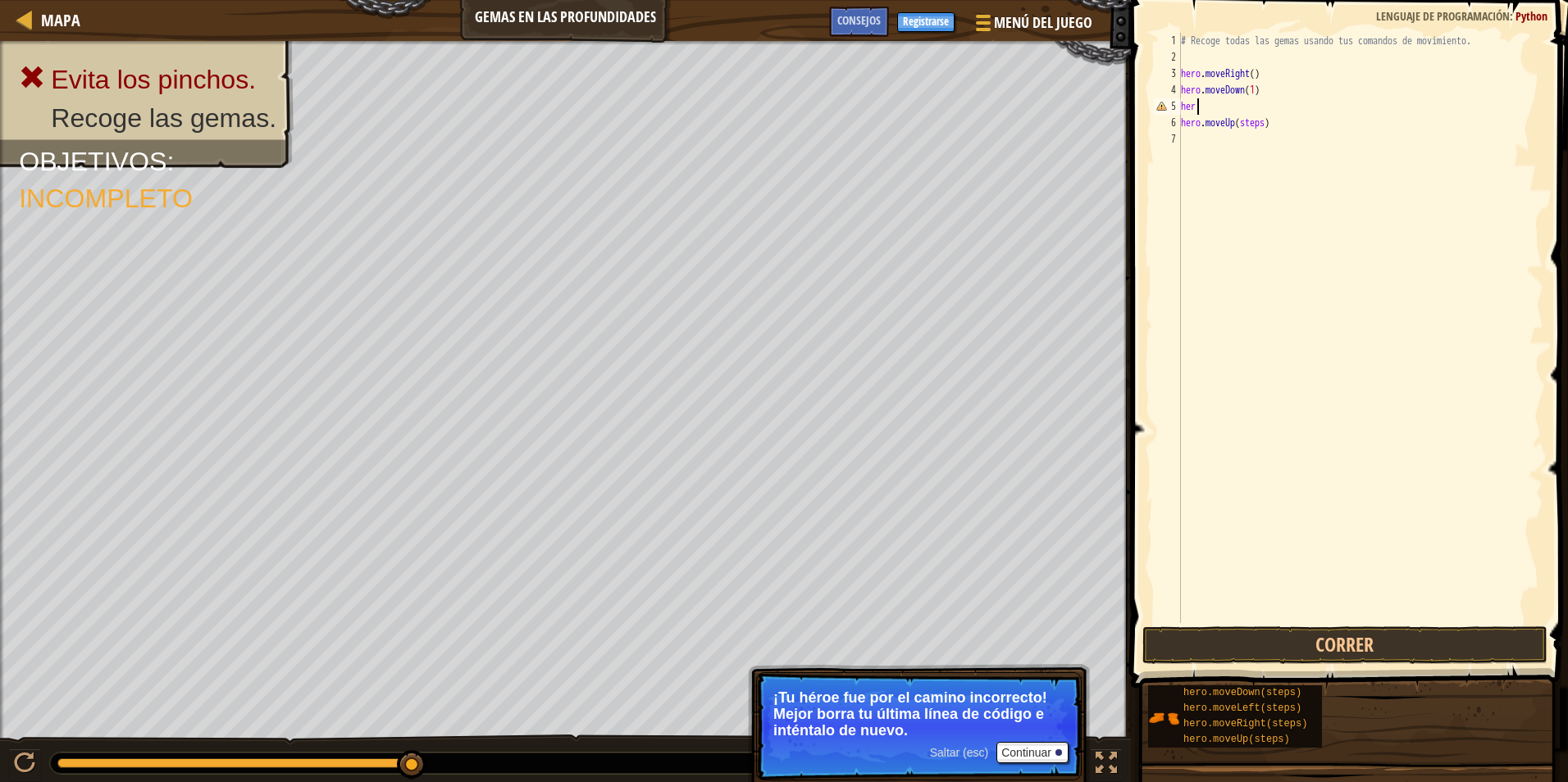 scroll, scrollTop: 7, scrollLeft: 0, axis: vertical 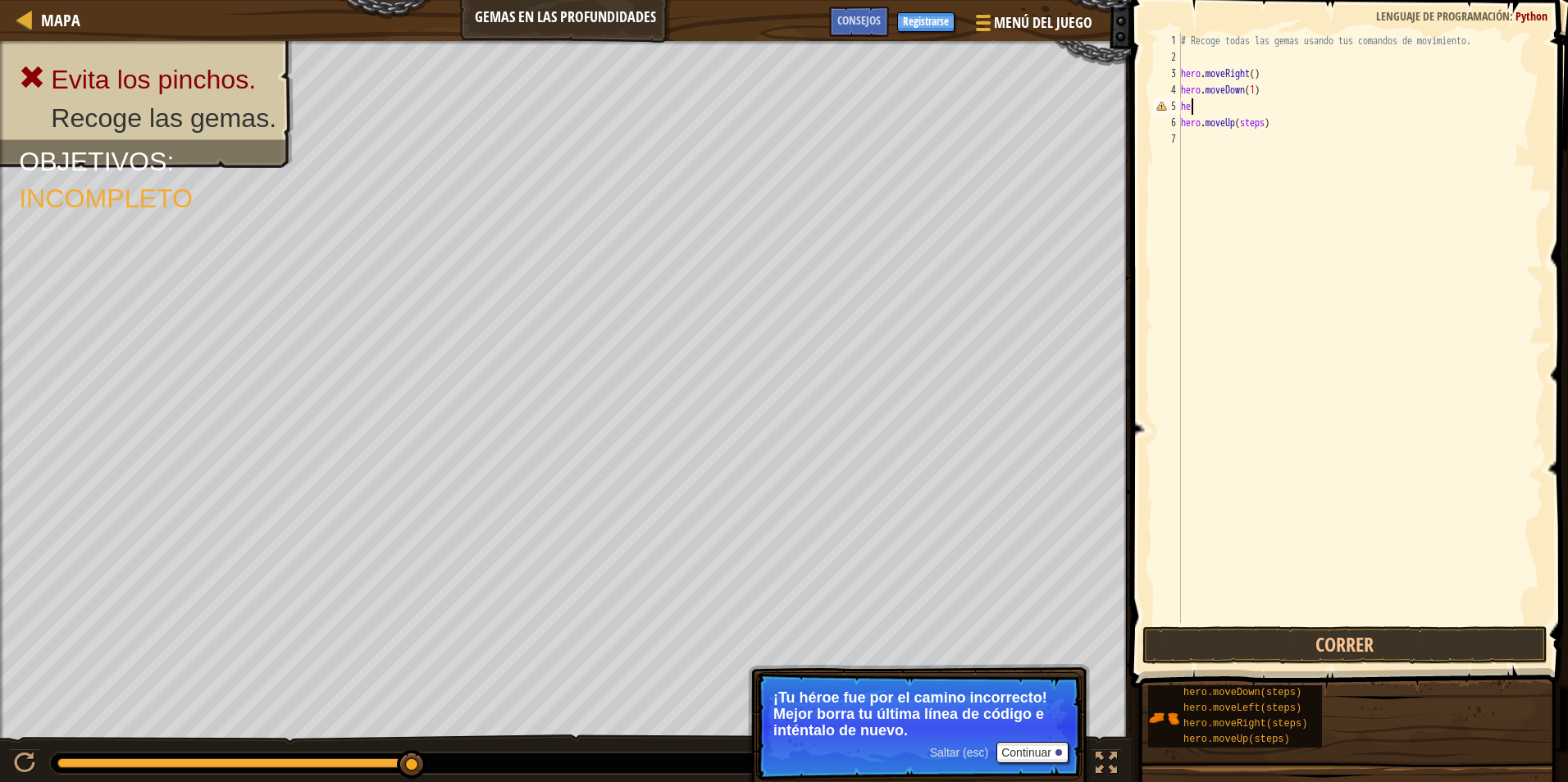 type on "h" 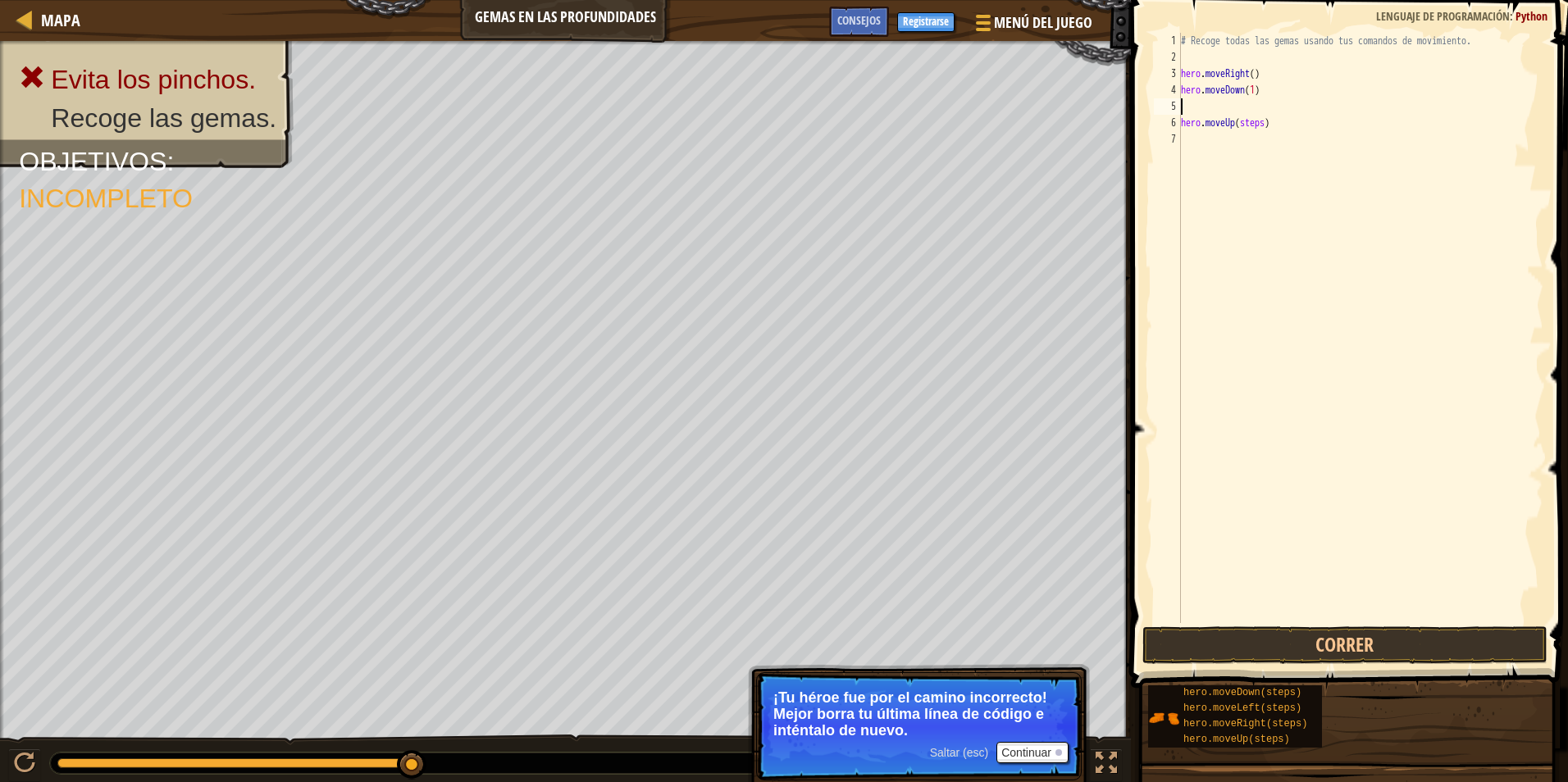 type on "hero.moveDown(1)" 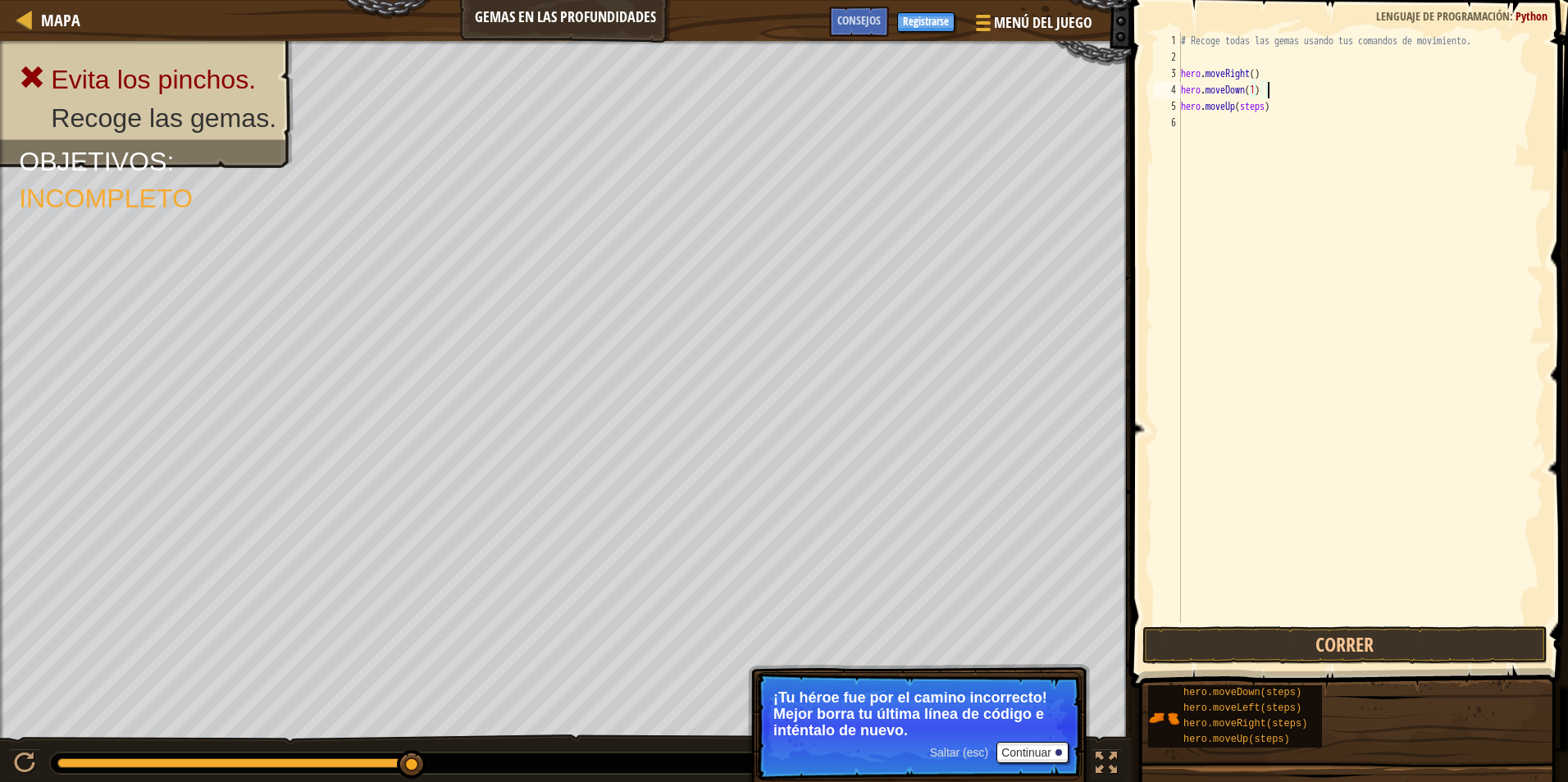 click on "# Recoge todas las gemas usando tus comandos de movimiento. hero . moveRight ( ) hero . moveDown ( 1 ) hero . moveUp ( steps )" at bounding box center [1361, 344] 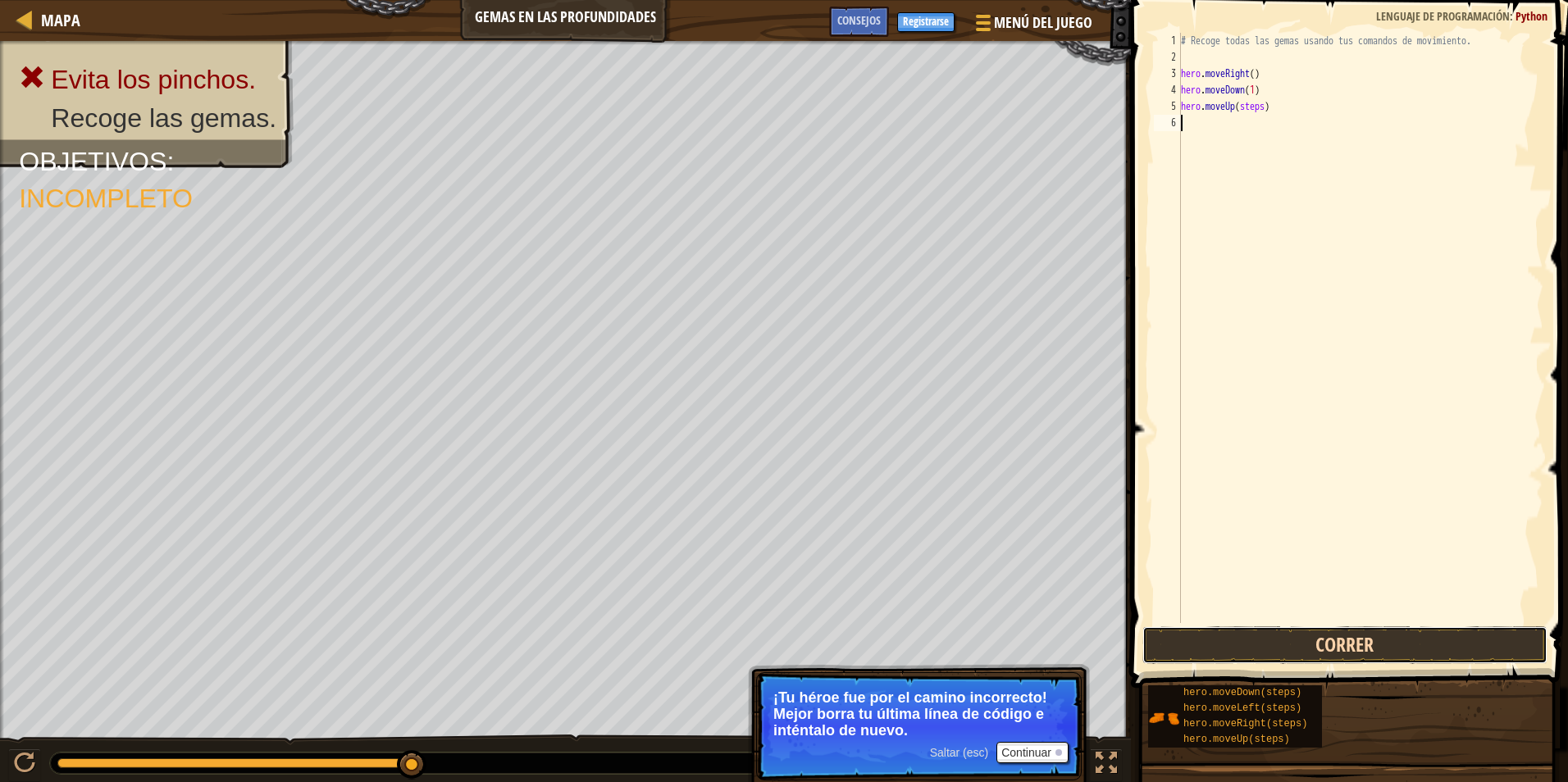 click on "Correr" at bounding box center [1345, 645] 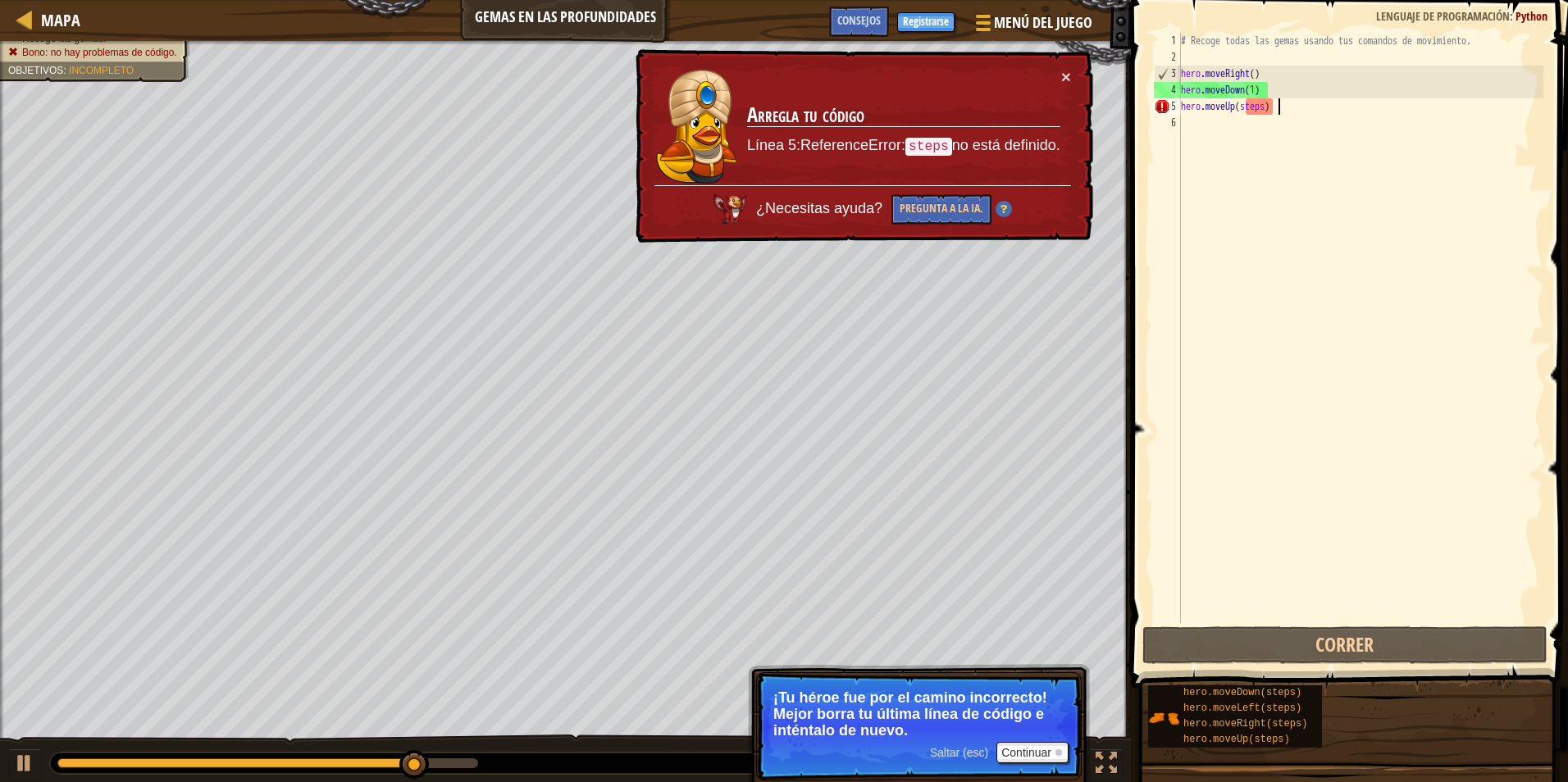 click on "# Recoge todas las gemas usando tus comandos de movimiento. hero . moveRight ( ) hero . moveDown ( 1 ) hero . moveUp ( steps )" at bounding box center (1361, 344) 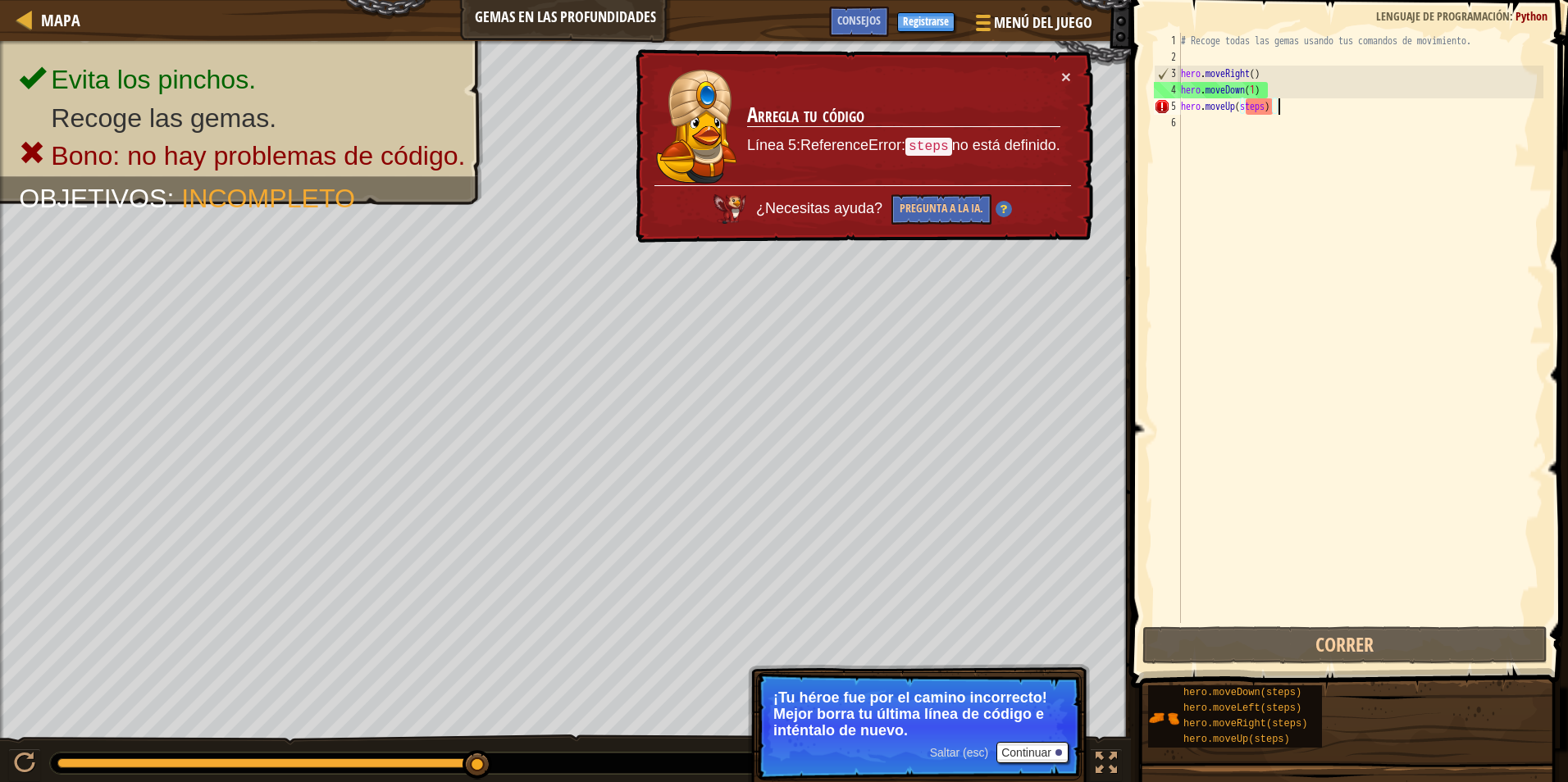 click on "# Recoge todas las gemas usando tus comandos de movimiento. hero . moveRight ( ) hero . moveDown ( 1 ) hero . moveUp ( steps )" at bounding box center [1361, 344] 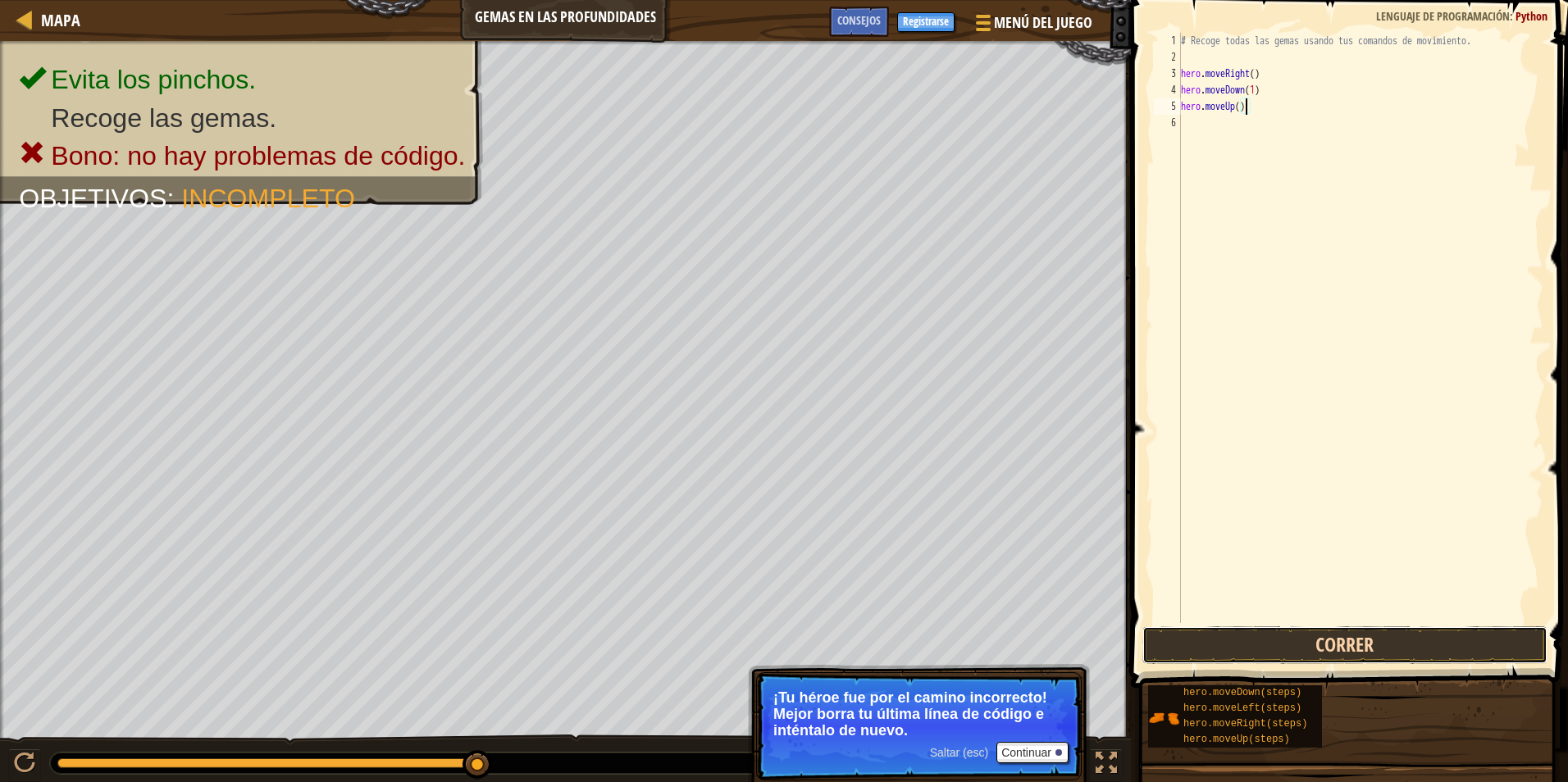 click on "Correr" at bounding box center (1345, 645) 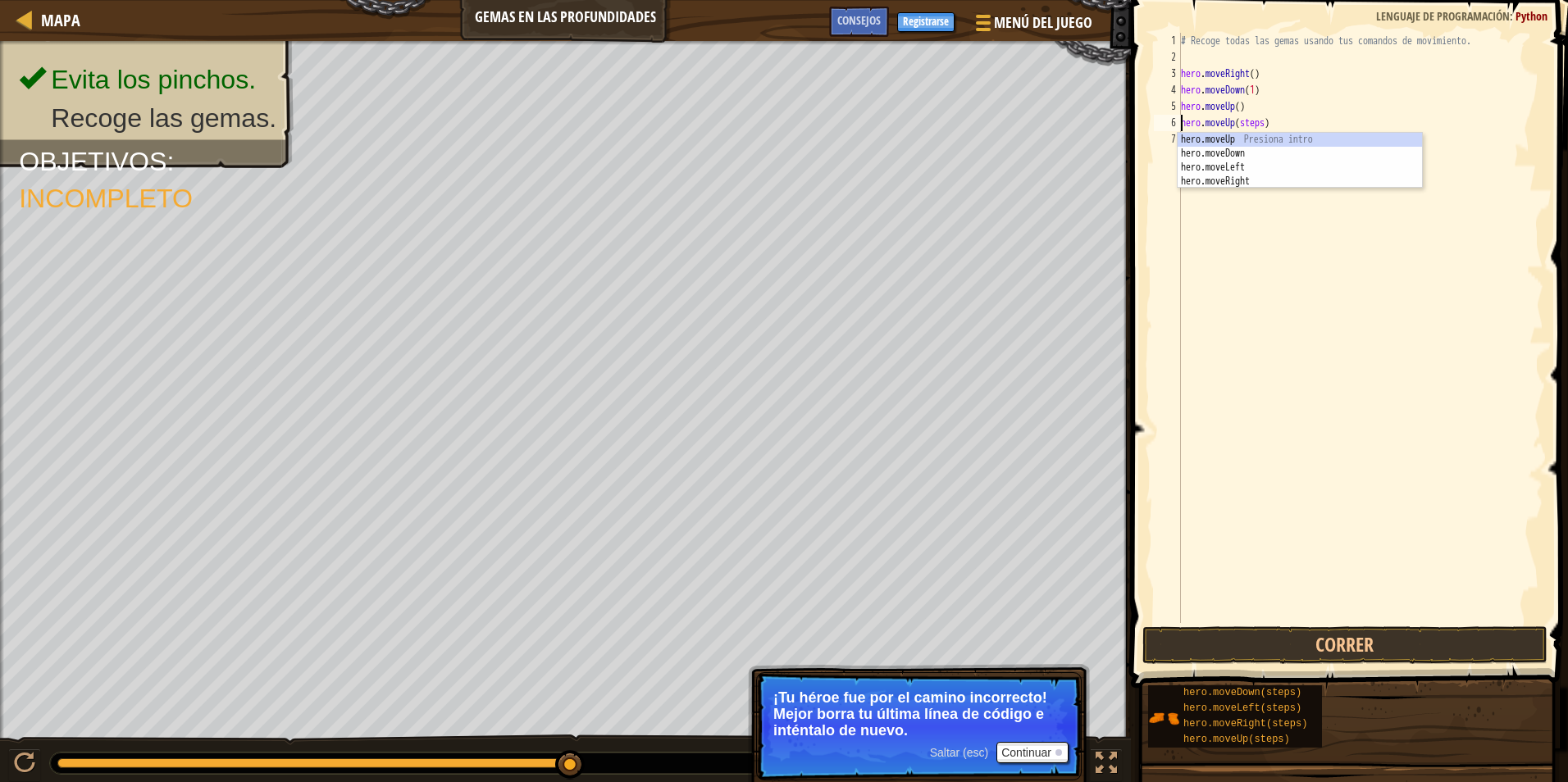 click on "# Recoge todas las gemas usando tus comandos de movimiento. hero . moveRight ( ) hero . moveDown ( 1 ) hero . moveUp ( ) hero . moveUp ( steps )" at bounding box center [1361, 344] 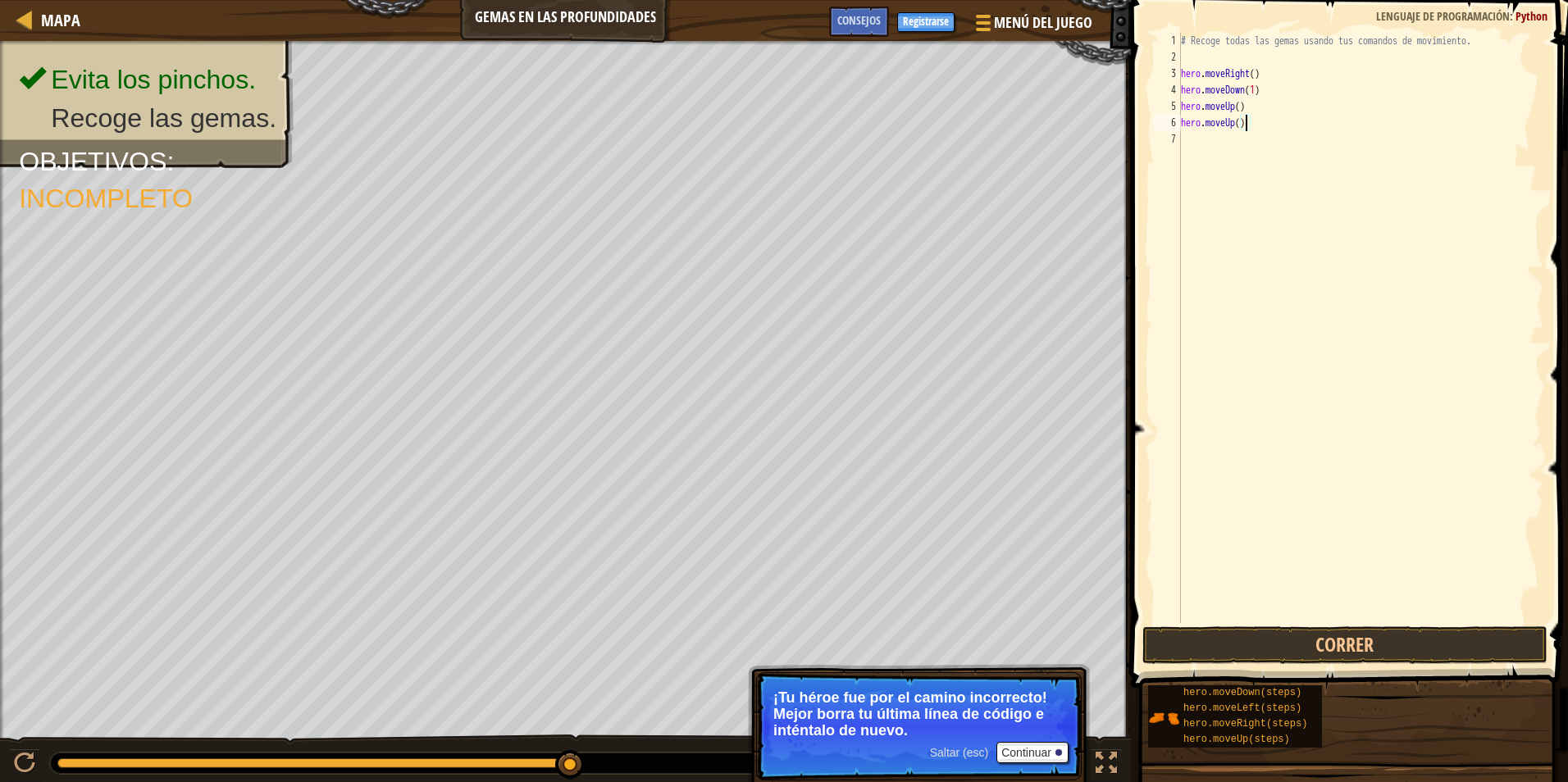 scroll, scrollTop: 7, scrollLeft: 5, axis: both 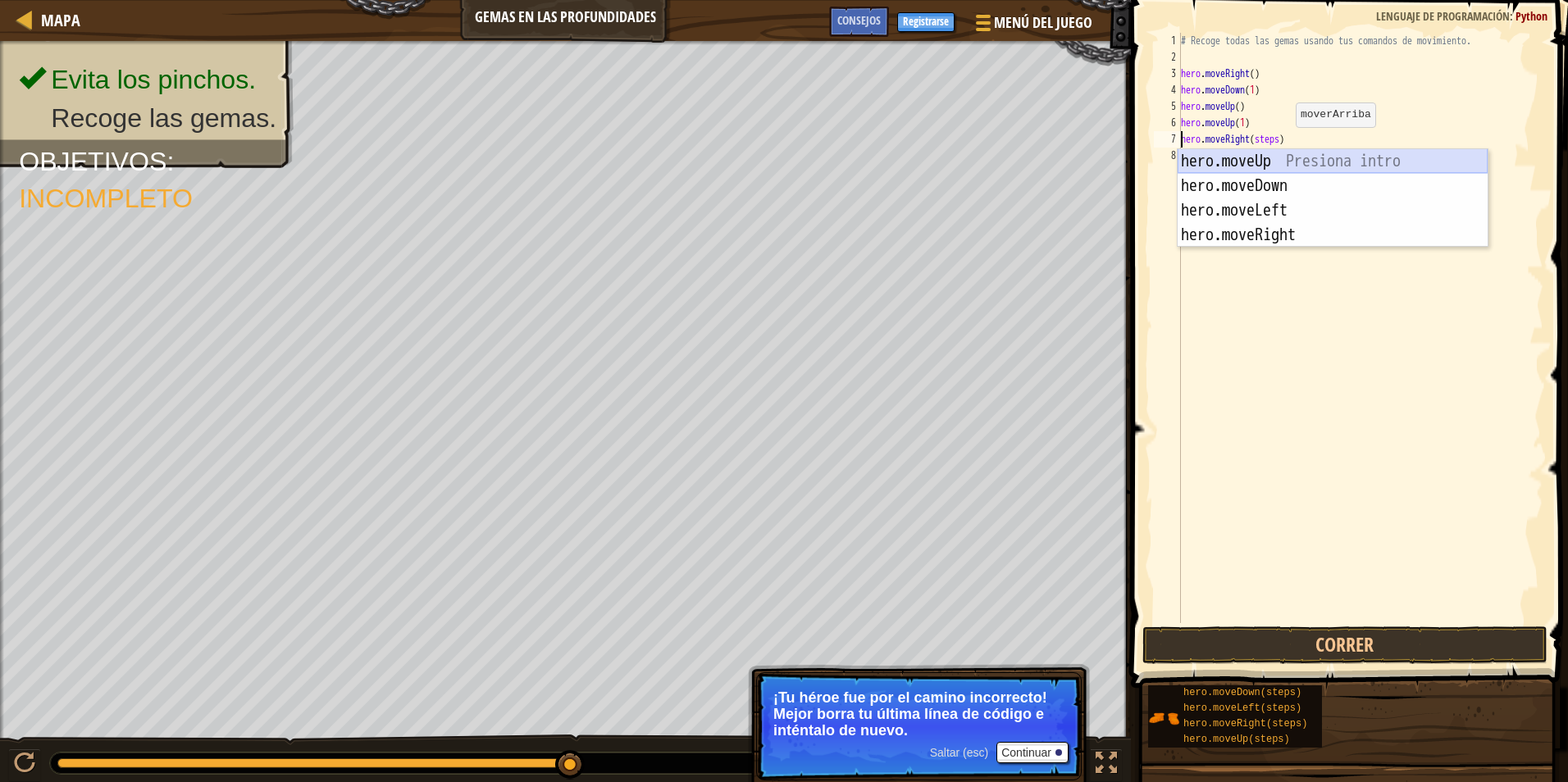click on "hero.moveUp Presiona intro hero.moveDown Presiona intro hero.moveLeft Presiona intro hero.moveRight Presiona intro" at bounding box center (1333, 223) 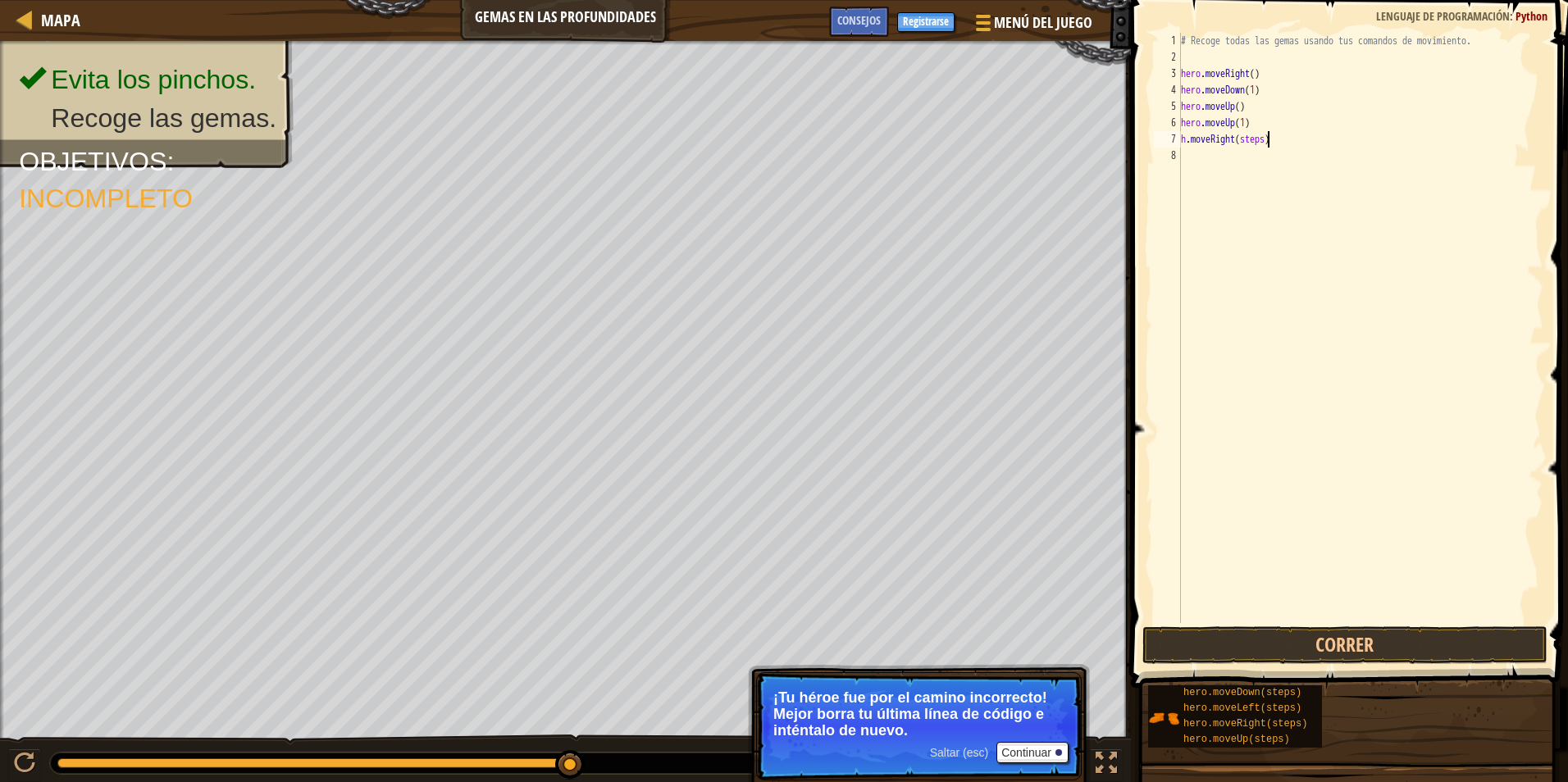 click on "# Recoge todas las gemas usando tus comandos de movimiento. hero . moveRight ( ) hero . moveDown ( 1 ) hero . moveUp ( ) hero . moveUp ( 1 ) h . moveRight ( steps )" at bounding box center (1361, 344) 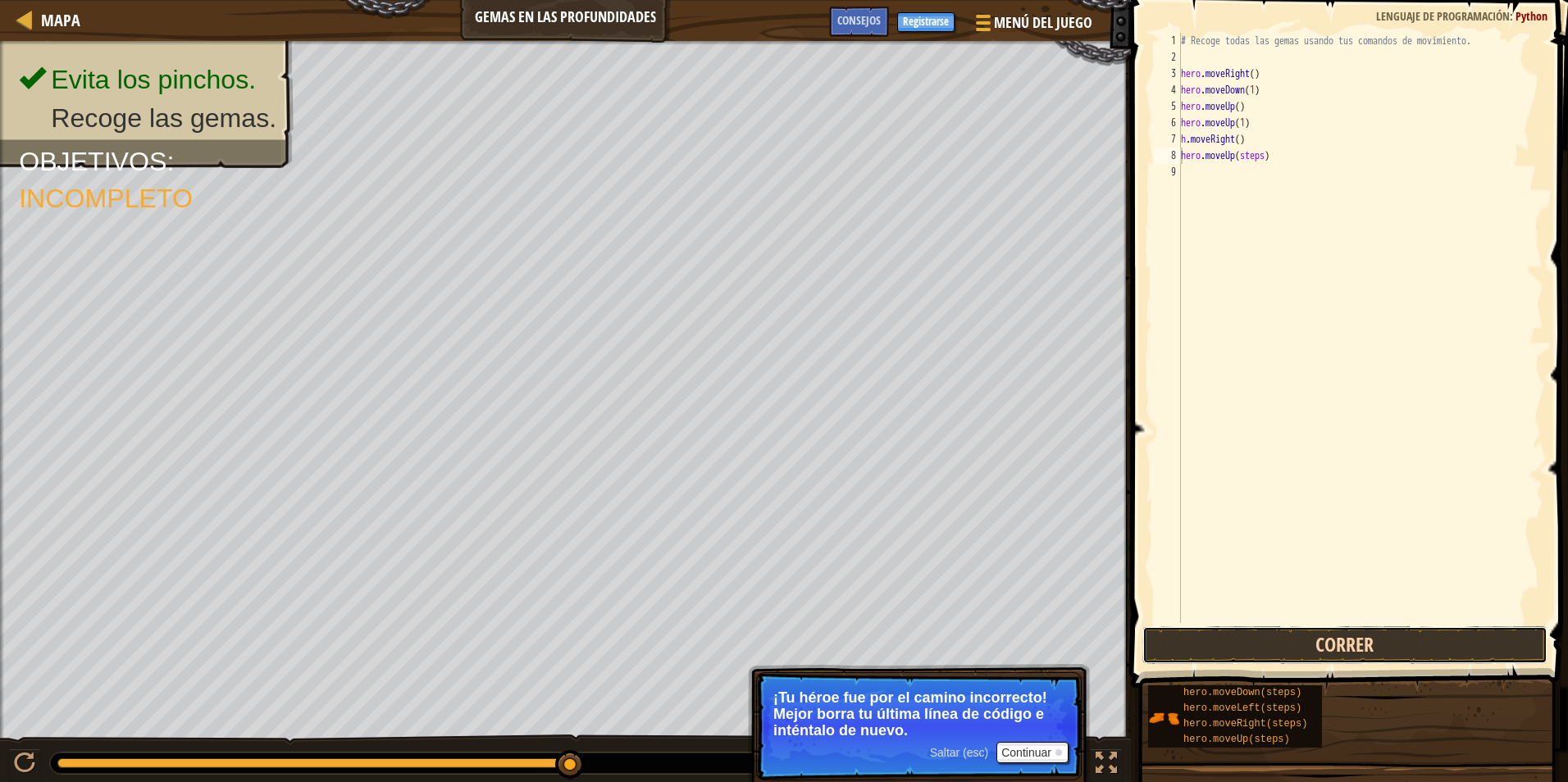 click on "Correr" at bounding box center [1345, 645] 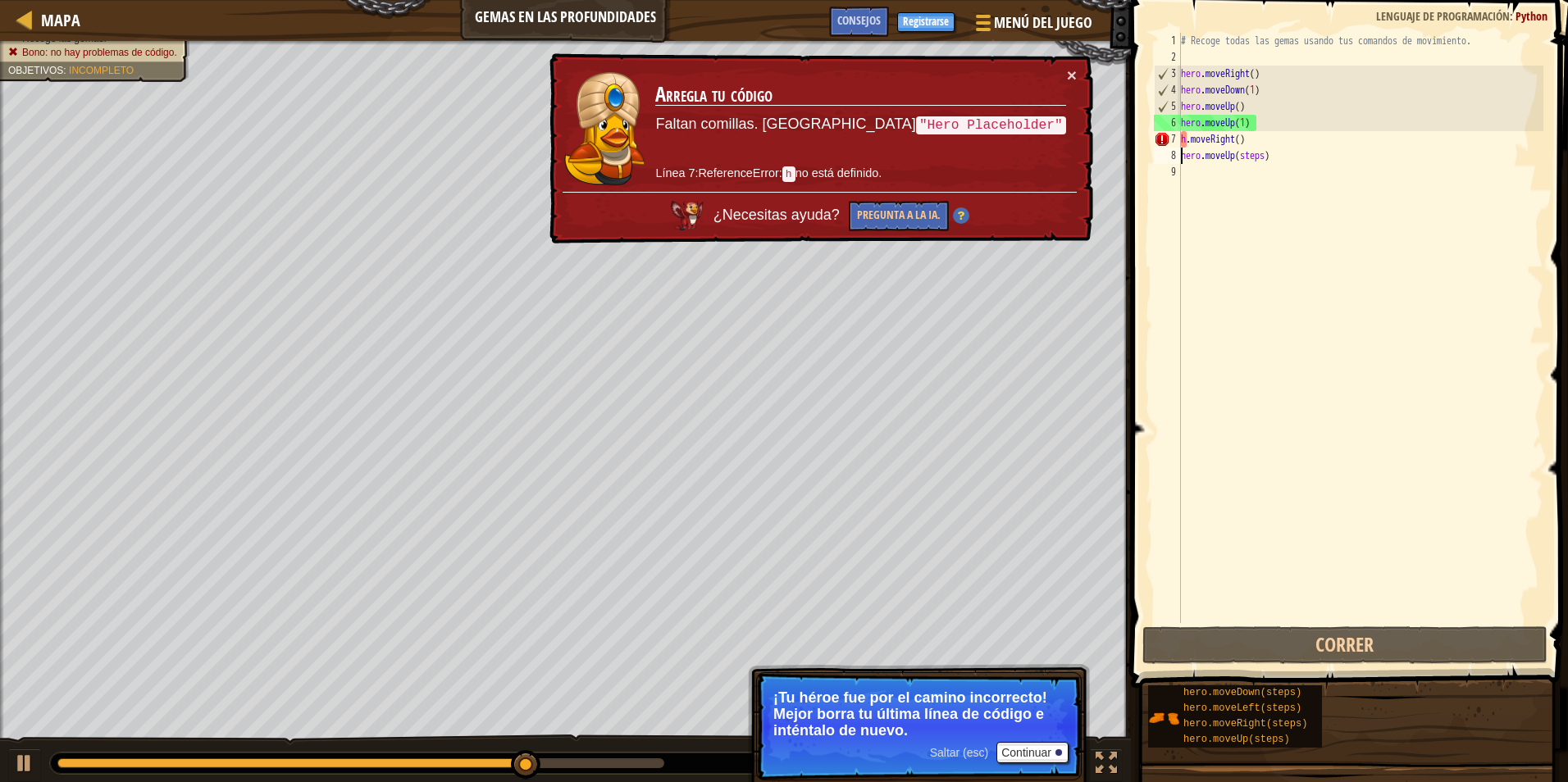 click on "# Recoge todas las gemas usando tus comandos de movimiento. hero . moveRight ( ) hero . moveDown ( 1 ) hero . moveUp ( ) hero . moveUp ( 1 ) h . moveRight ( ) hero . moveUp ( steps )" at bounding box center (1361, 344) 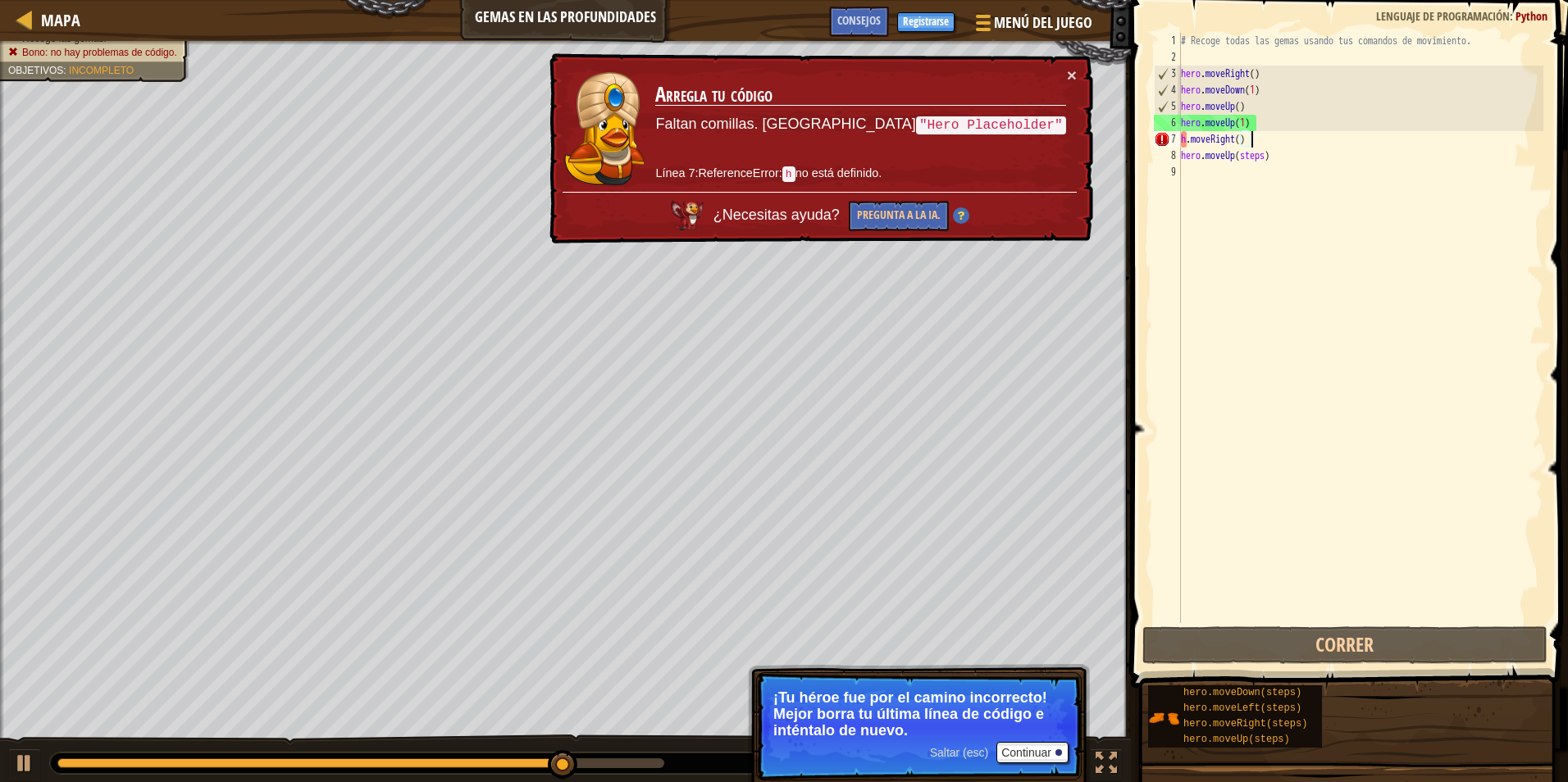 click on "# Recoge todas las gemas usando tus comandos de movimiento. hero . moveRight ( ) hero . moveDown ( 1 ) hero . moveUp ( ) hero . moveUp ( 1 ) h . moveRight ( ) hero . moveUp ( steps )" at bounding box center [1361, 344] 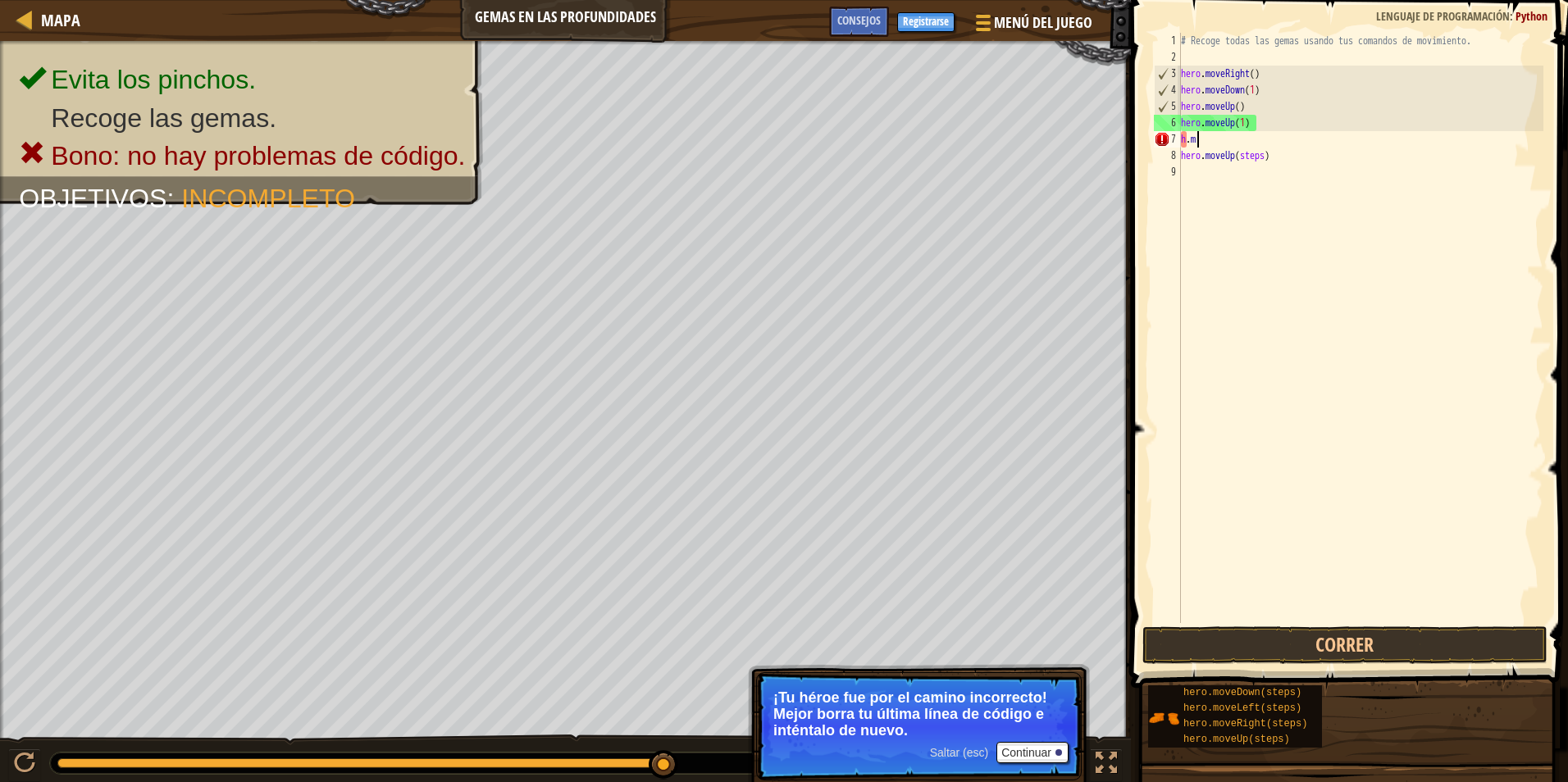 scroll, scrollTop: 7, scrollLeft: 0, axis: vertical 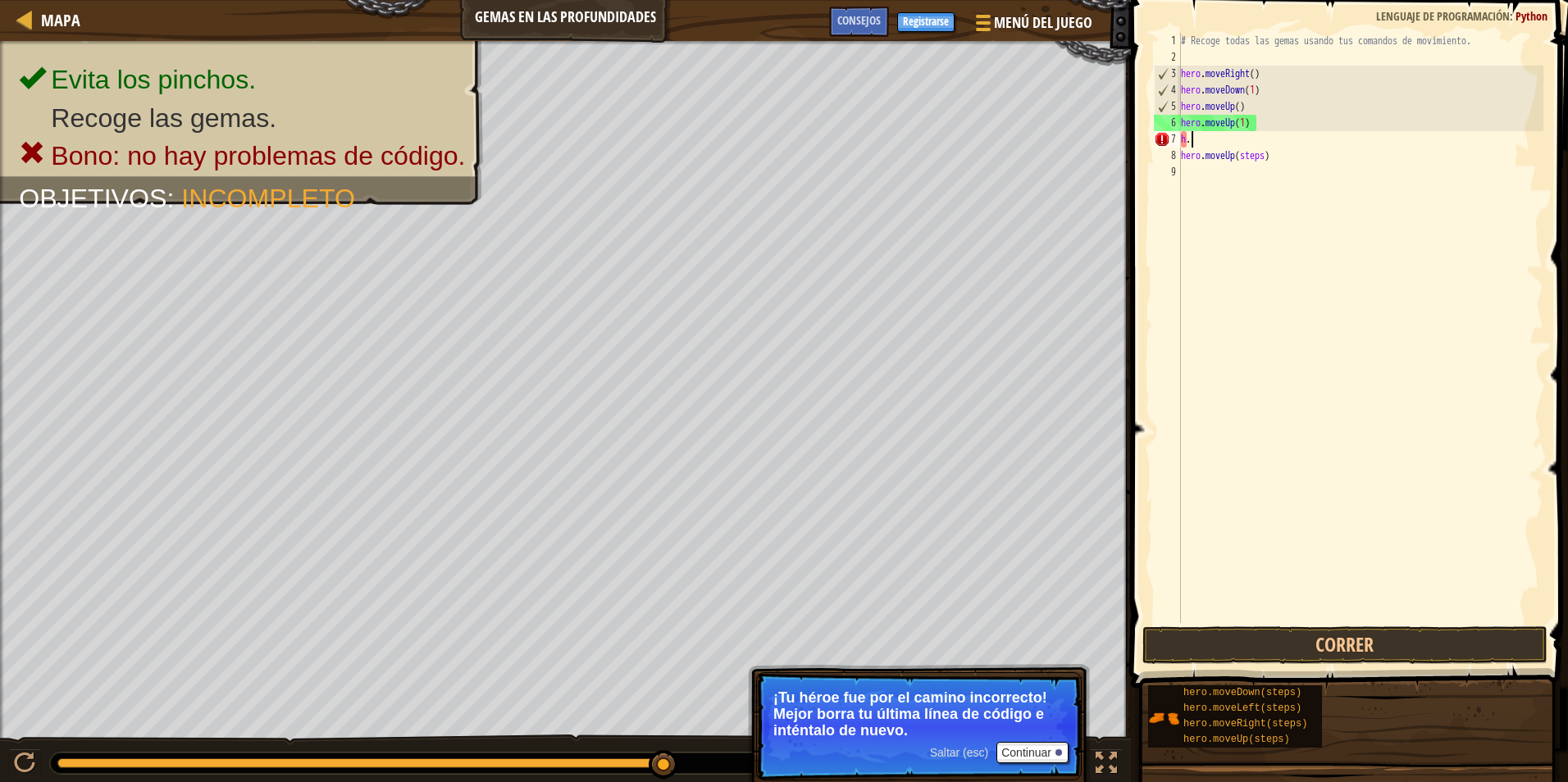 type on "h" 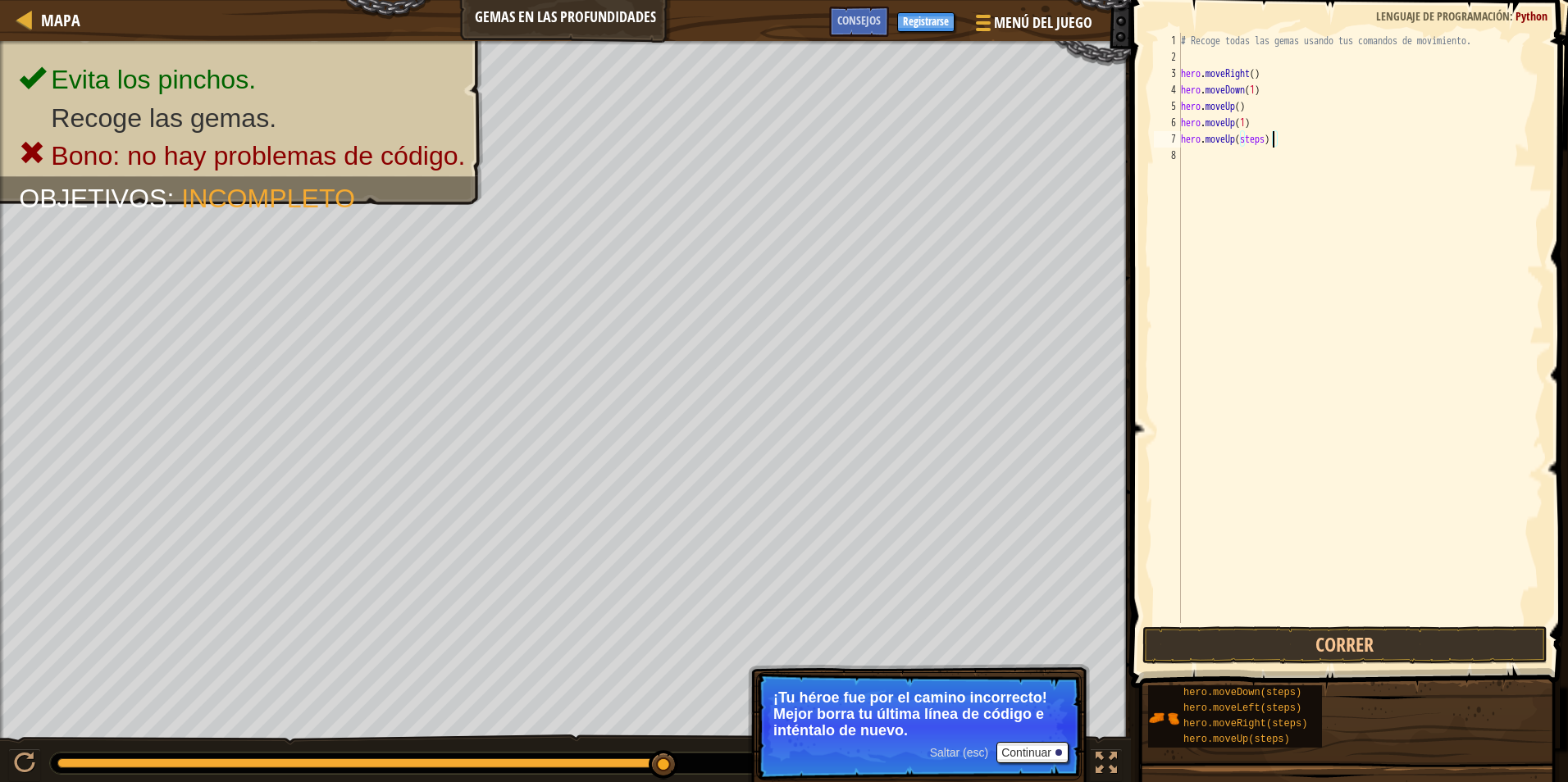 click on "# Recoge todas las gemas usando tus comandos de movimiento. hero . moveRight ( ) hero . moveDown ( 1 ) hero . moveUp ( ) hero . moveUp ( 1 ) hero . moveUp ( steps )" at bounding box center (1361, 344) 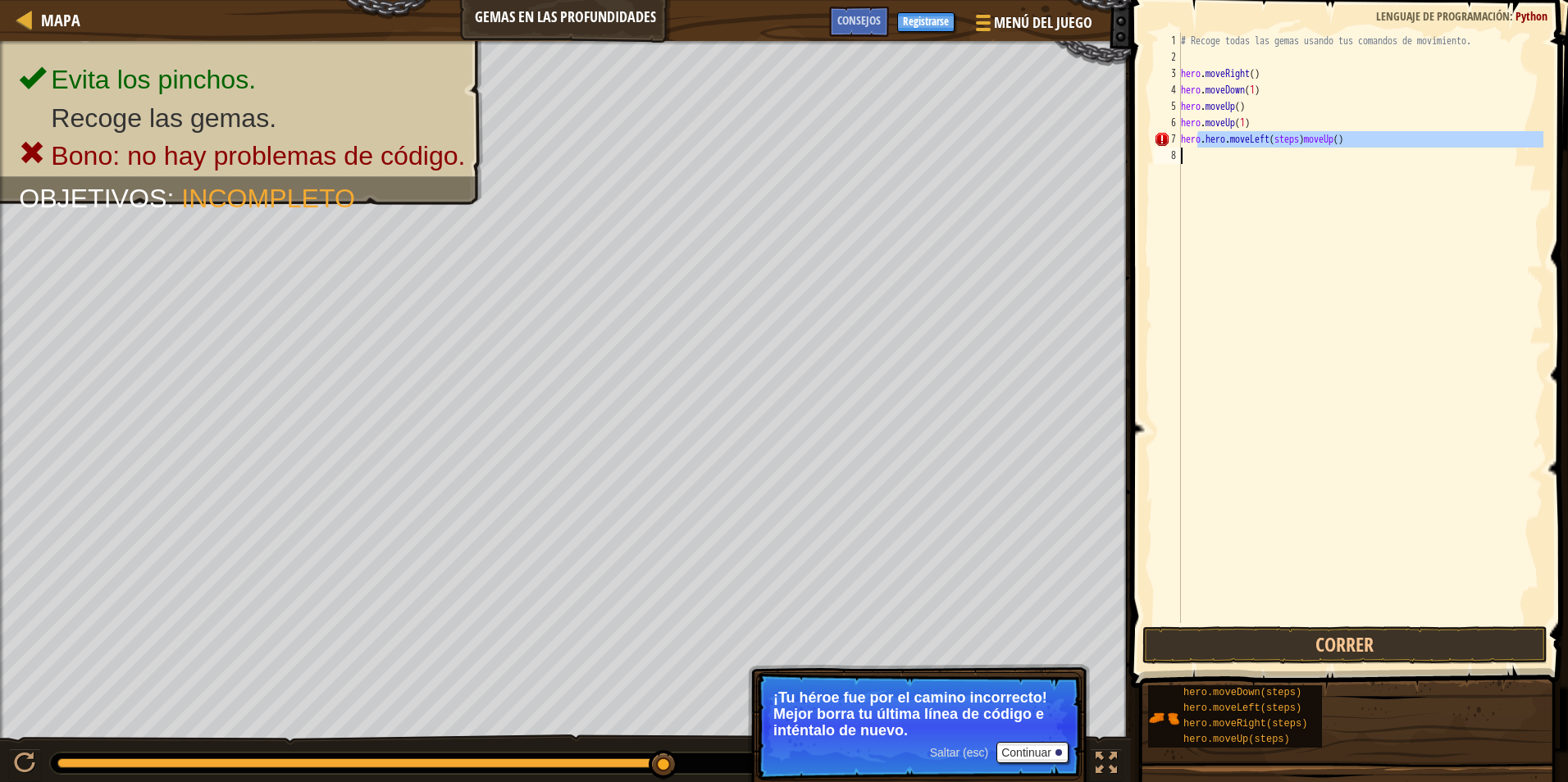 drag, startPoint x: 1195, startPoint y: 141, endPoint x: 1200, endPoint y: 163, distance: 22.561028 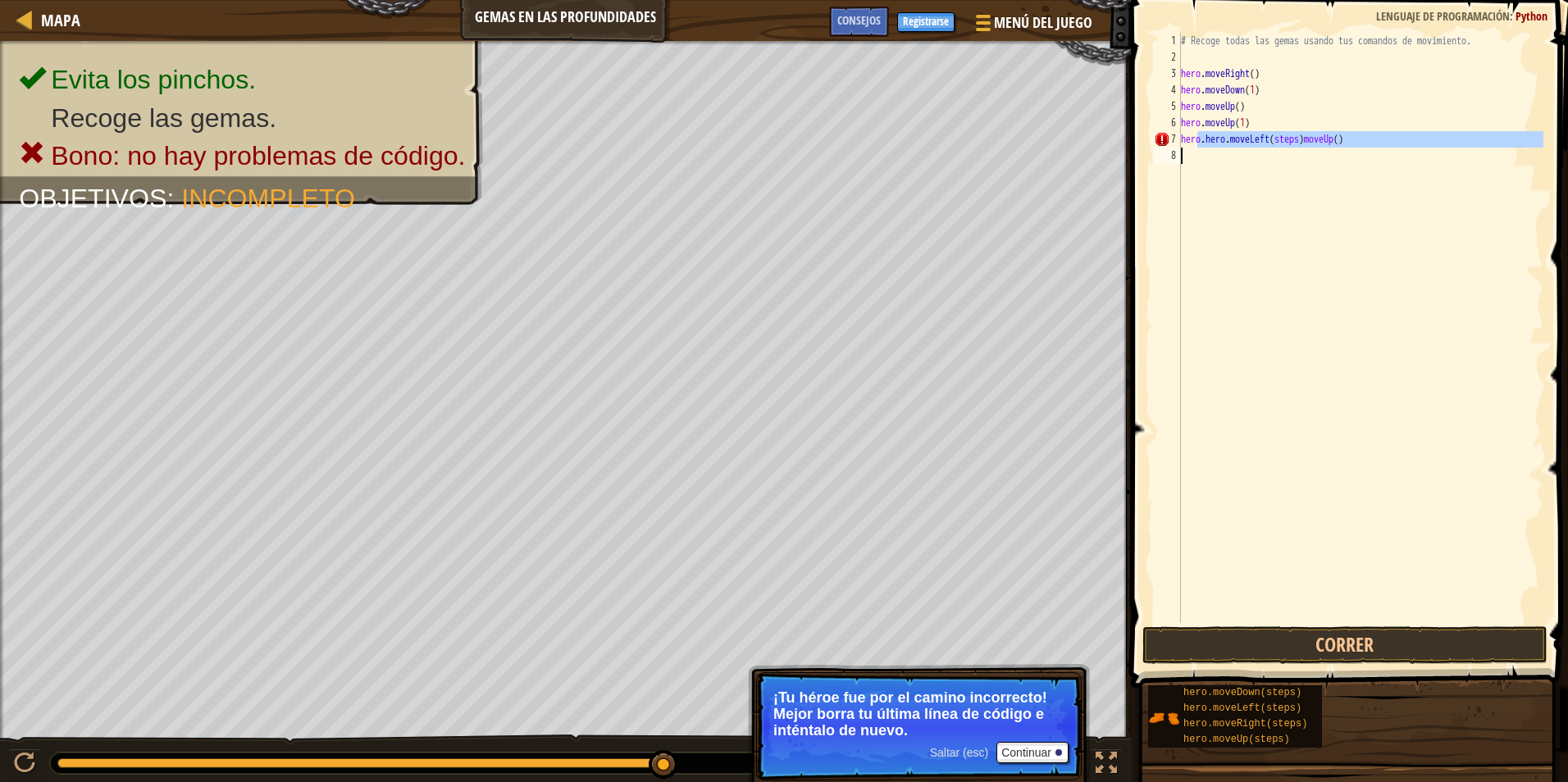 click on "# Recoge todas las gemas usando tus comandos de movimiento. hero . moveRight ( ) hero . moveDown ( 1 ) hero . moveUp ( ) hero . moveUp ( 1 ) hero . hero . moveLeft ( steps ) moveUp ( )" at bounding box center (1361, 344) 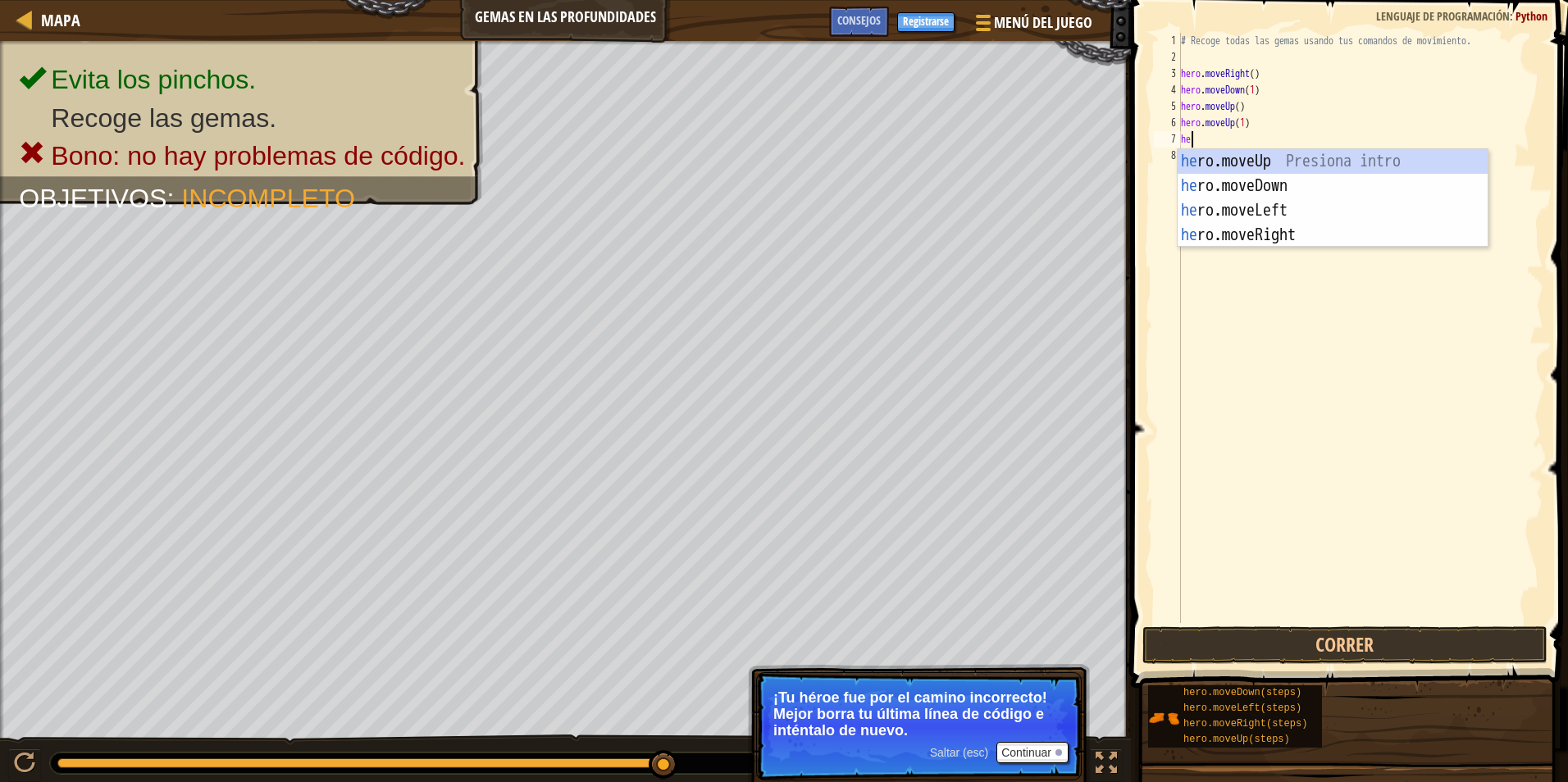 type on "h" 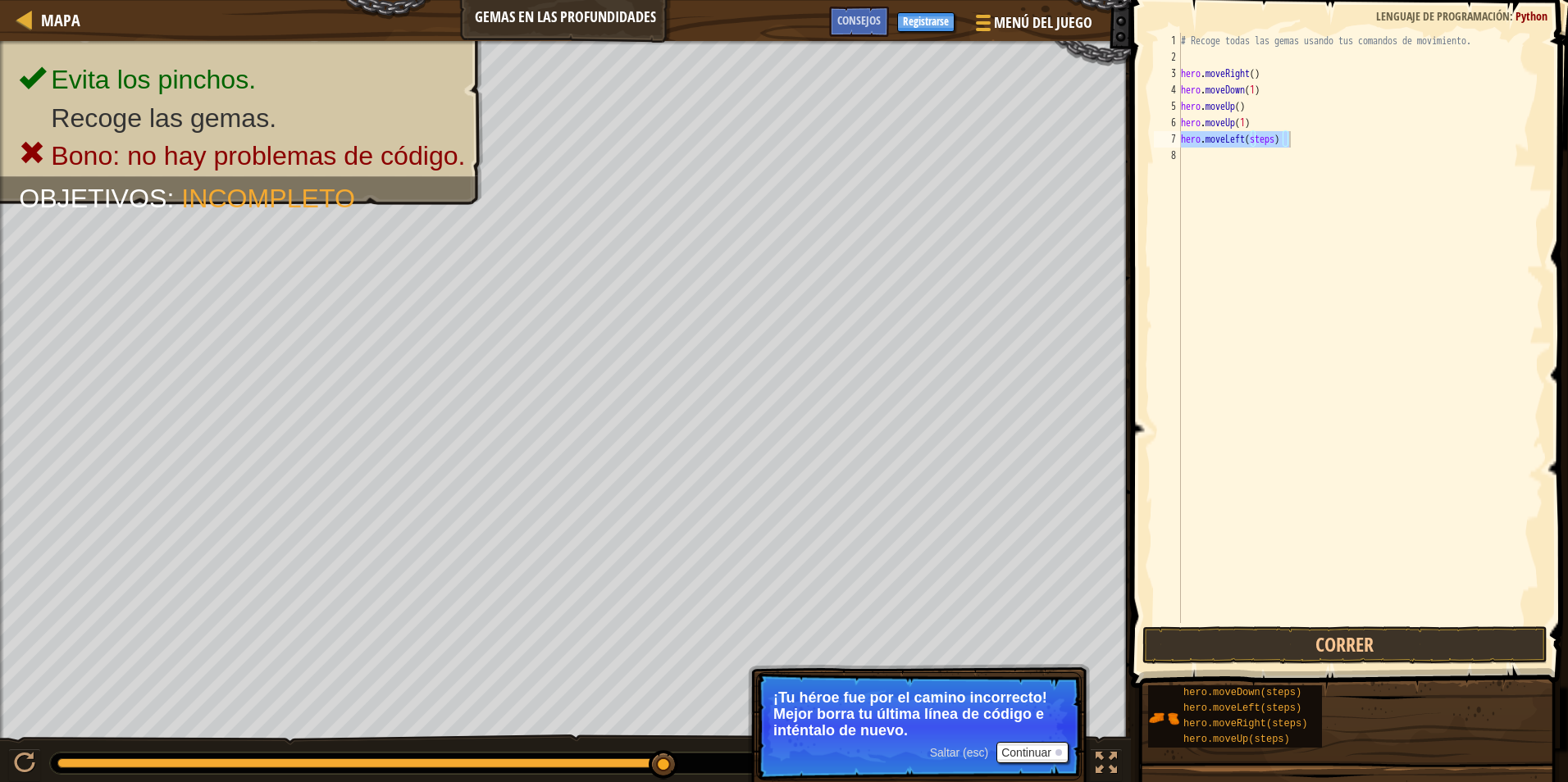 click on "hero.moveDown(steps) hero.moveLeft(steps) hero.moveRight(steps) hero.moveUp(steps)" at bounding box center (1351, 716) 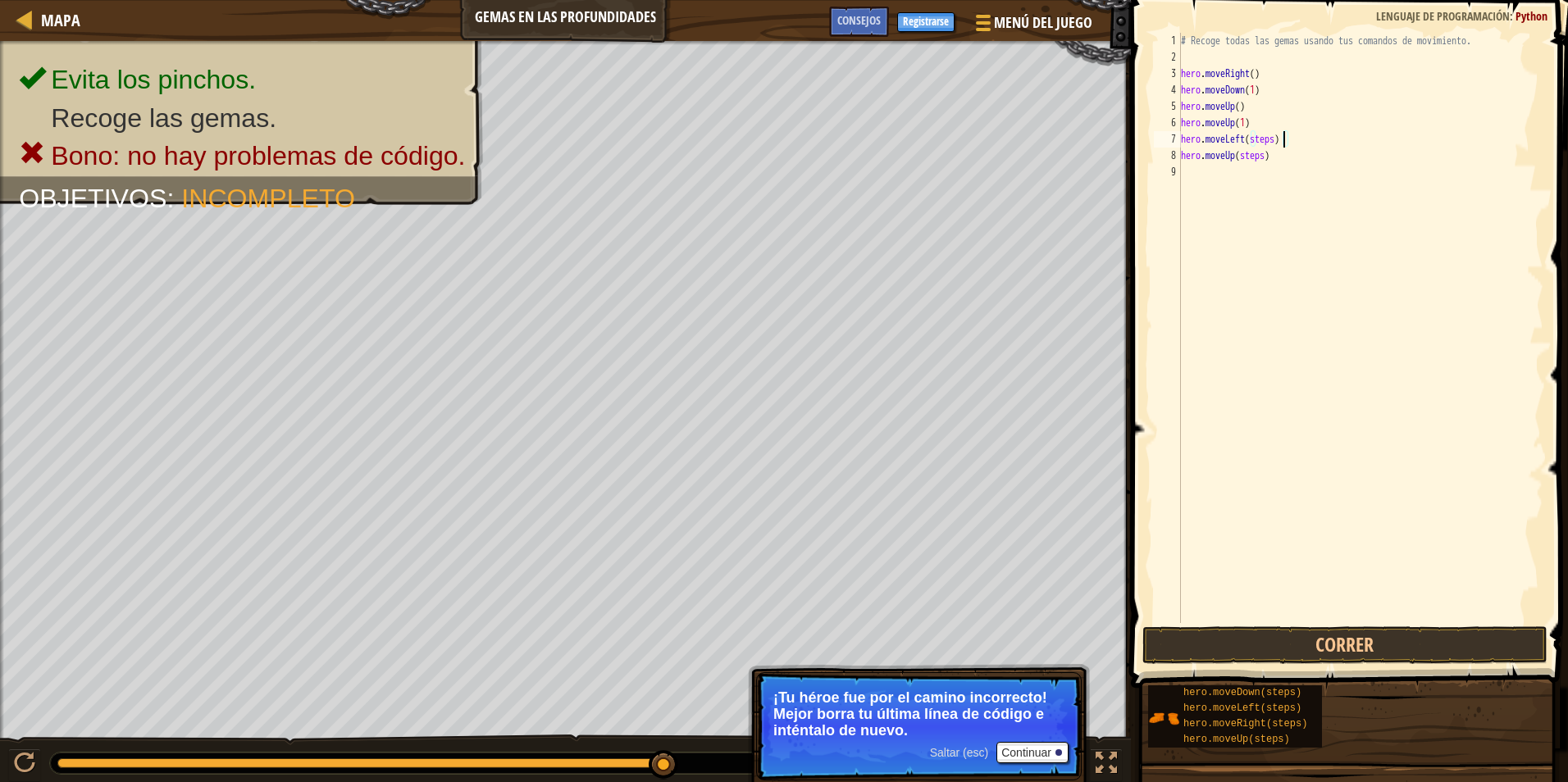 click on "# Recoge todas las gemas usando tus comandos de movimiento. hero . moveRight ( ) hero . moveDown ( 1 ) hero . moveUp ( ) hero . moveUp ( 1 ) hero . moveLeft ( steps ) hero . moveUp ( steps )" at bounding box center (1361, 344) 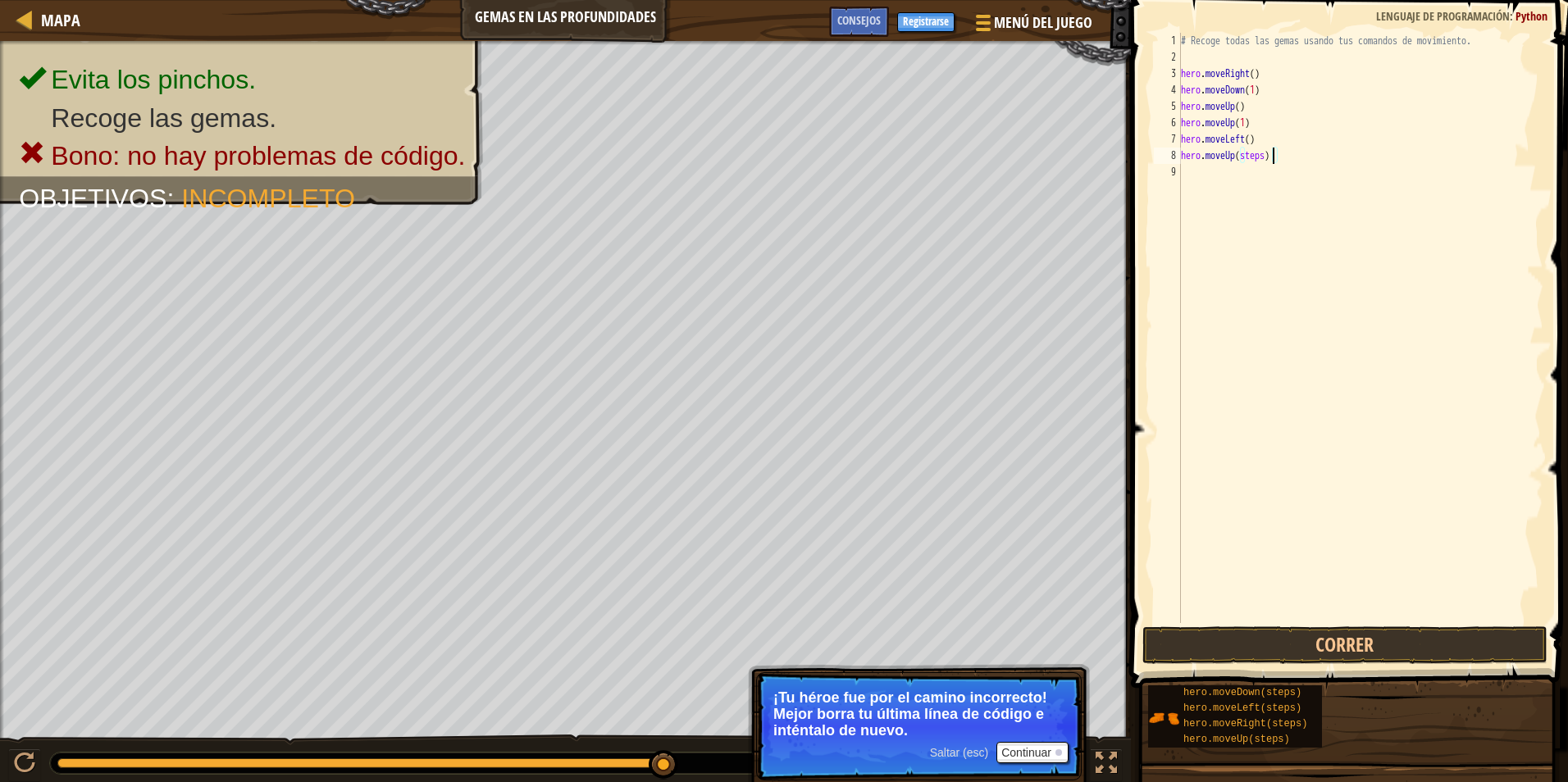 click on "# Recoge todas las gemas usando tus comandos de movimiento. hero . moveRight ( ) hero . moveDown ( 1 ) hero . moveUp ( ) hero . moveUp ( 1 ) hero . moveLeft ( ) hero . moveUp ( steps )" at bounding box center [1361, 344] 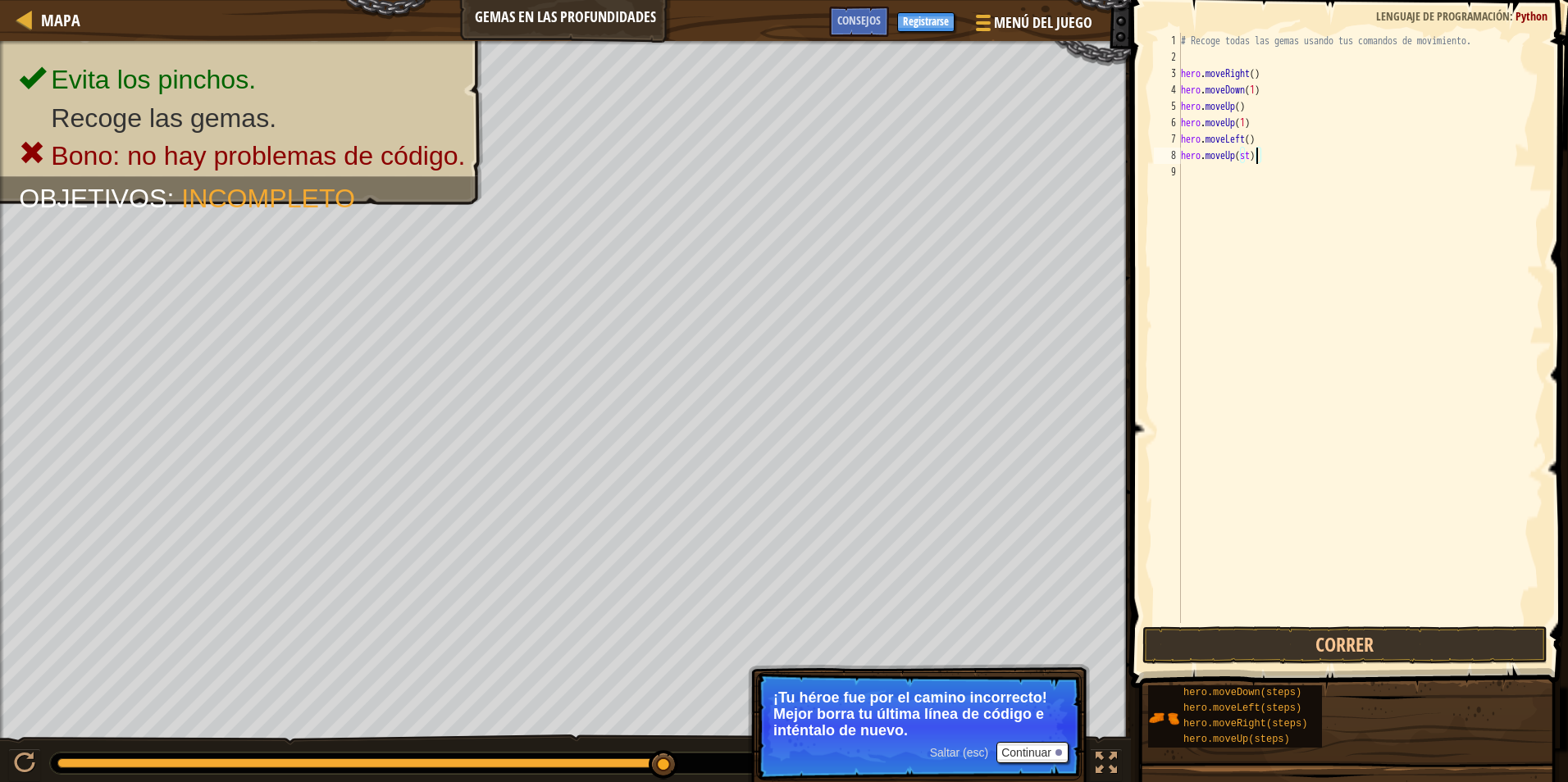 type on "hero.moveUp()" 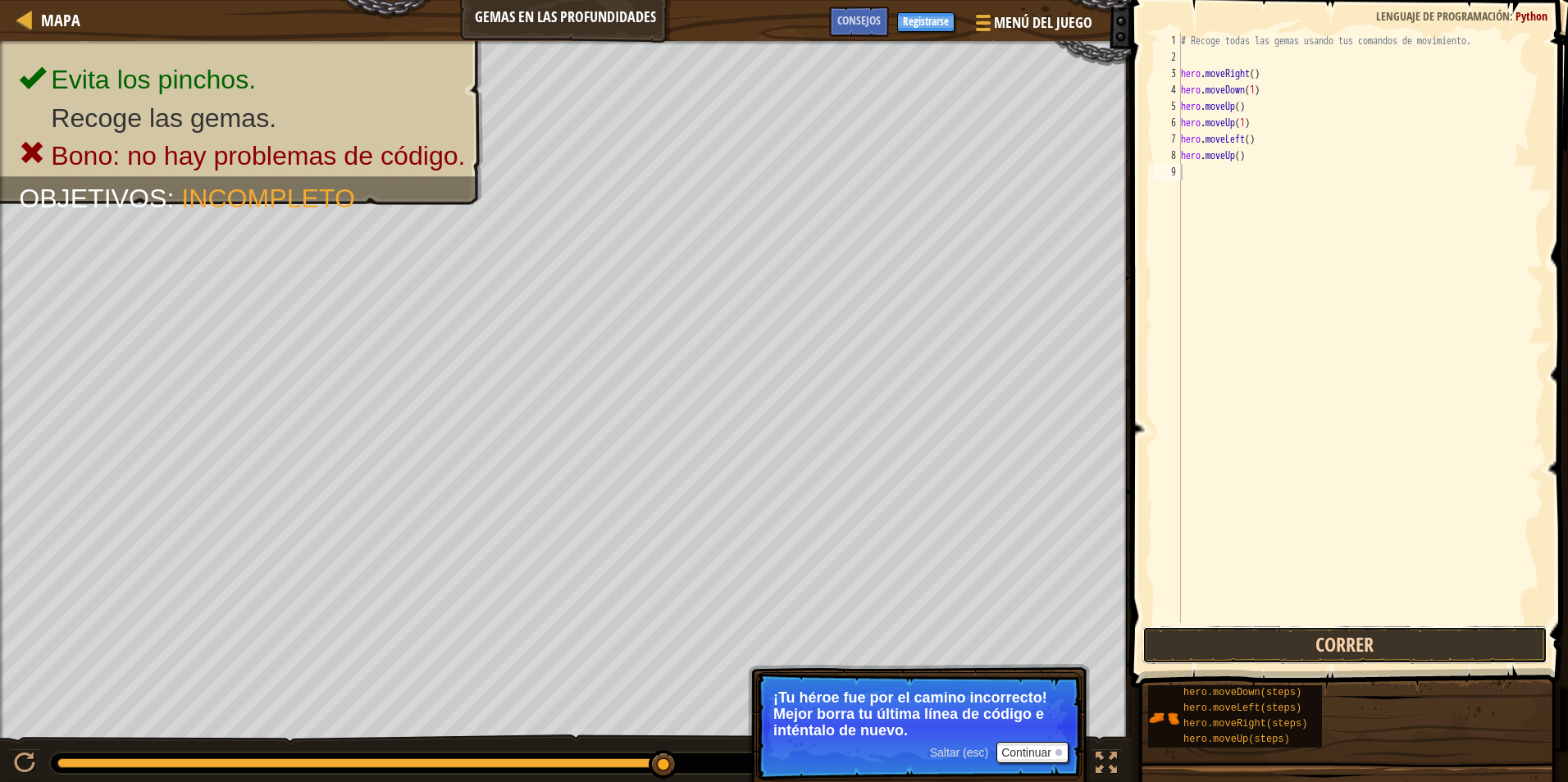 click on "Correr" at bounding box center [1345, 645] 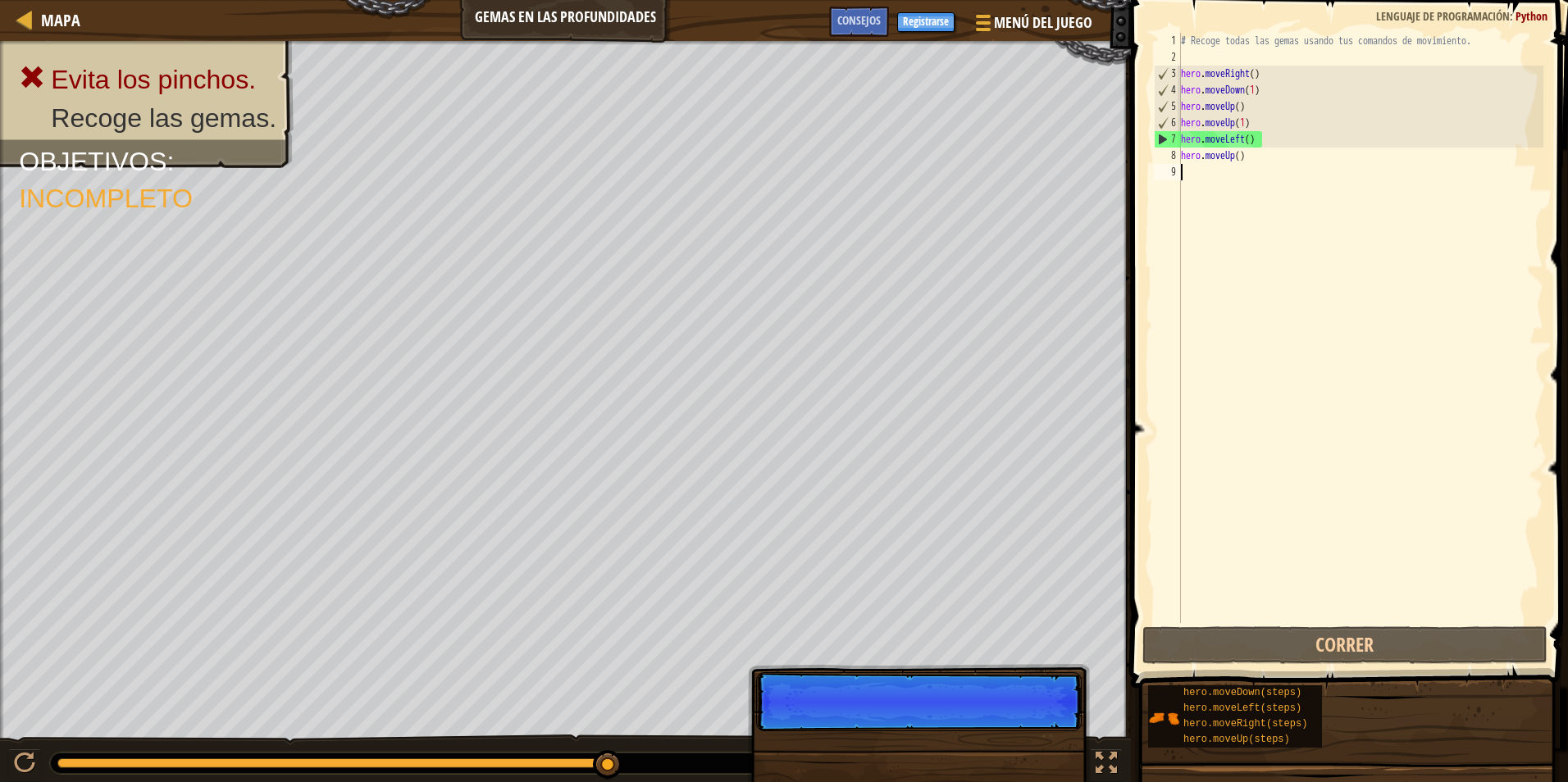 drag, startPoint x: 1309, startPoint y: 138, endPoint x: 1298, endPoint y: 137, distance: 11.045361 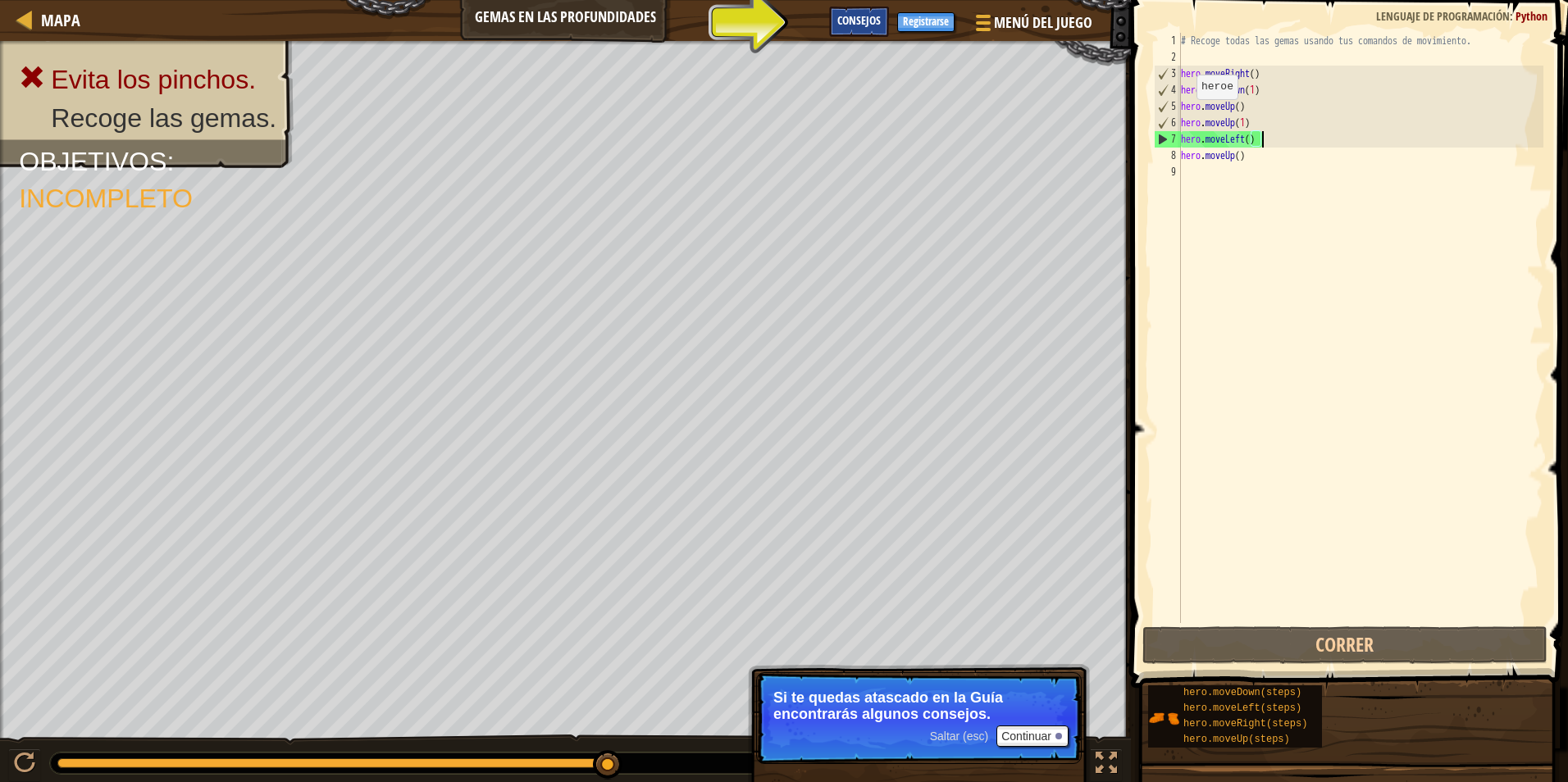 click on "Consejos" at bounding box center (859, 20) 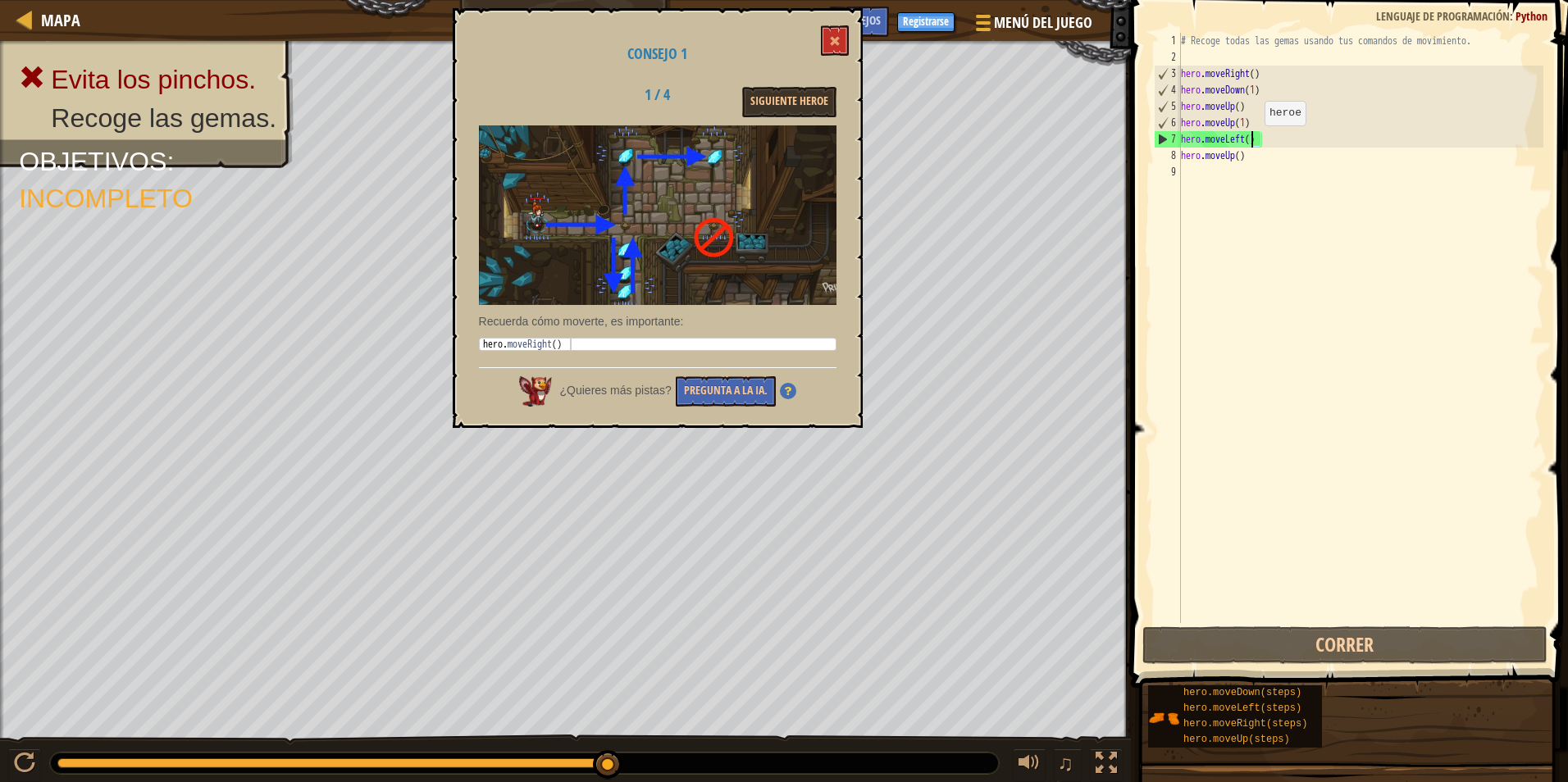 click on "# Recoge todas las gemas usando tus comandos de movimiento. hero . moveRight ( ) hero . moveDown ( 1 ) hero . moveUp ( ) hero . moveUp ( 1 ) hero . moveLeft ( ) hero . moveUp ( )" at bounding box center [1361, 344] 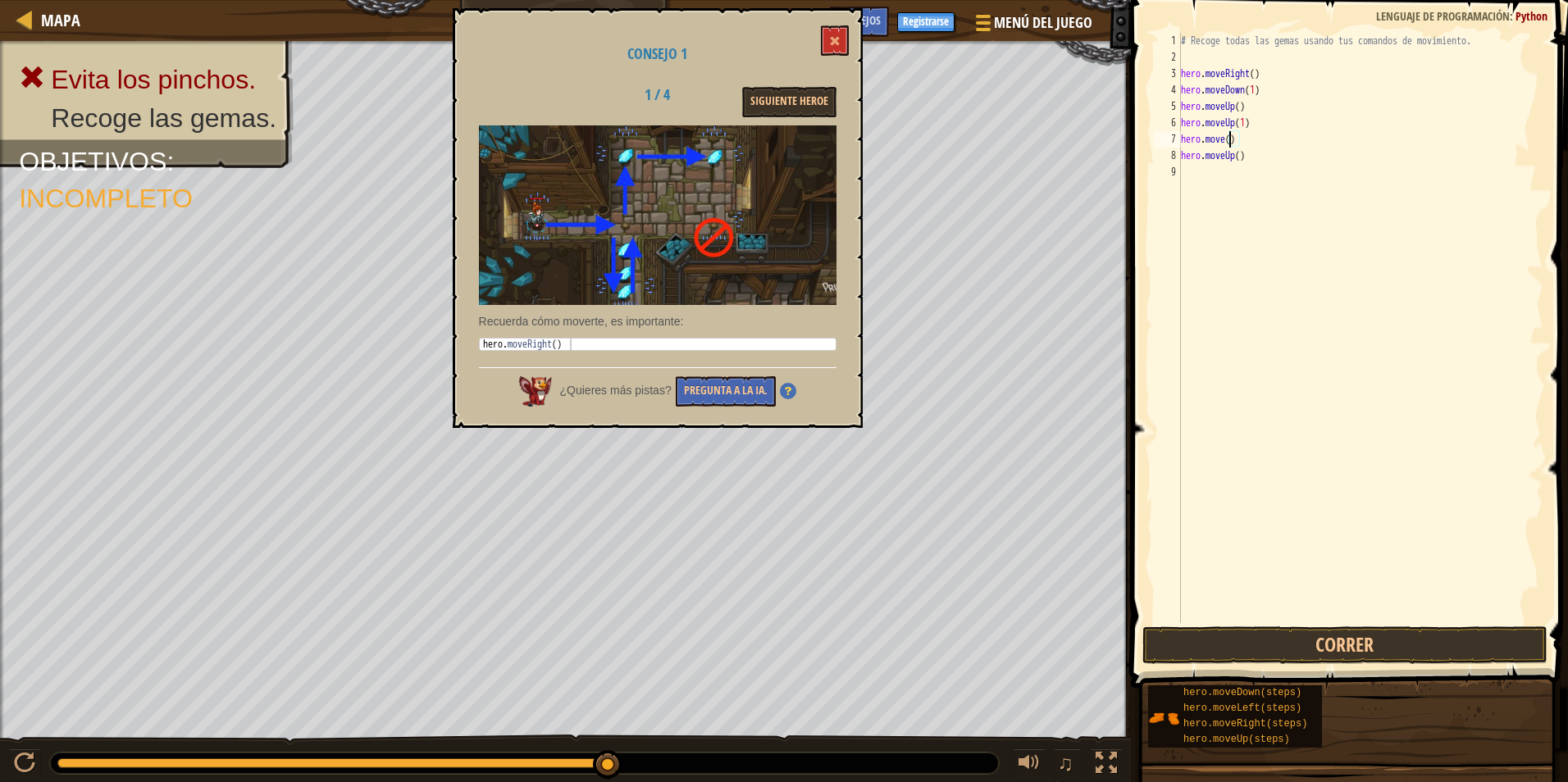 scroll, scrollTop: 7, scrollLeft: 4, axis: both 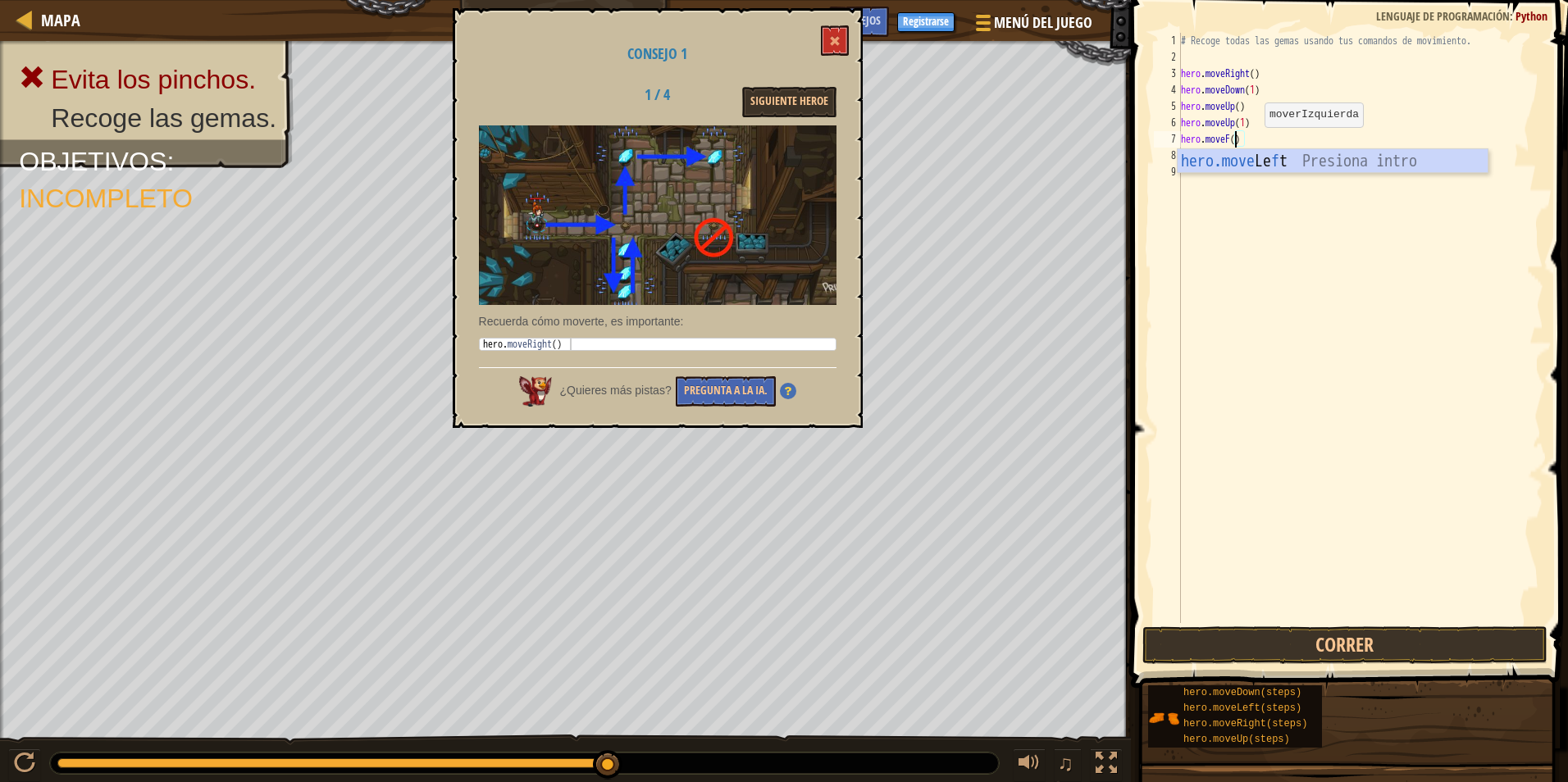 click on "hero.move Le f t Presiona intro" at bounding box center (1333, 186) 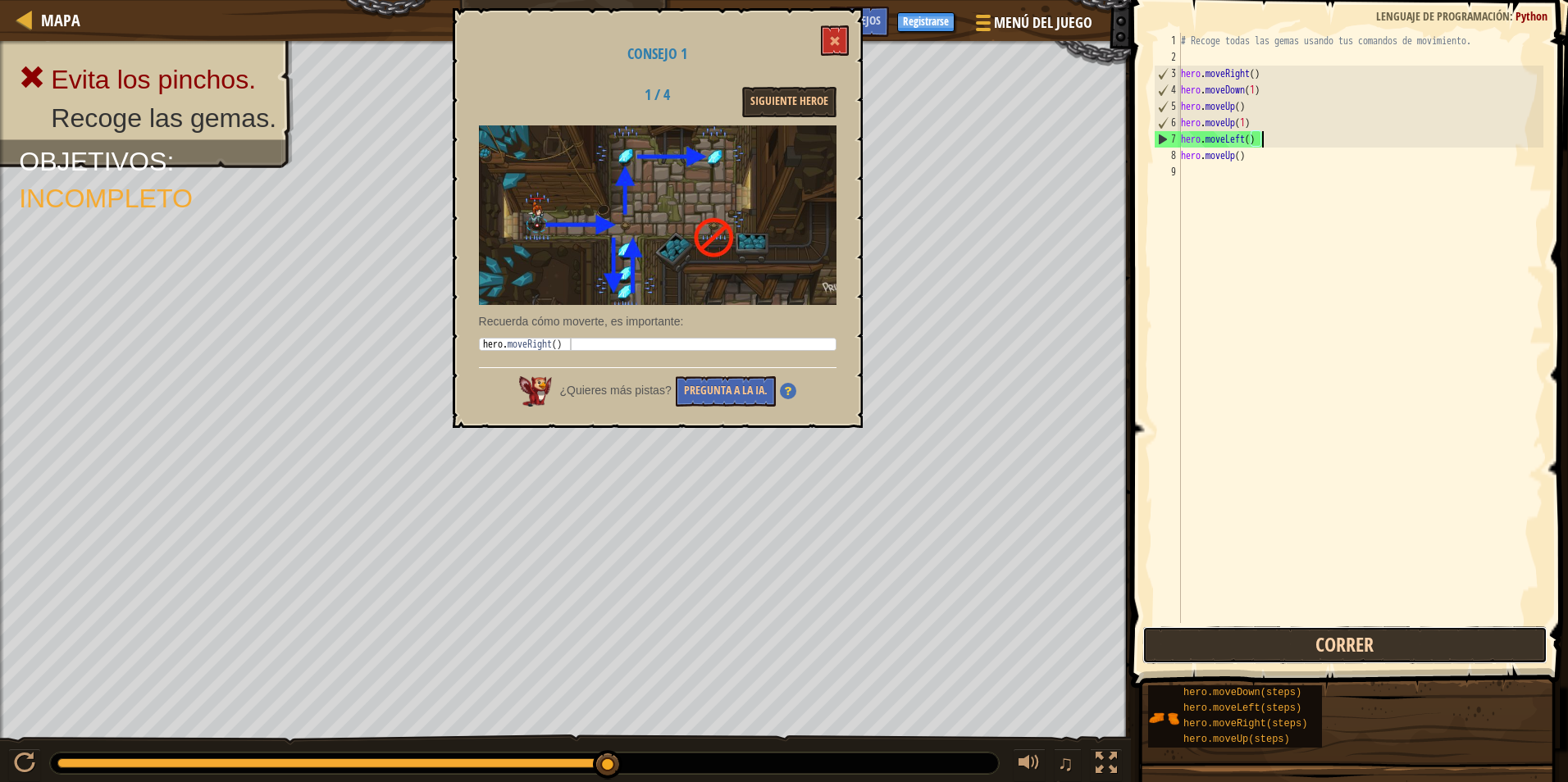 click on "Correr" at bounding box center [1345, 645] 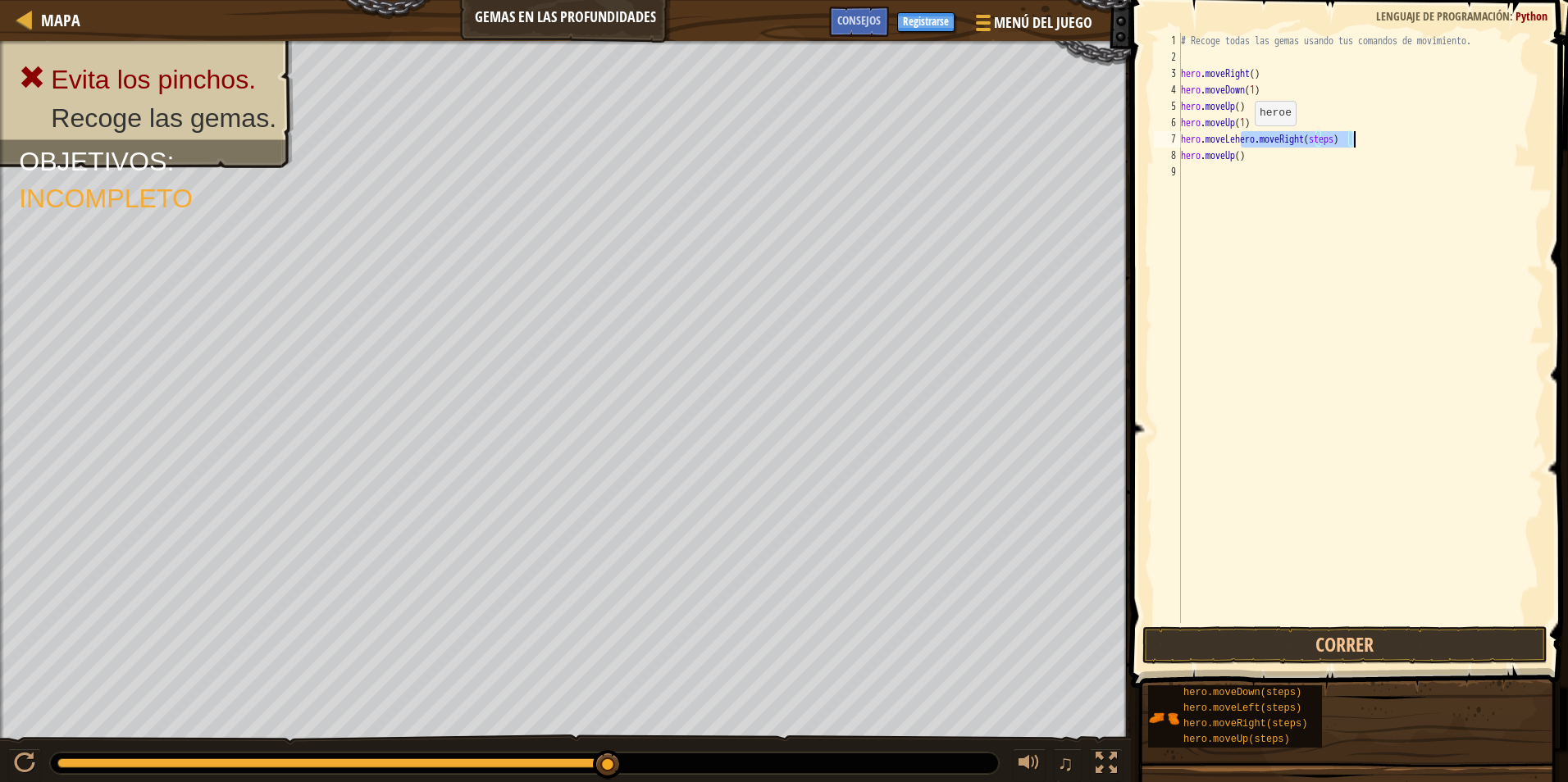 click on "# Recoge todas las gemas usando tus comandos de movimiento. hero . moveRight ( ) hero . moveDown ( 1 ) hero . moveUp ( ) hero . moveUp ( 1 ) hero . moveLehero . moveRight ( steps ) hero . moveUp ( )" at bounding box center [1361, 328] 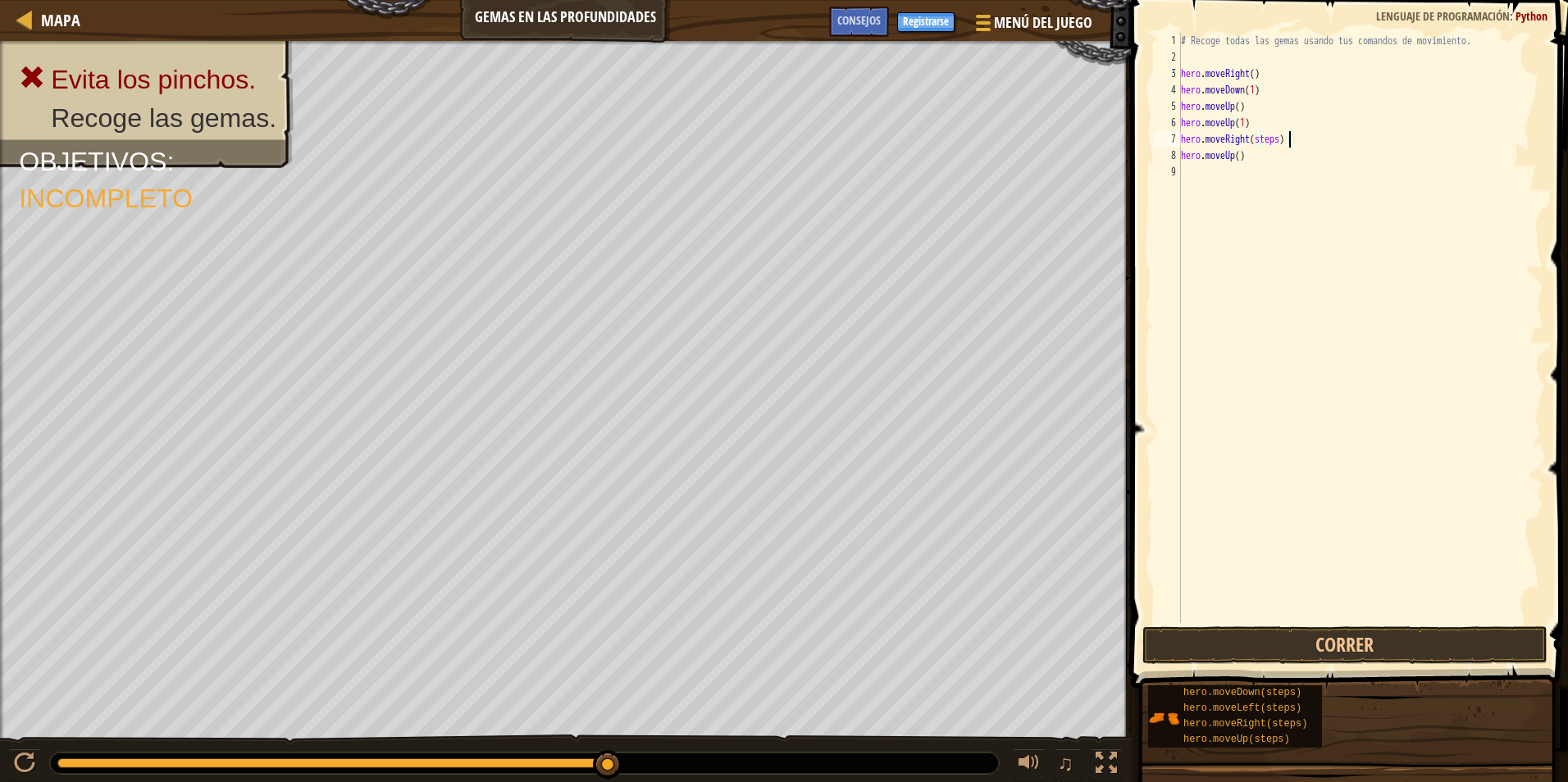click on "# Recoge todas las gemas usando tus comandos de movimiento. hero . moveRight ( ) hero . moveDown ( 1 ) hero . moveUp ( ) hero . moveUp ( 1 ) hero . moveRight ( steps ) hero . moveUp ( )" at bounding box center [1361, 344] 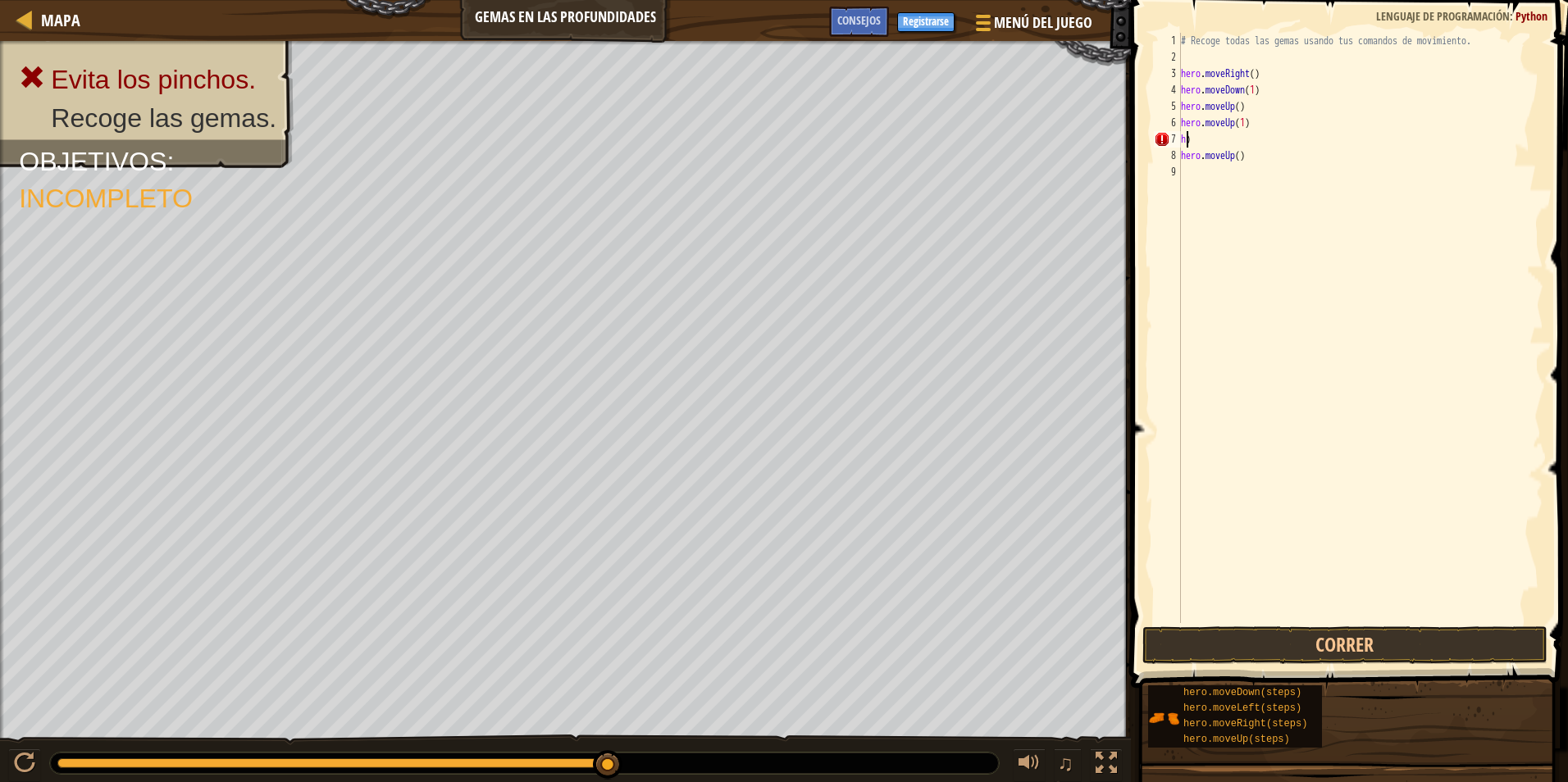 scroll, scrollTop: 7, scrollLeft: 0, axis: vertical 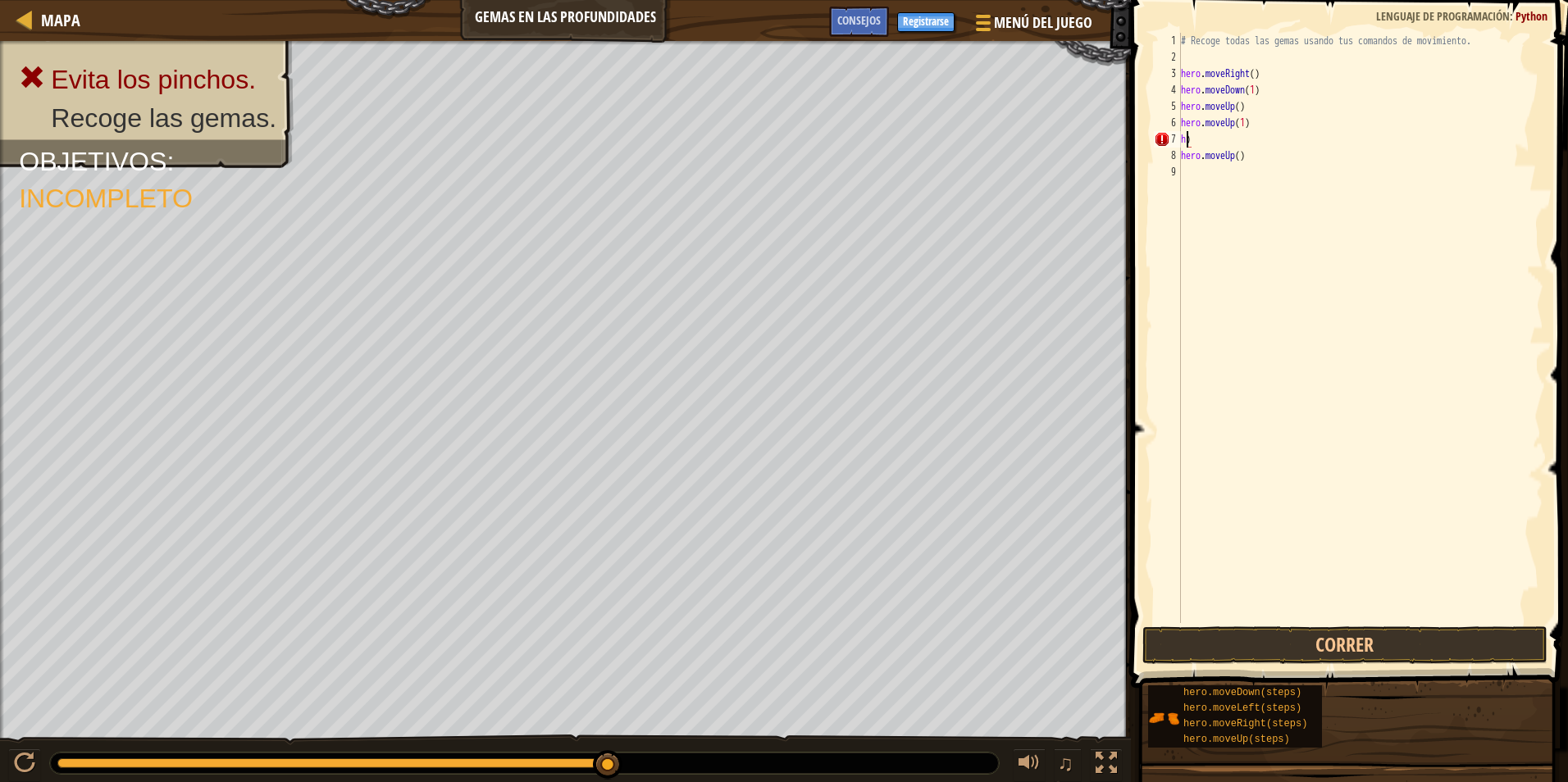 type on ")" 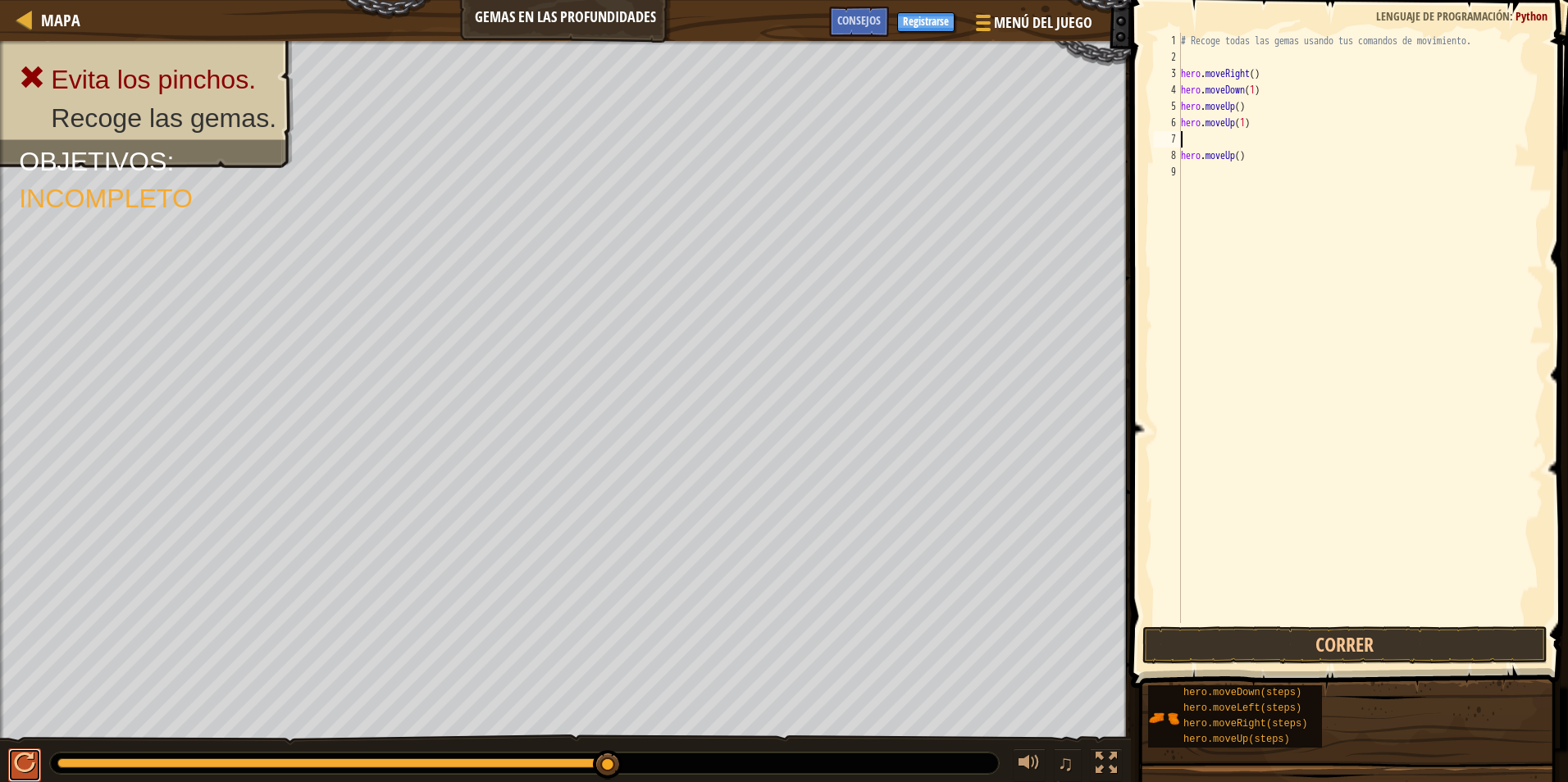 click at bounding box center (25, 763) 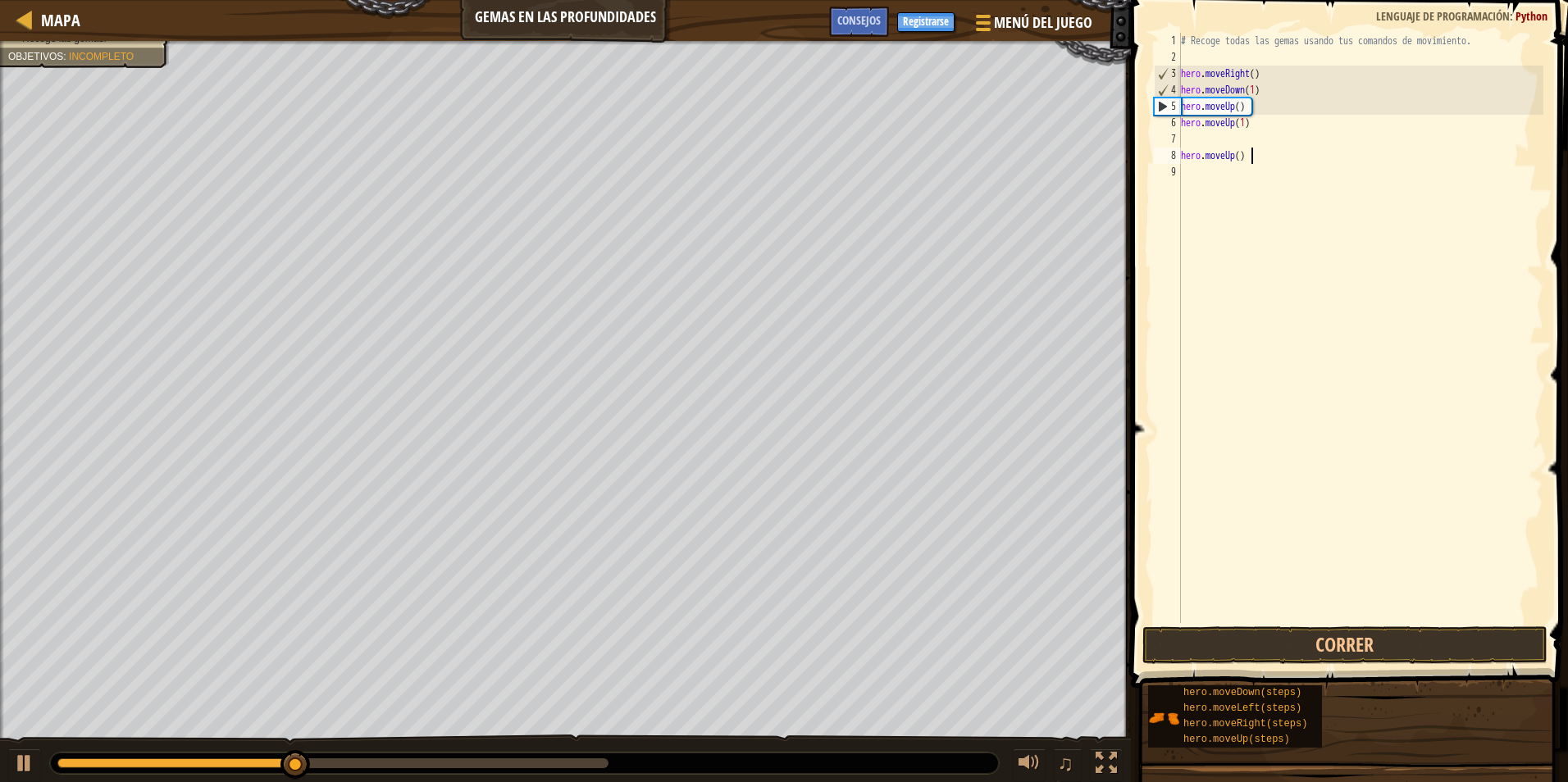 drag, startPoint x: 1256, startPoint y: 152, endPoint x: 1243, endPoint y: 161, distance: 15.811388 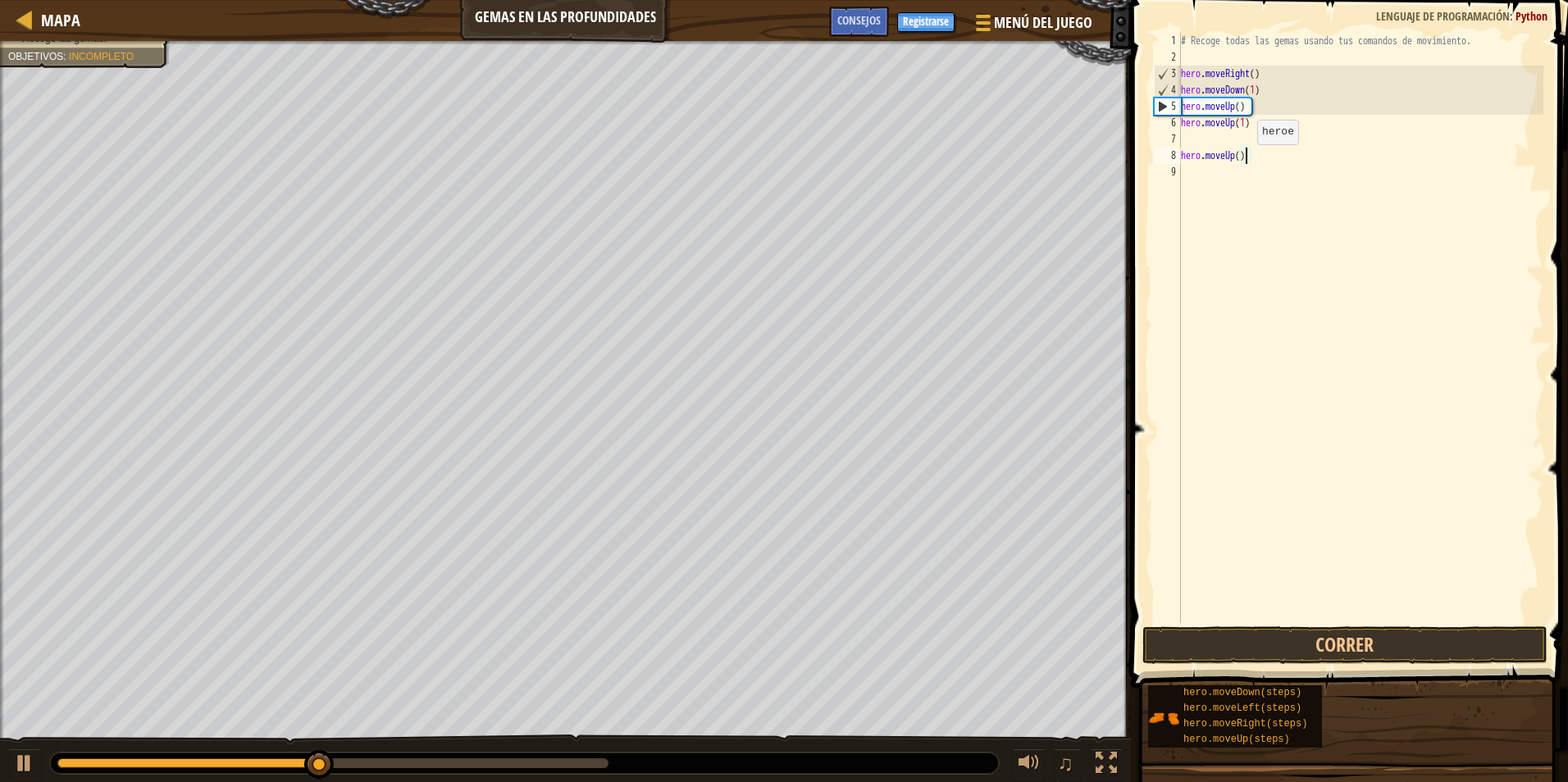 click on "# Recoge todas las gemas usando tus comandos de movimiento. hero . moveRight ( ) hero . moveDown ( 1 ) hero . moveUp ( ) hero . moveUp ( 1 ) hero . moveUp ( )" at bounding box center (1361, 344) 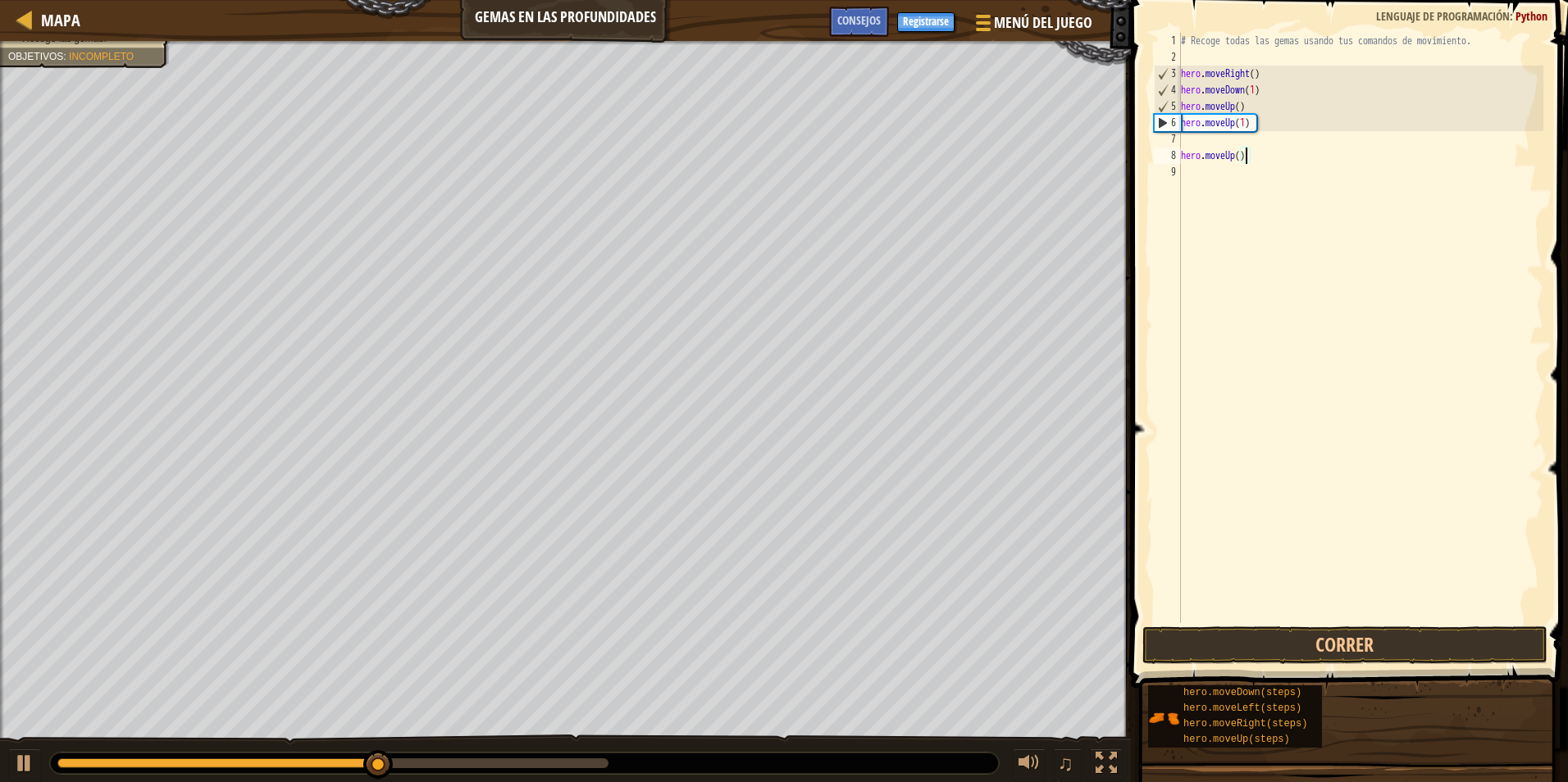 click on "# Recoge todas las gemas usando tus comandos de movimiento. hero . moveRight ( ) hero . moveDown ( 1 ) hero . moveUp ( ) hero . moveUp ( 1 ) hero . moveUp ( )" at bounding box center [1361, 344] 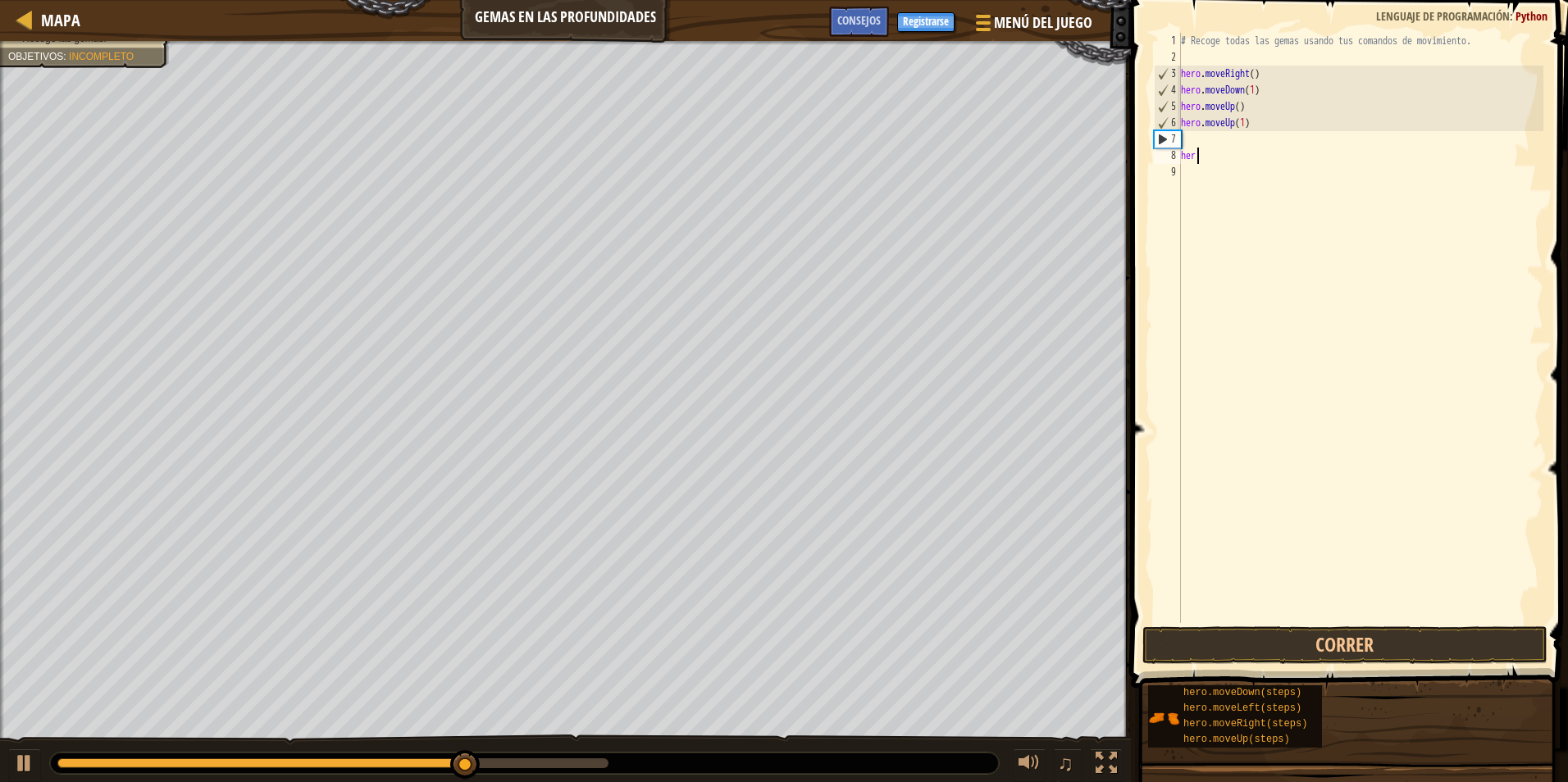 type on "h" 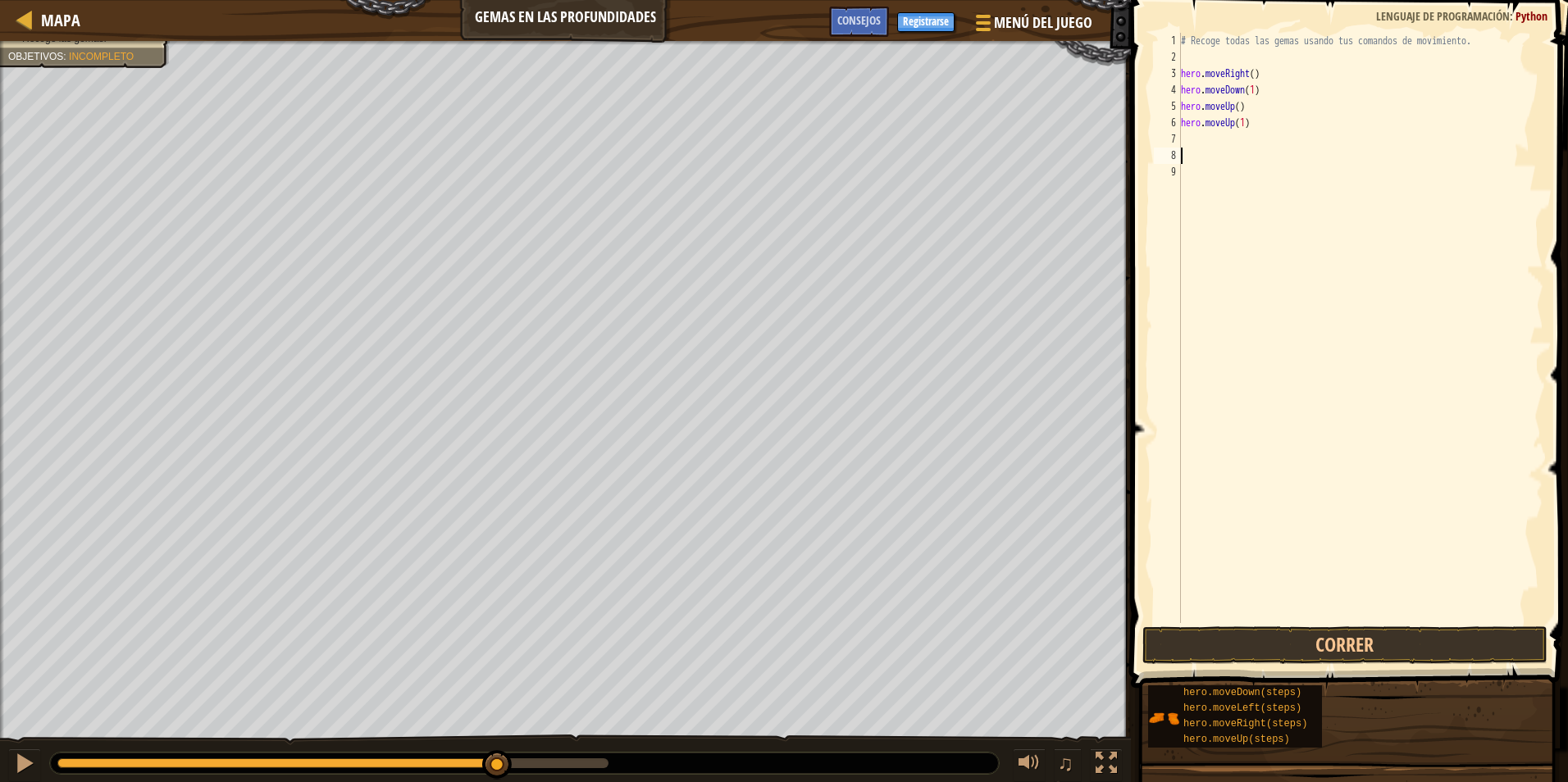 drag, startPoint x: 1269, startPoint y: 124, endPoint x: 1269, endPoint y: 132, distance: 8 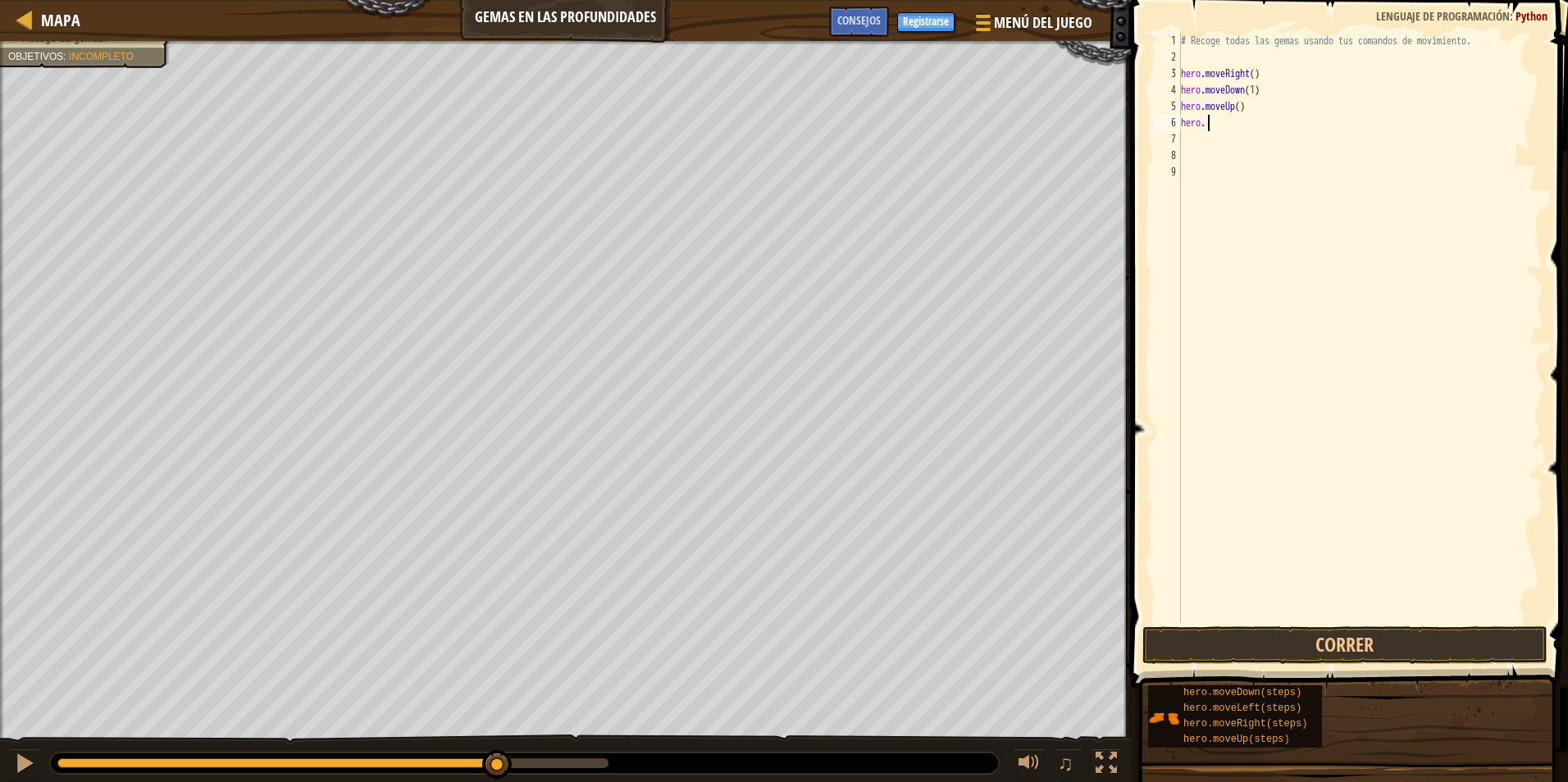 type on "h" 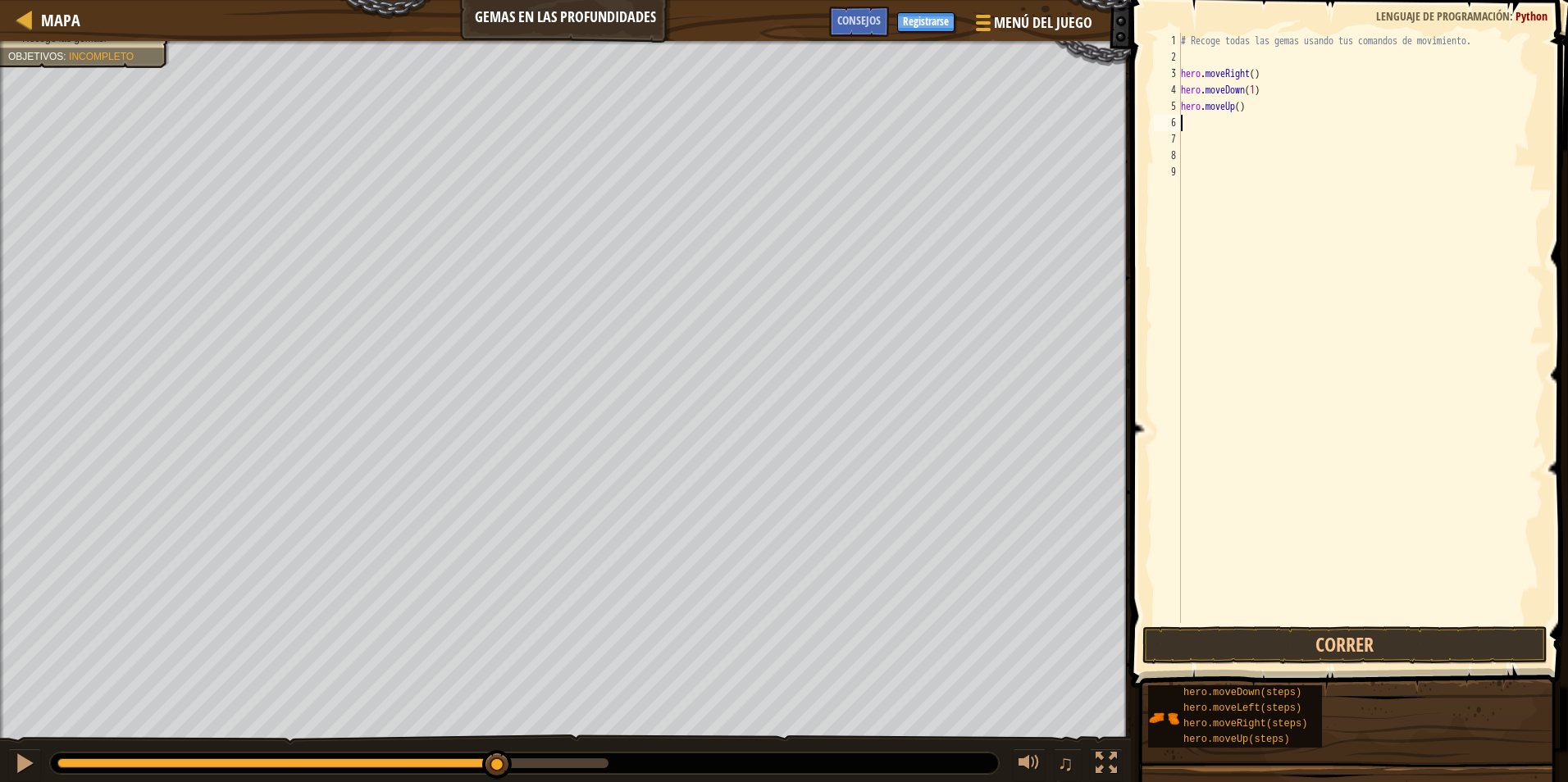 click on "# Recoge todas las gemas usando tus comandos de movimiento. hero . moveRight ( ) hero . moveDown ( 1 ) hero . moveUp ( )" at bounding box center (1361, 344) 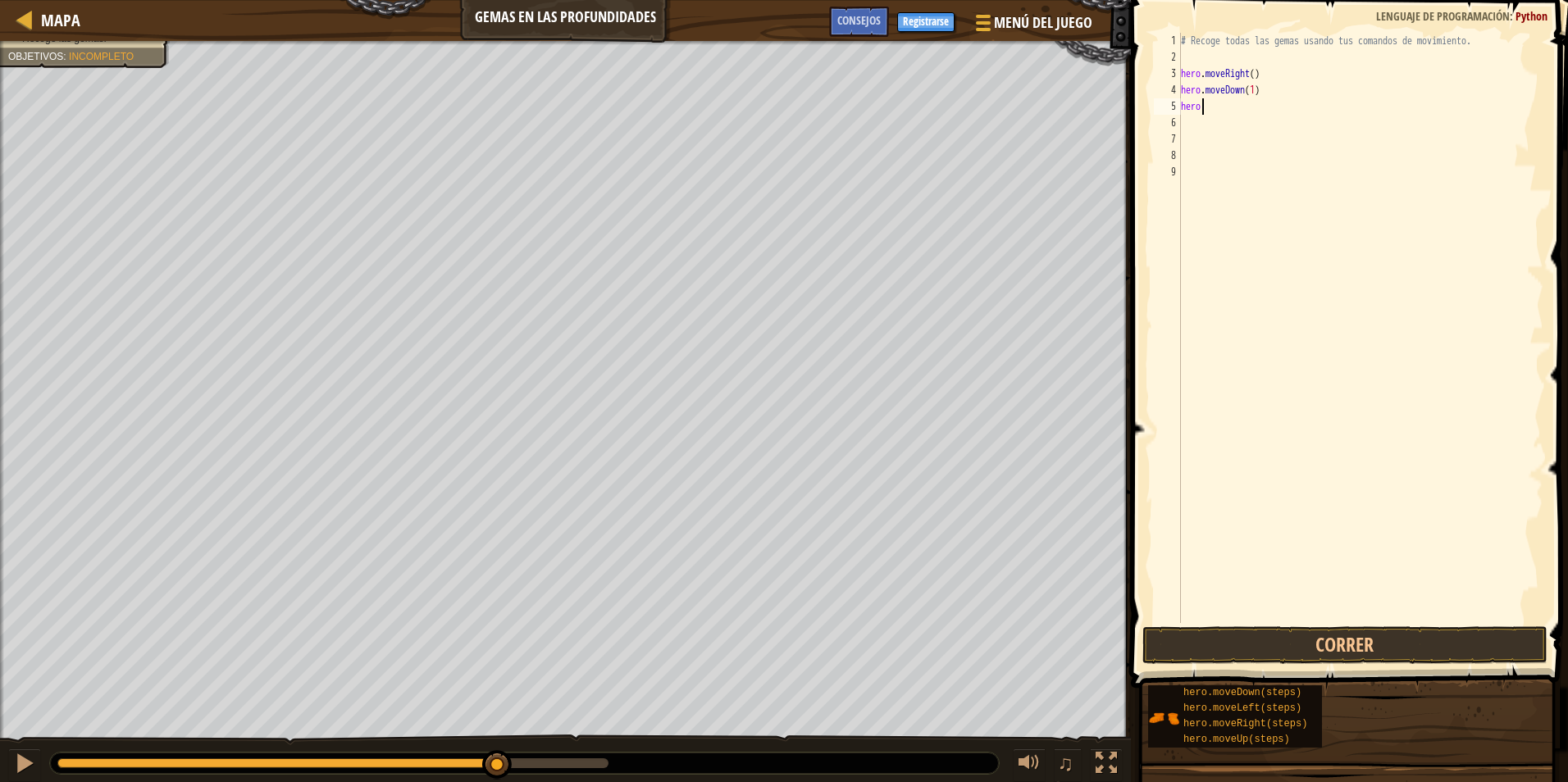 type on "h" 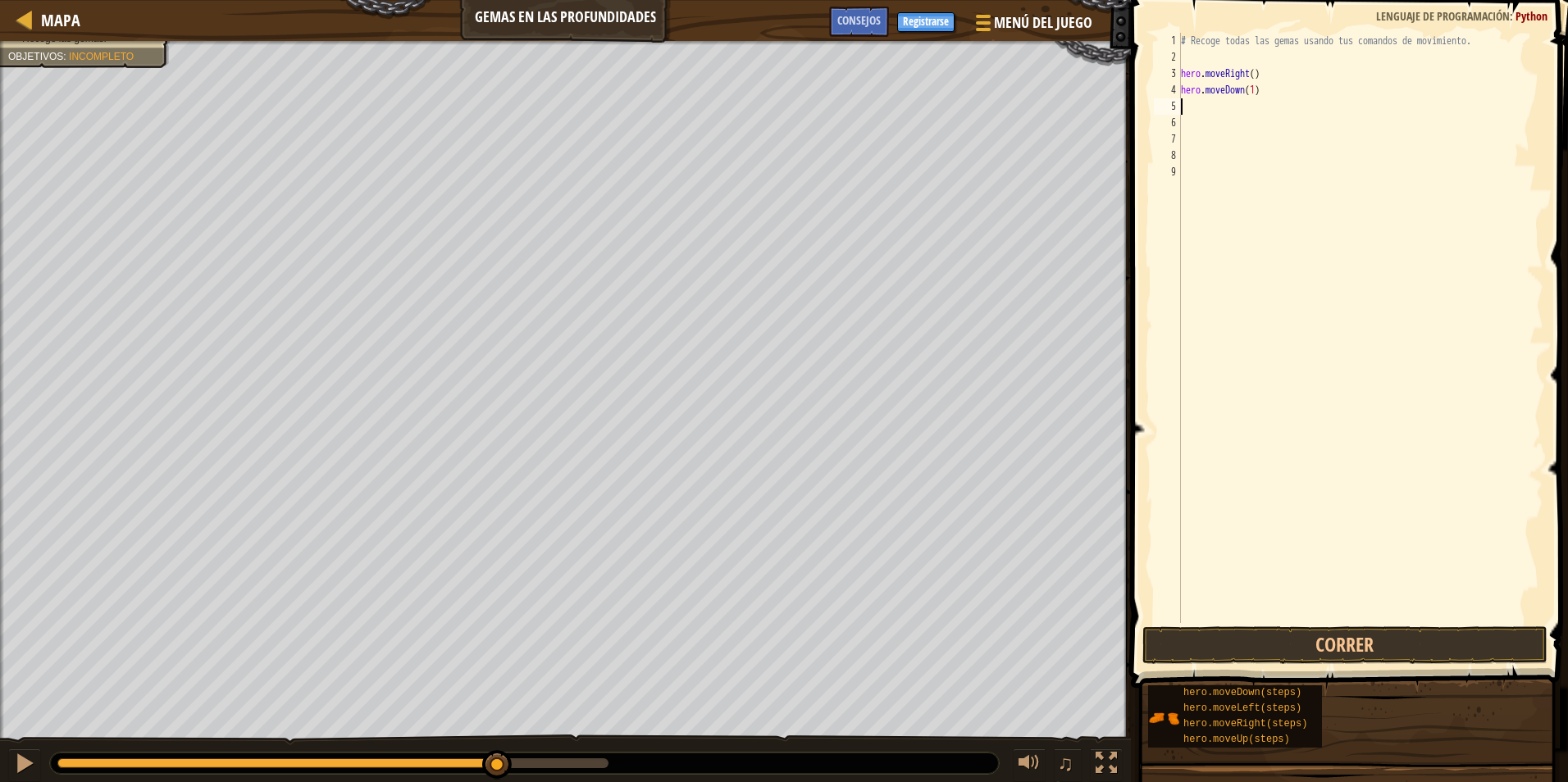 click on "# Recoge todas las gemas usando tus comandos de movimiento. hero . moveRight ( ) hero . moveDown ( 1 )" at bounding box center [1361, 344] 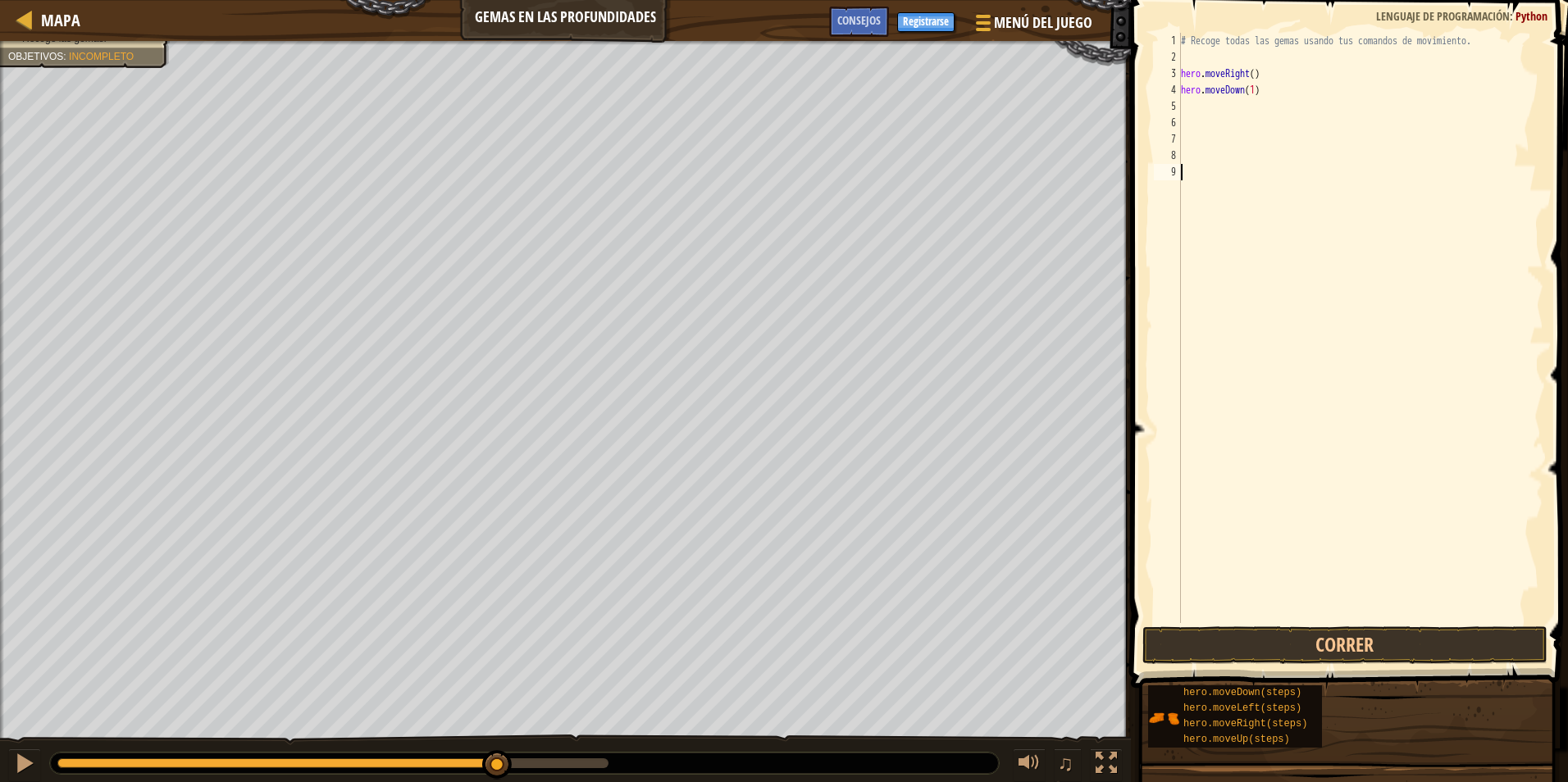 drag, startPoint x: 1276, startPoint y: 88, endPoint x: 1283, endPoint y: 81, distance: 9.899495 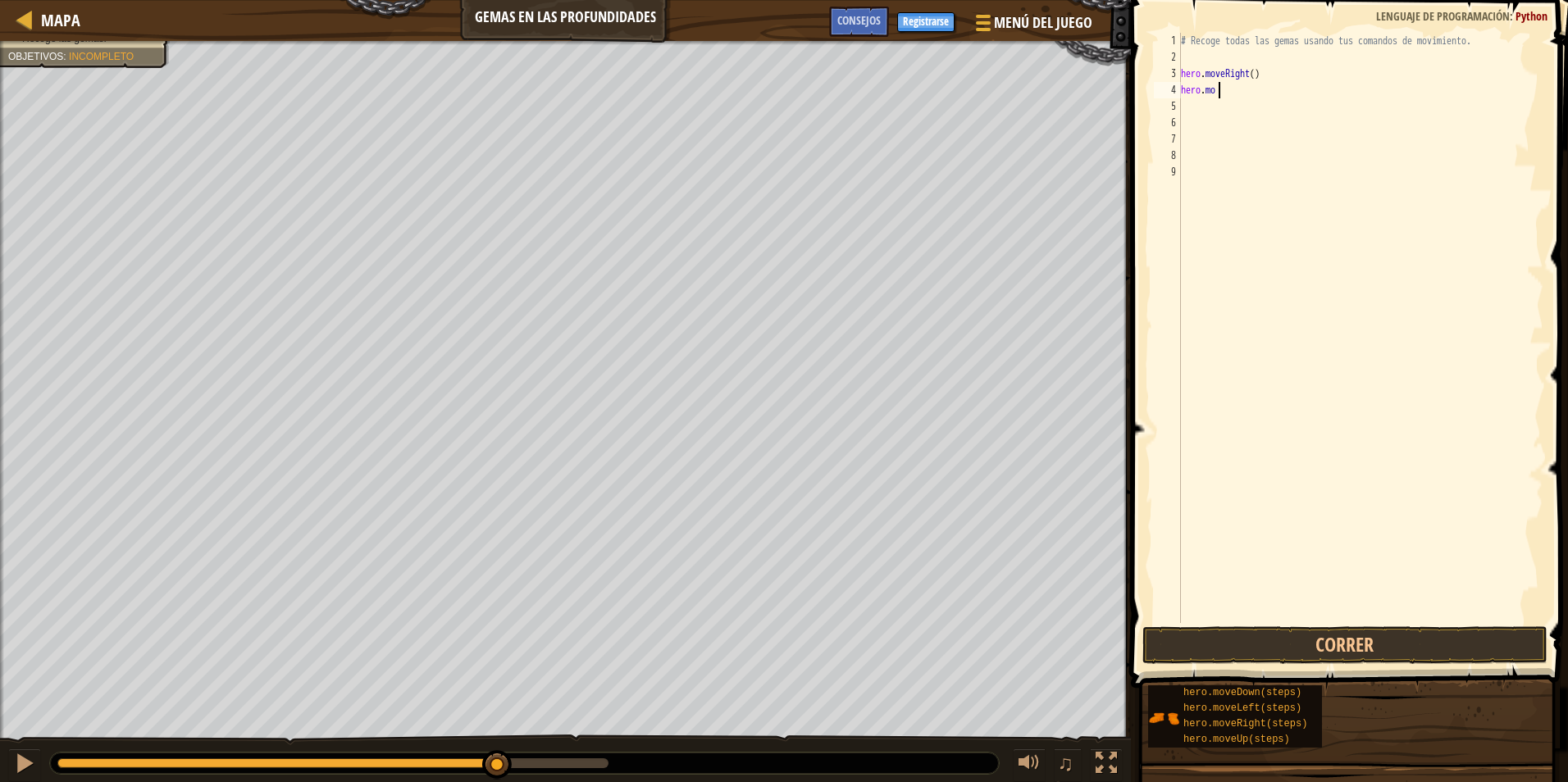 type on "h" 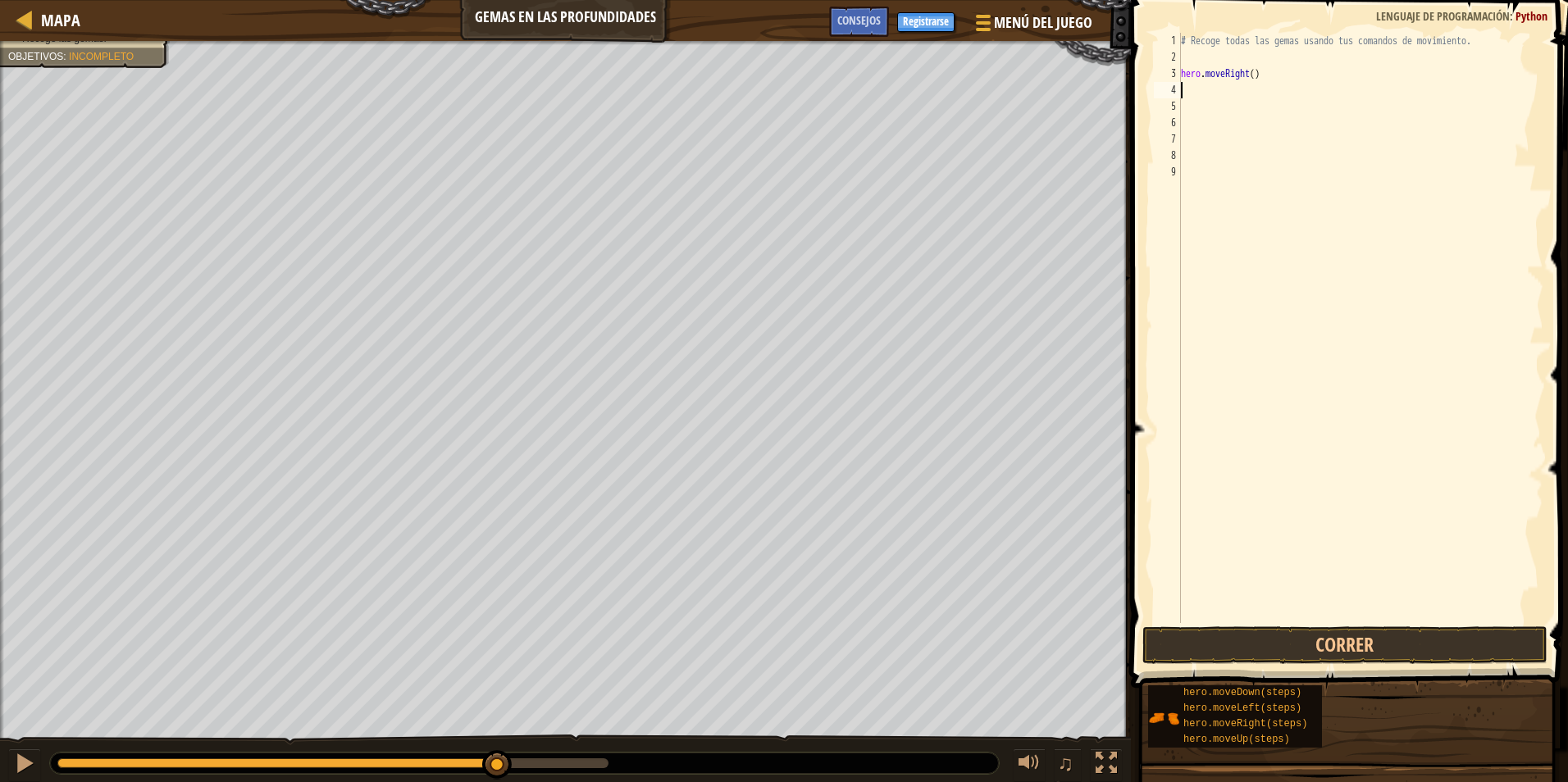 drag, startPoint x: 1281, startPoint y: 79, endPoint x: 1264, endPoint y: 92, distance: 21.400935 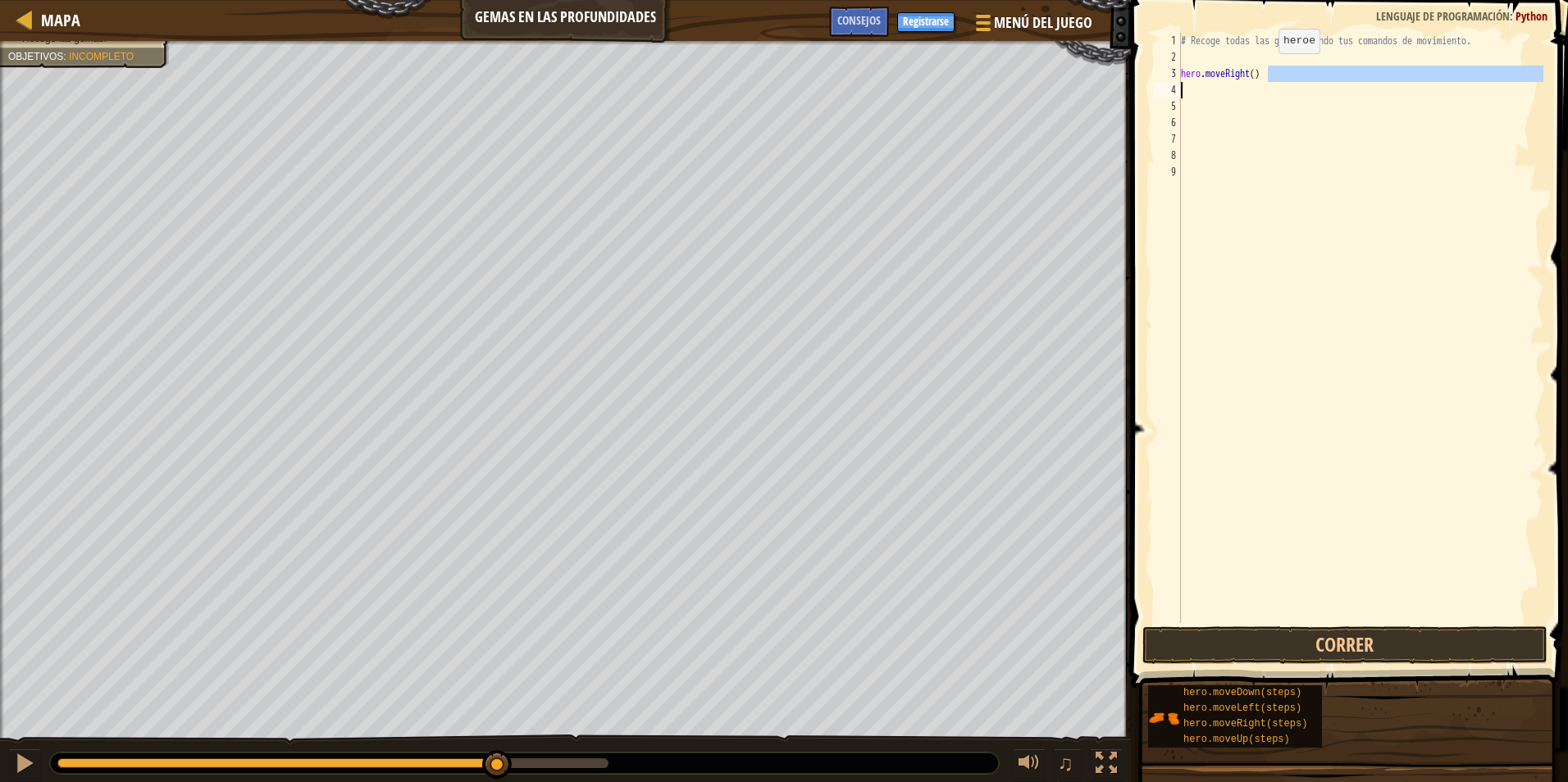 click on "# Recoge todas las gemas usando tus comandos de movimiento. hero . moveRight ( )" at bounding box center (1361, 344) 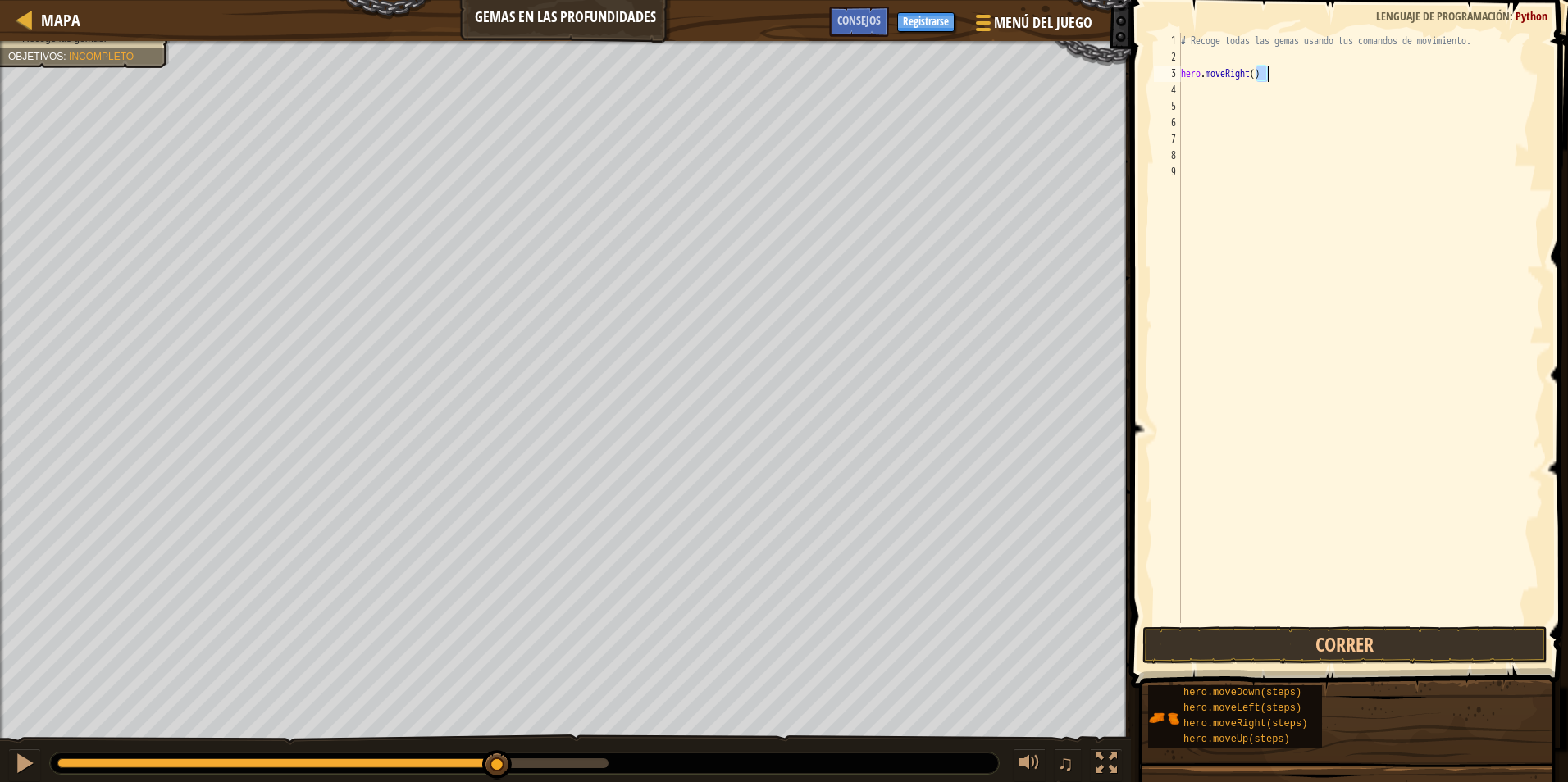 click on "# Recoge todas las gemas usando tus comandos de movimiento. hero . moveRight ( )" at bounding box center (1361, 344) 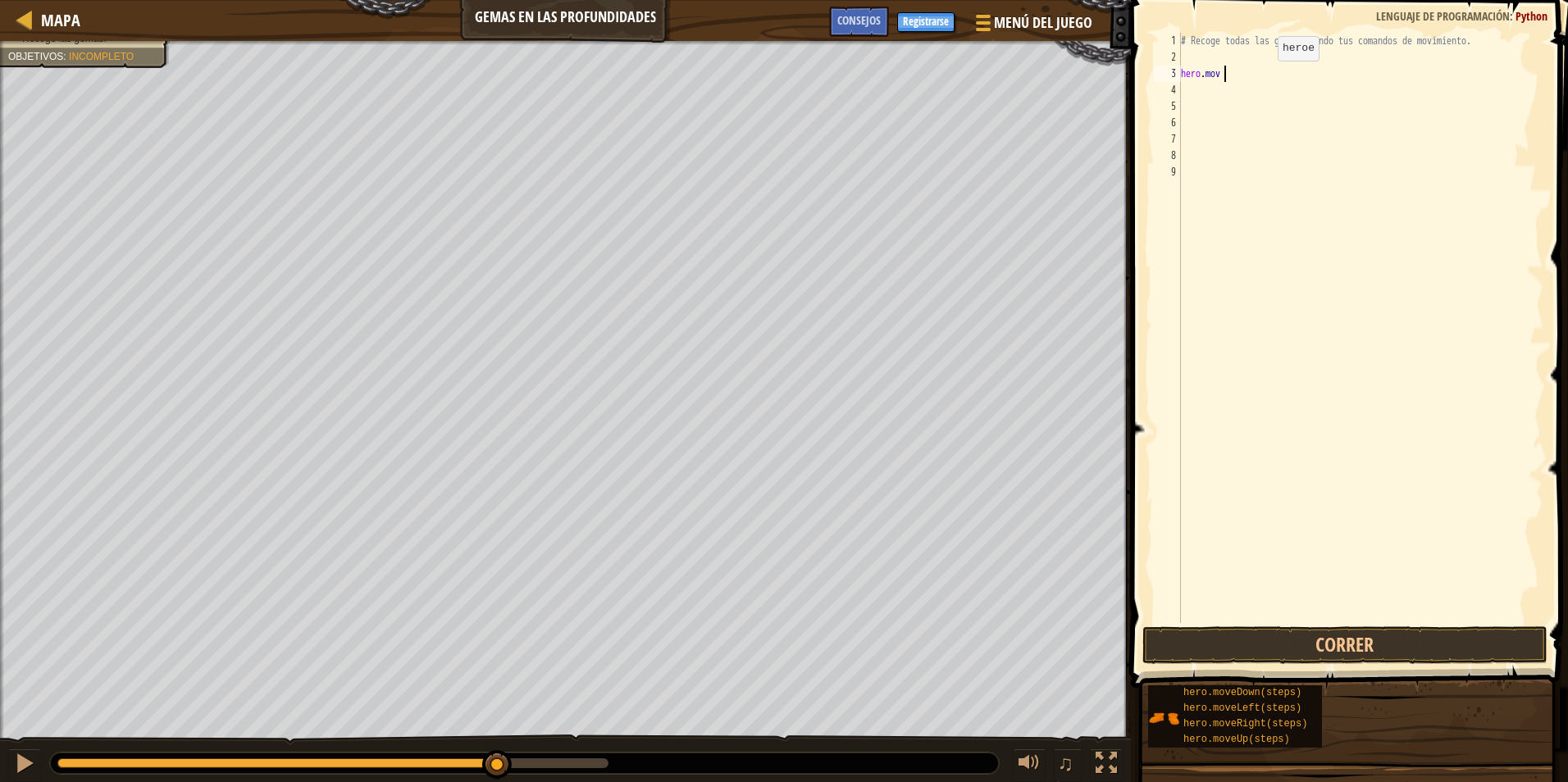 type on "h" 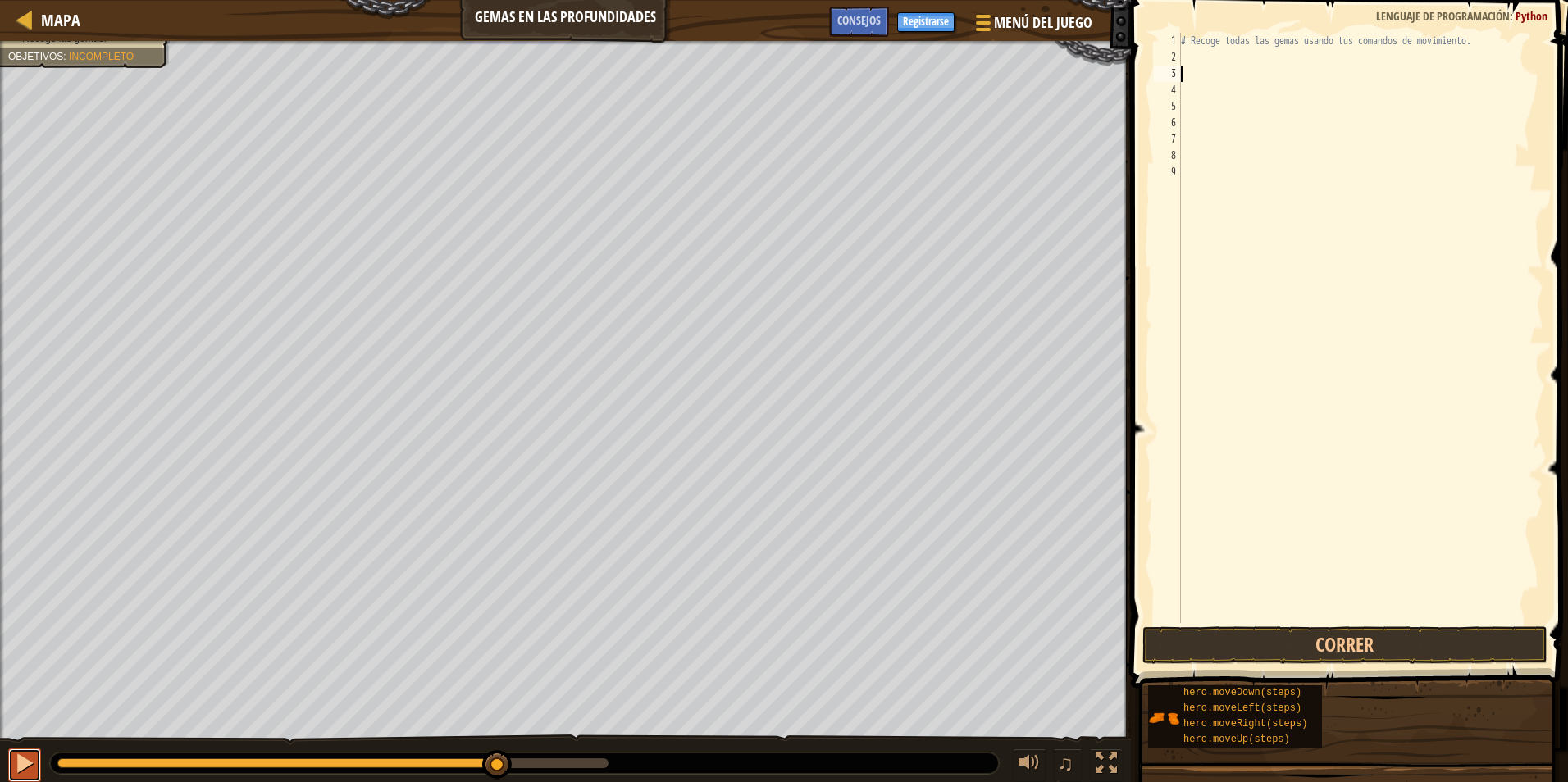 click at bounding box center (25, 765) 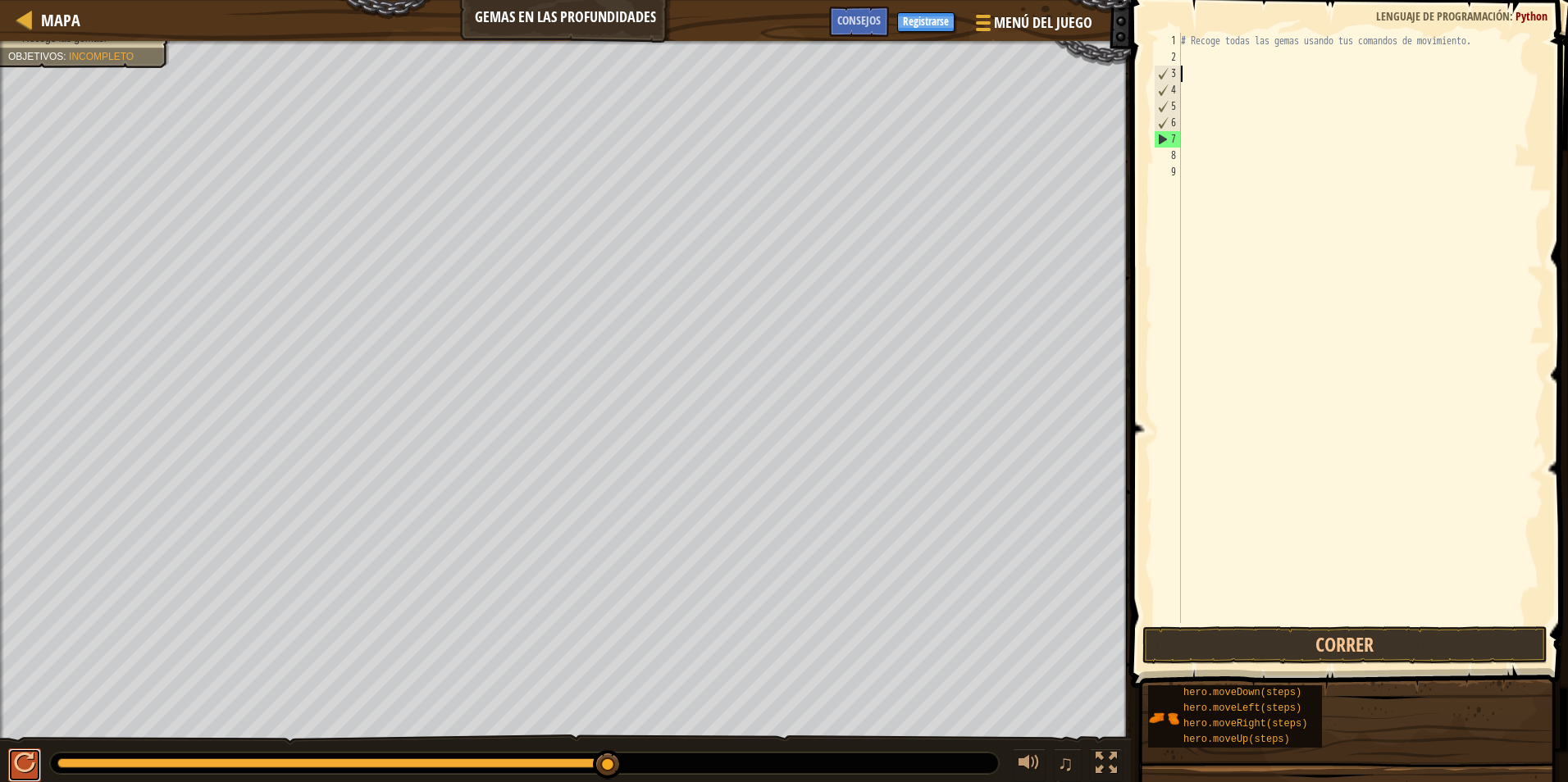 click at bounding box center (25, 763) 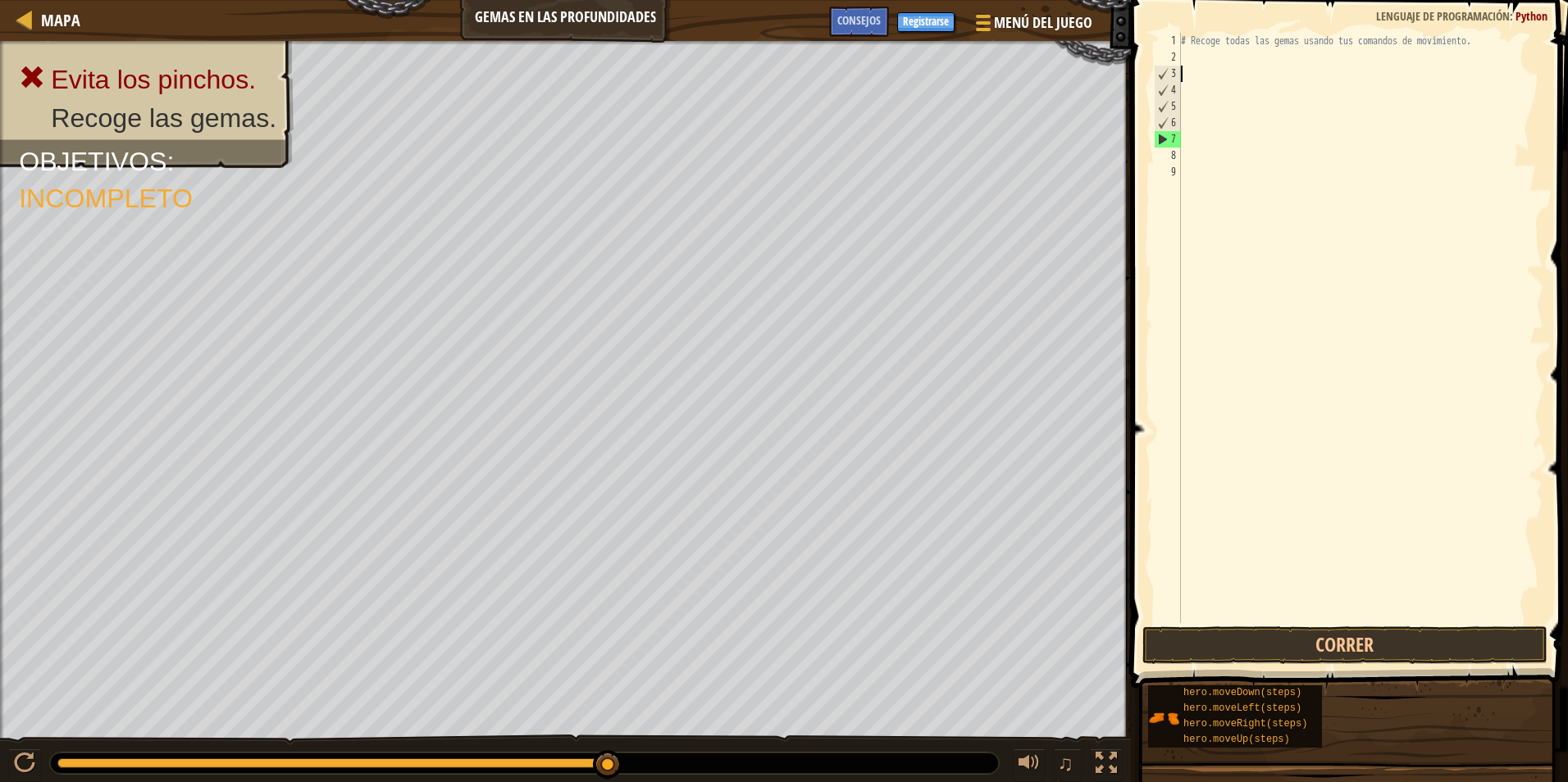 click on "7" at bounding box center [1168, 139] 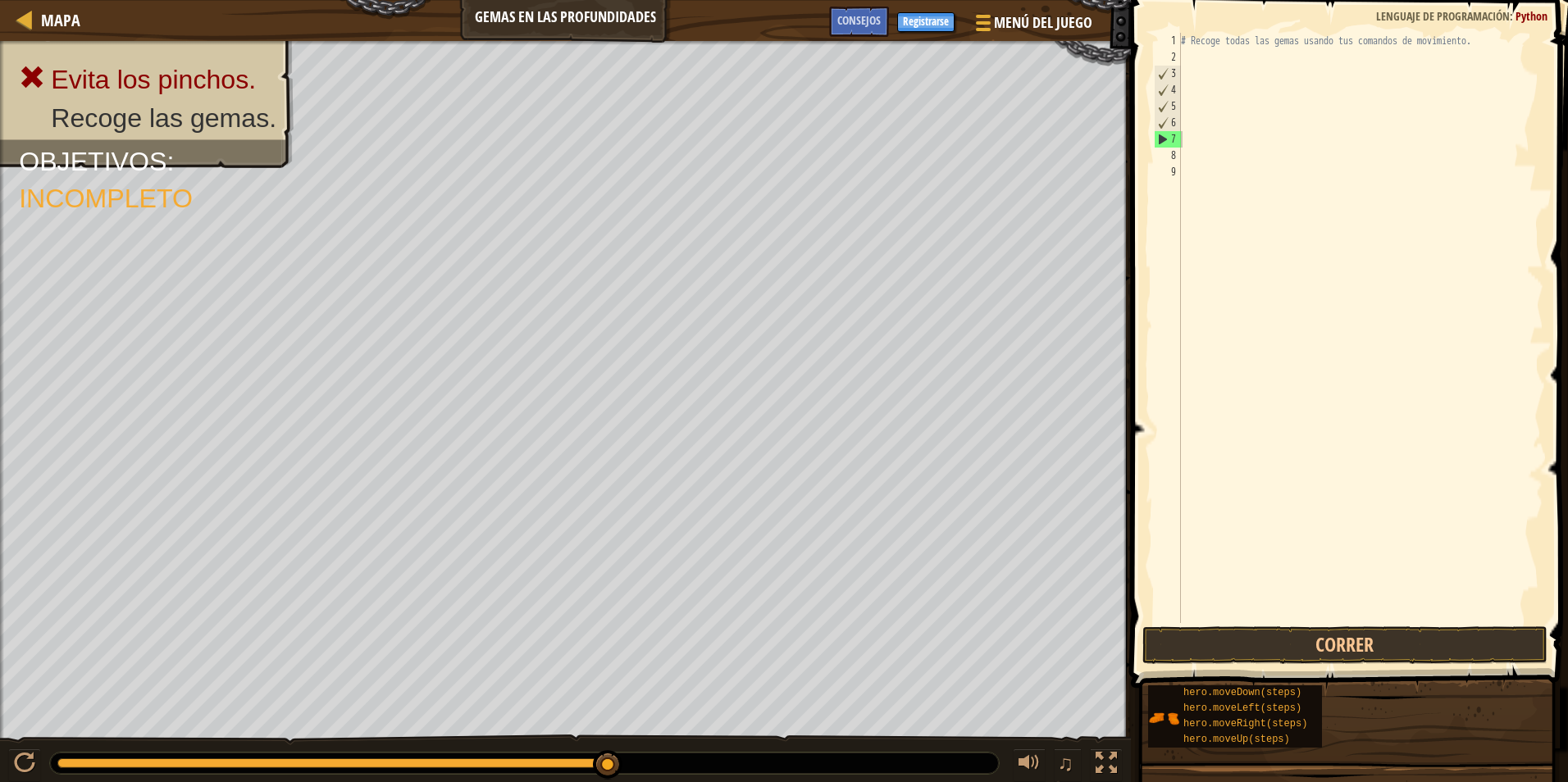 click at bounding box center [1347, 911] 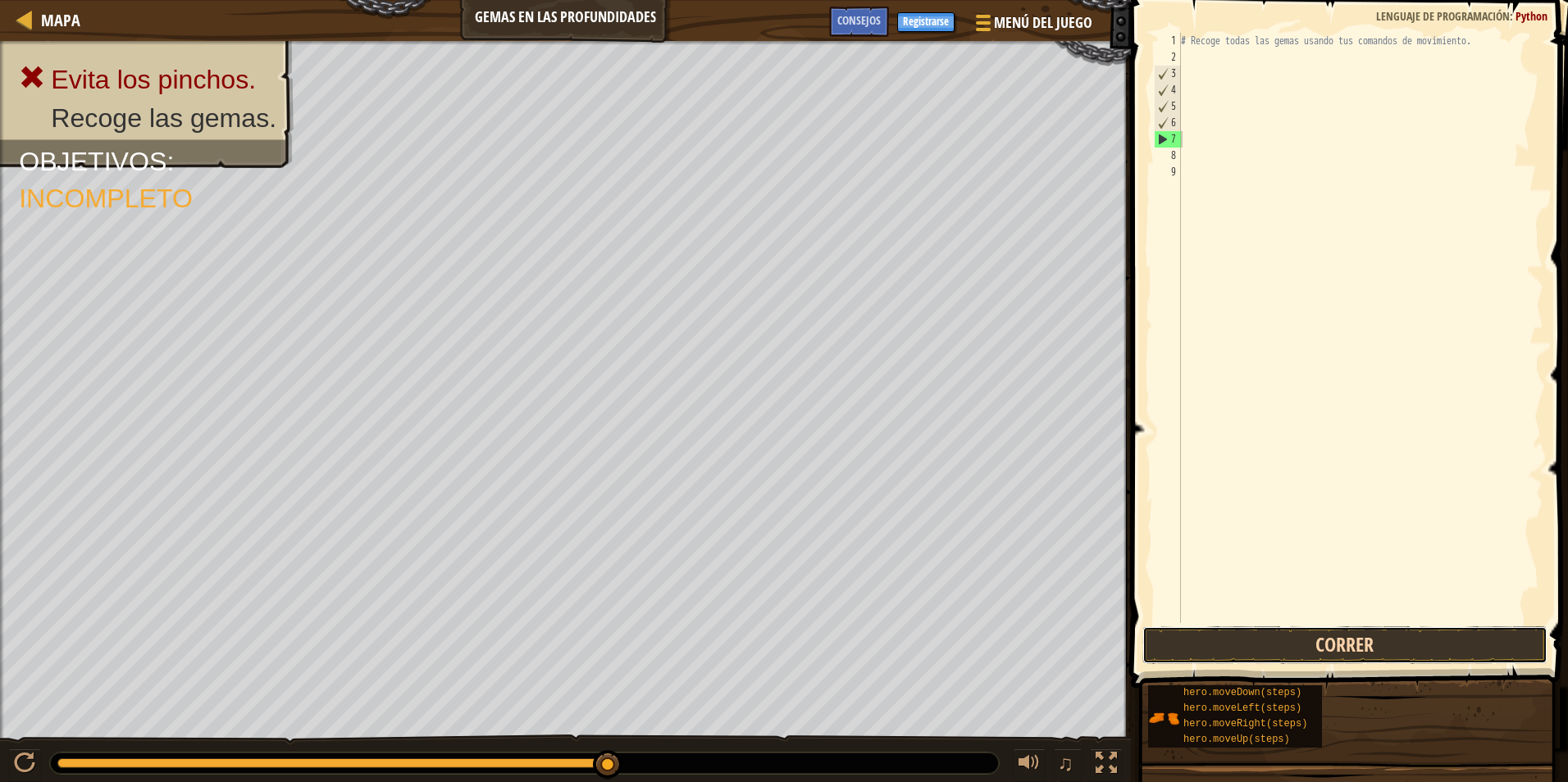 click on "Correr" at bounding box center (1345, 645) 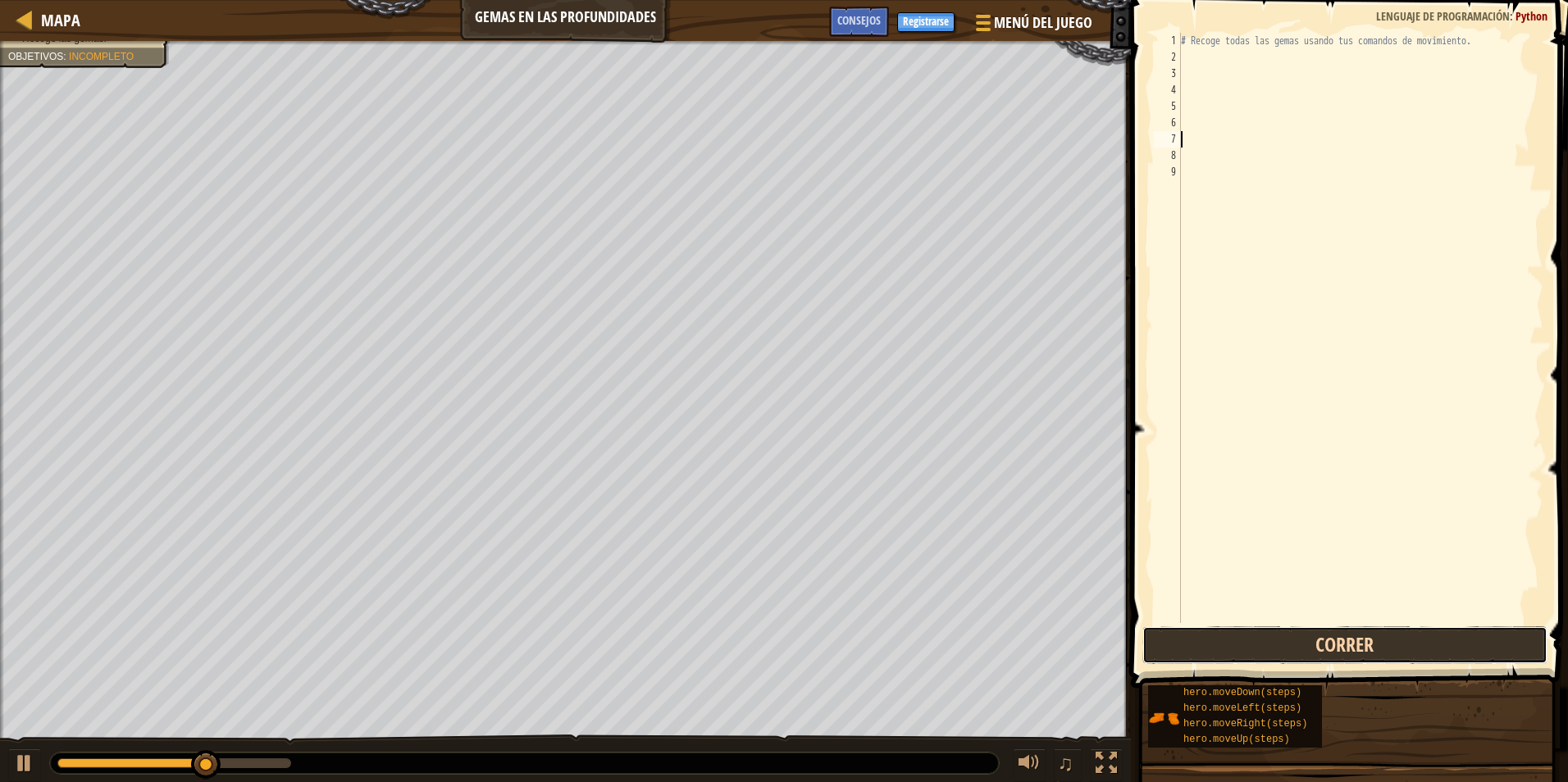 click on "Correr" at bounding box center [1345, 645] 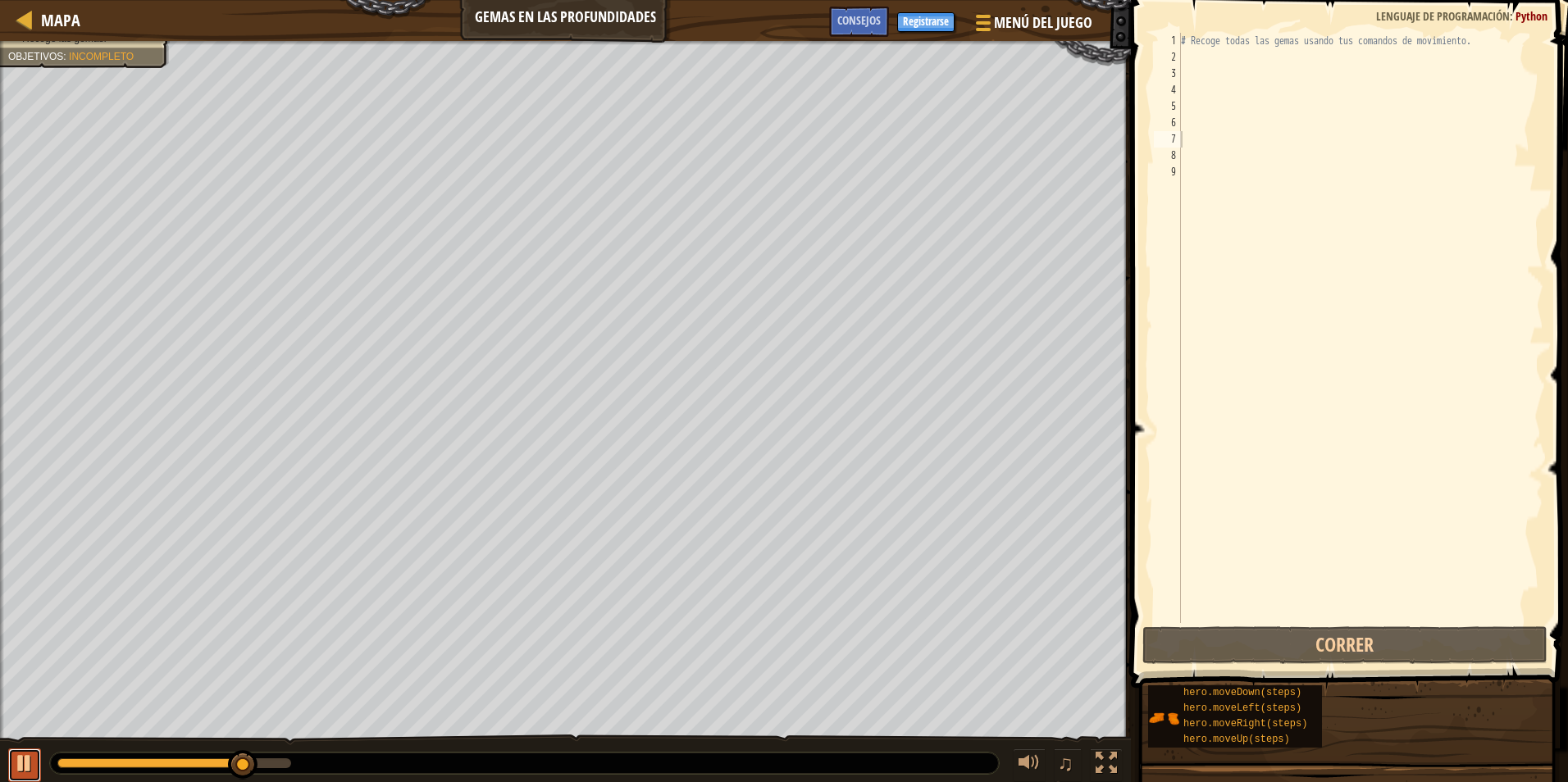 click at bounding box center (25, 765) 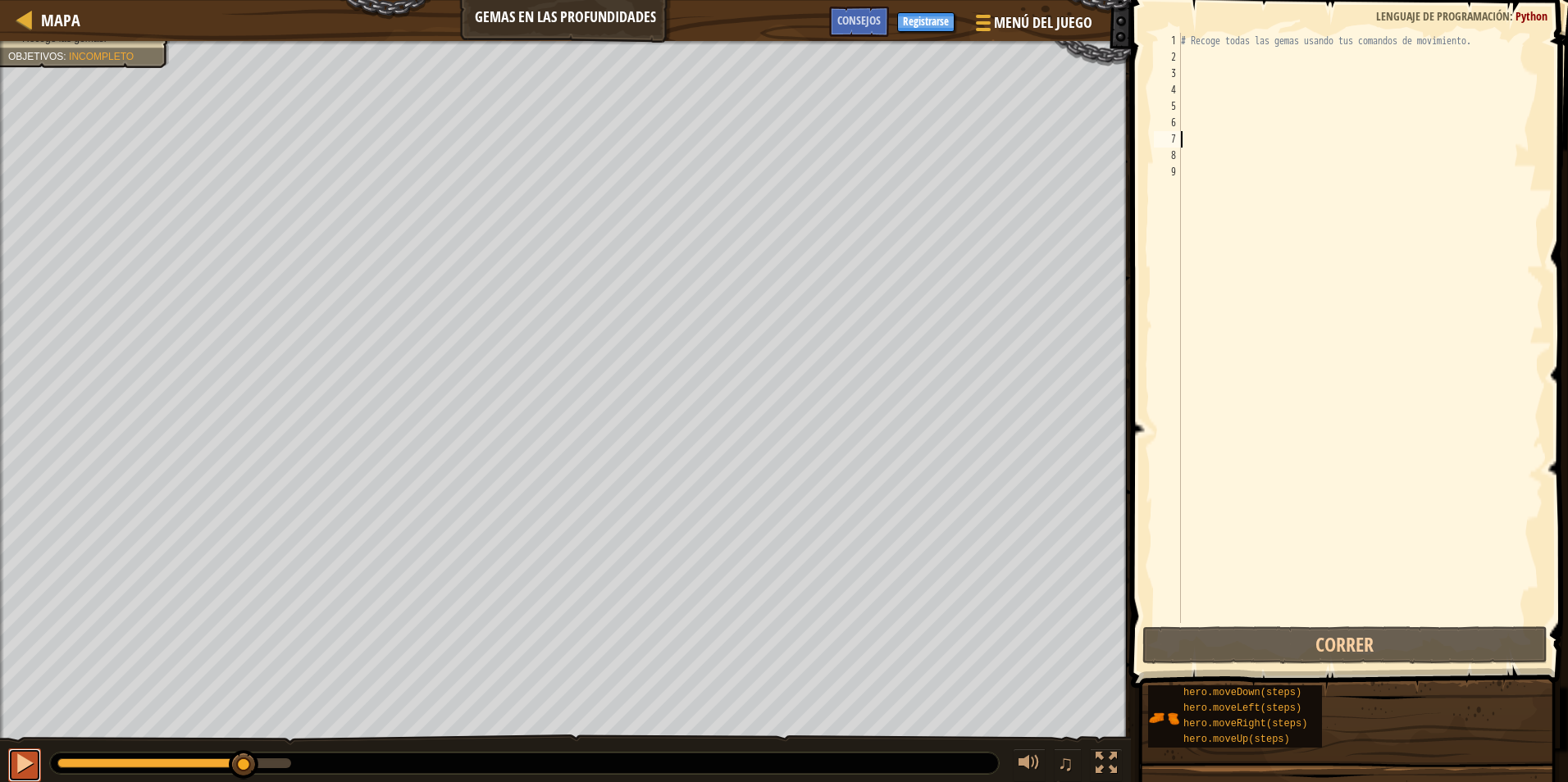 click at bounding box center [25, 765] 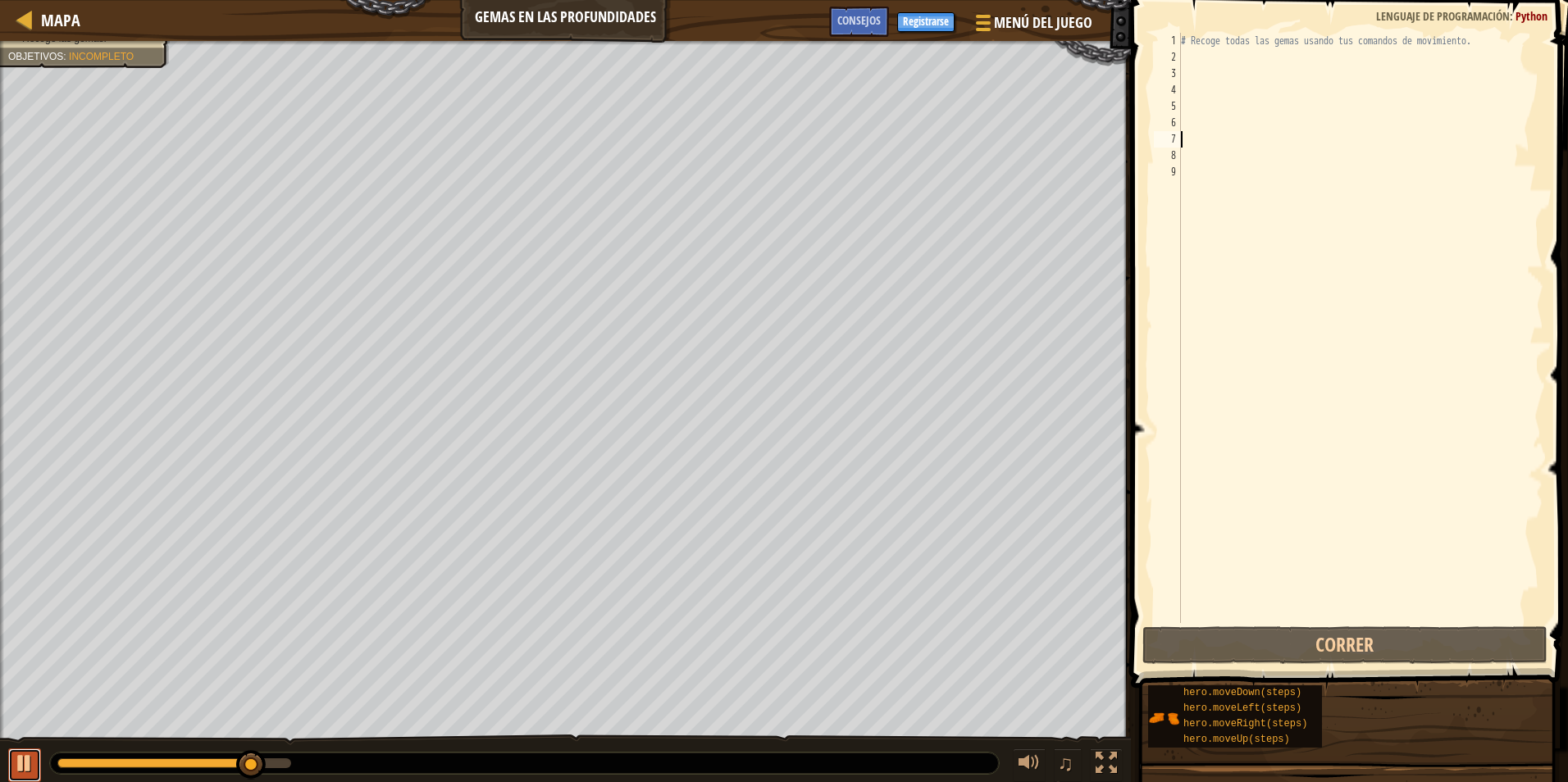 click at bounding box center (25, 765) 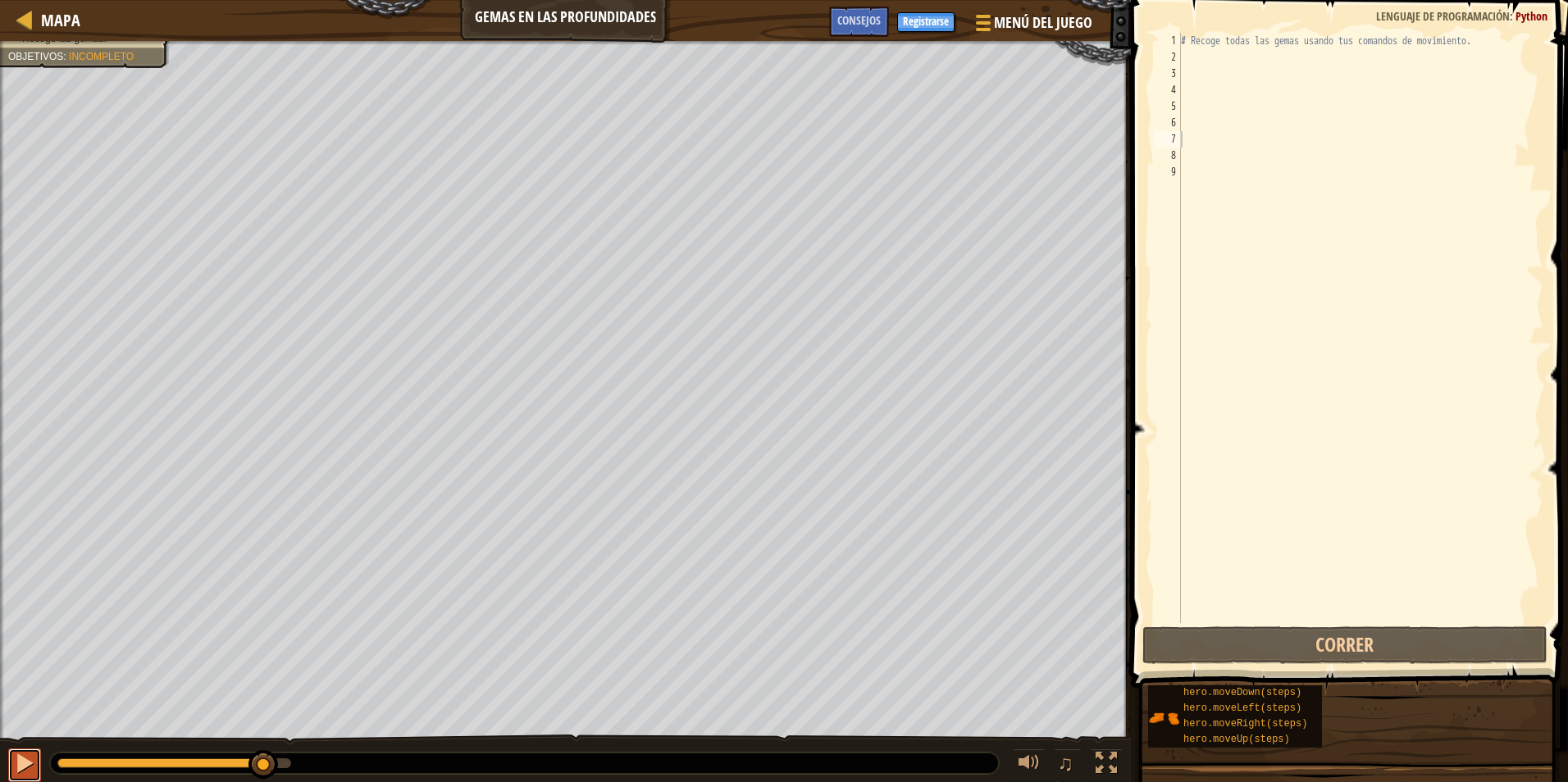 click at bounding box center [25, 765] 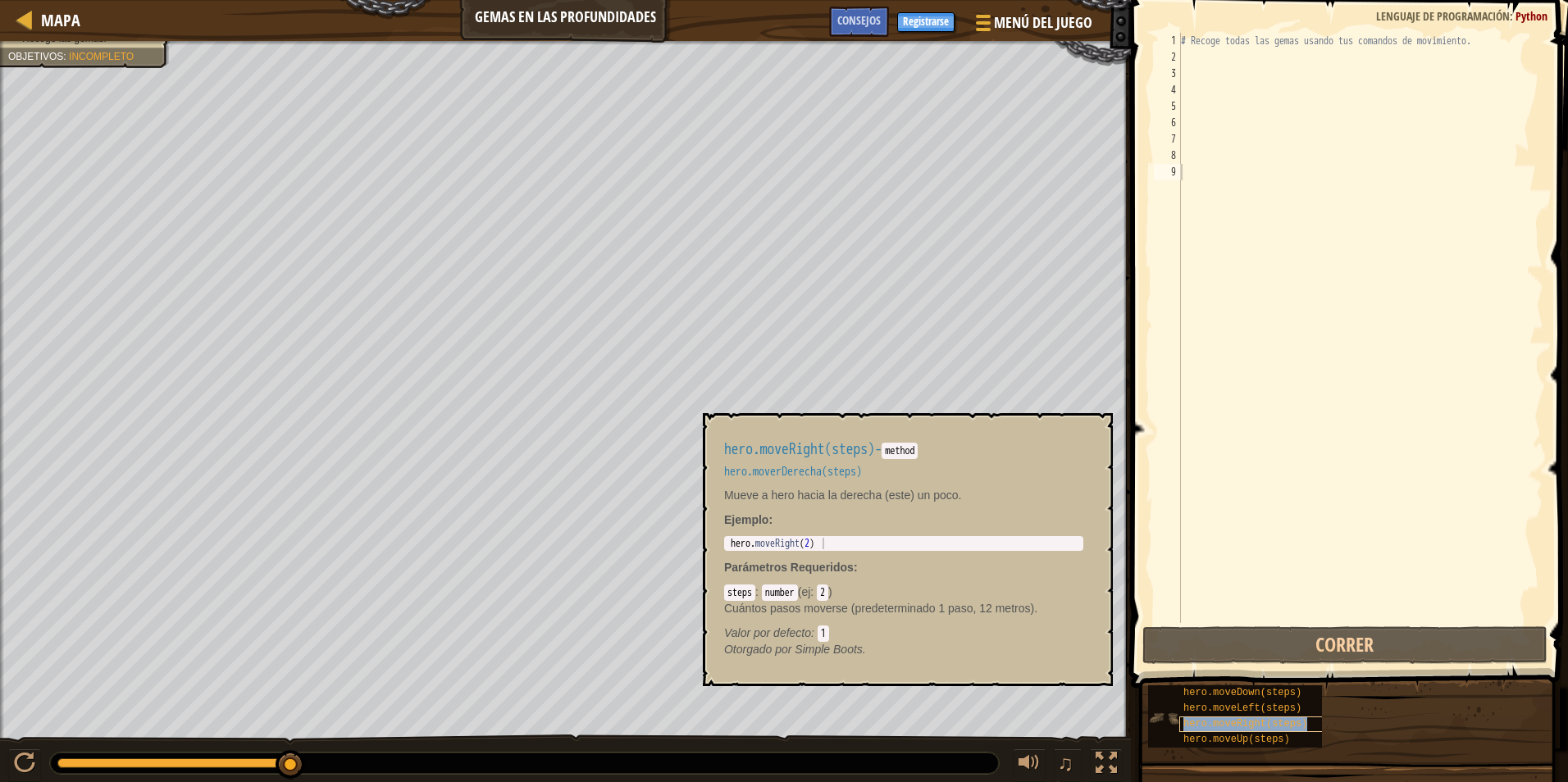 type on "hero.moveRight(steps)" 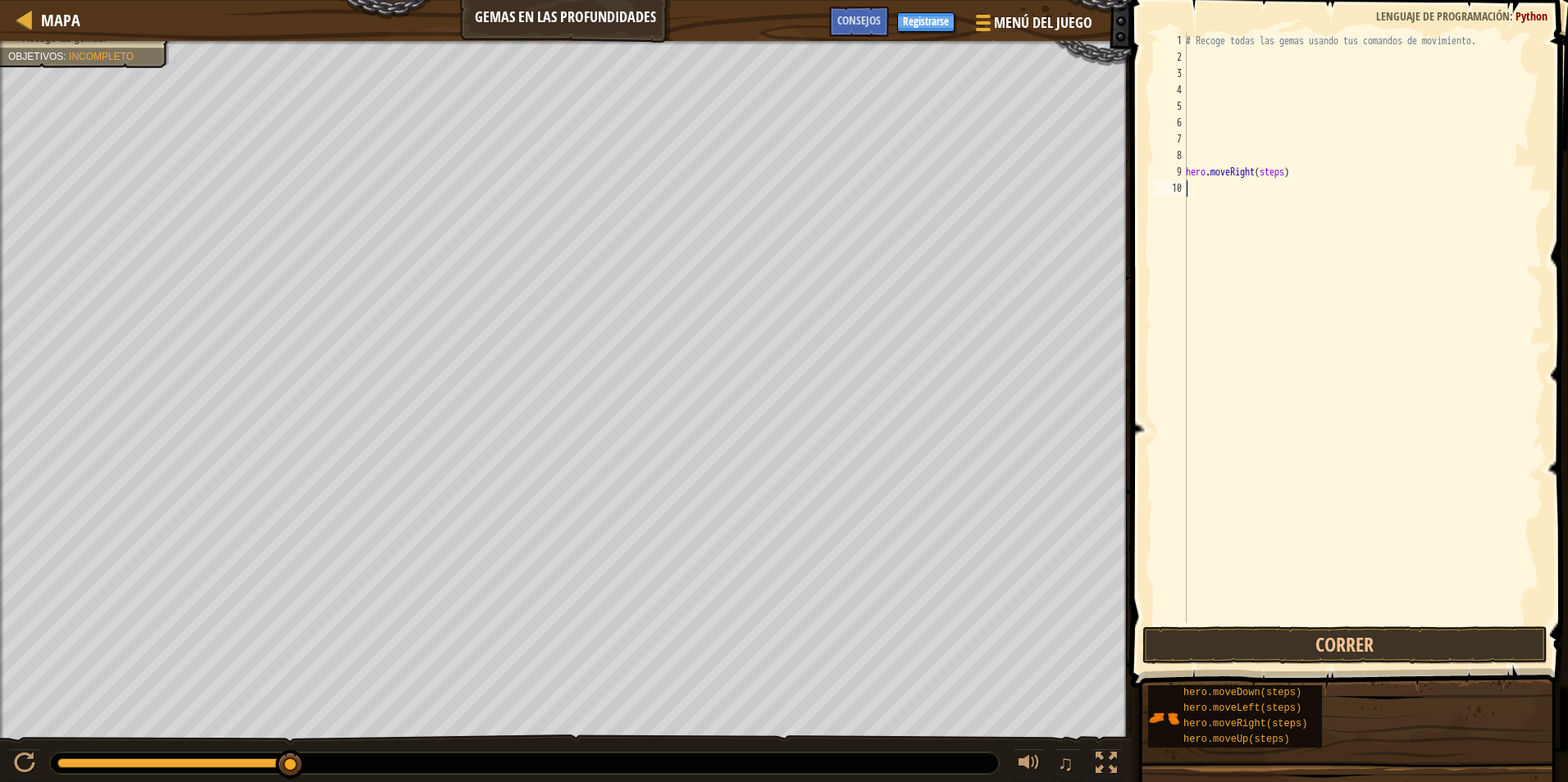 drag, startPoint x: 1264, startPoint y: 478, endPoint x: 1306, endPoint y: 567, distance: 98.4124 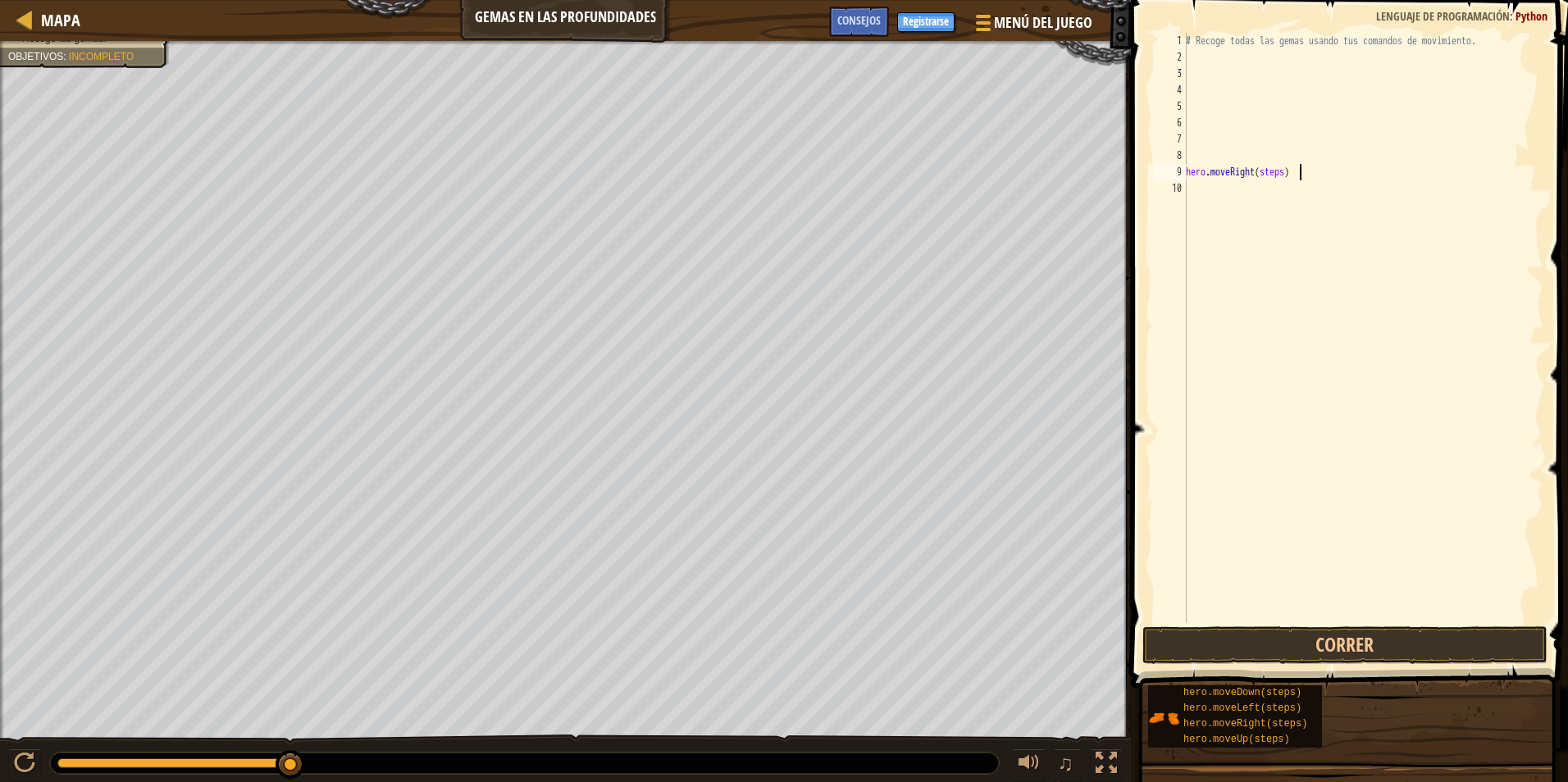 click on "# Recoge todas las gemas usando tus comandos de movimiento. hero . moveRight ( steps )" at bounding box center (1363, 344) 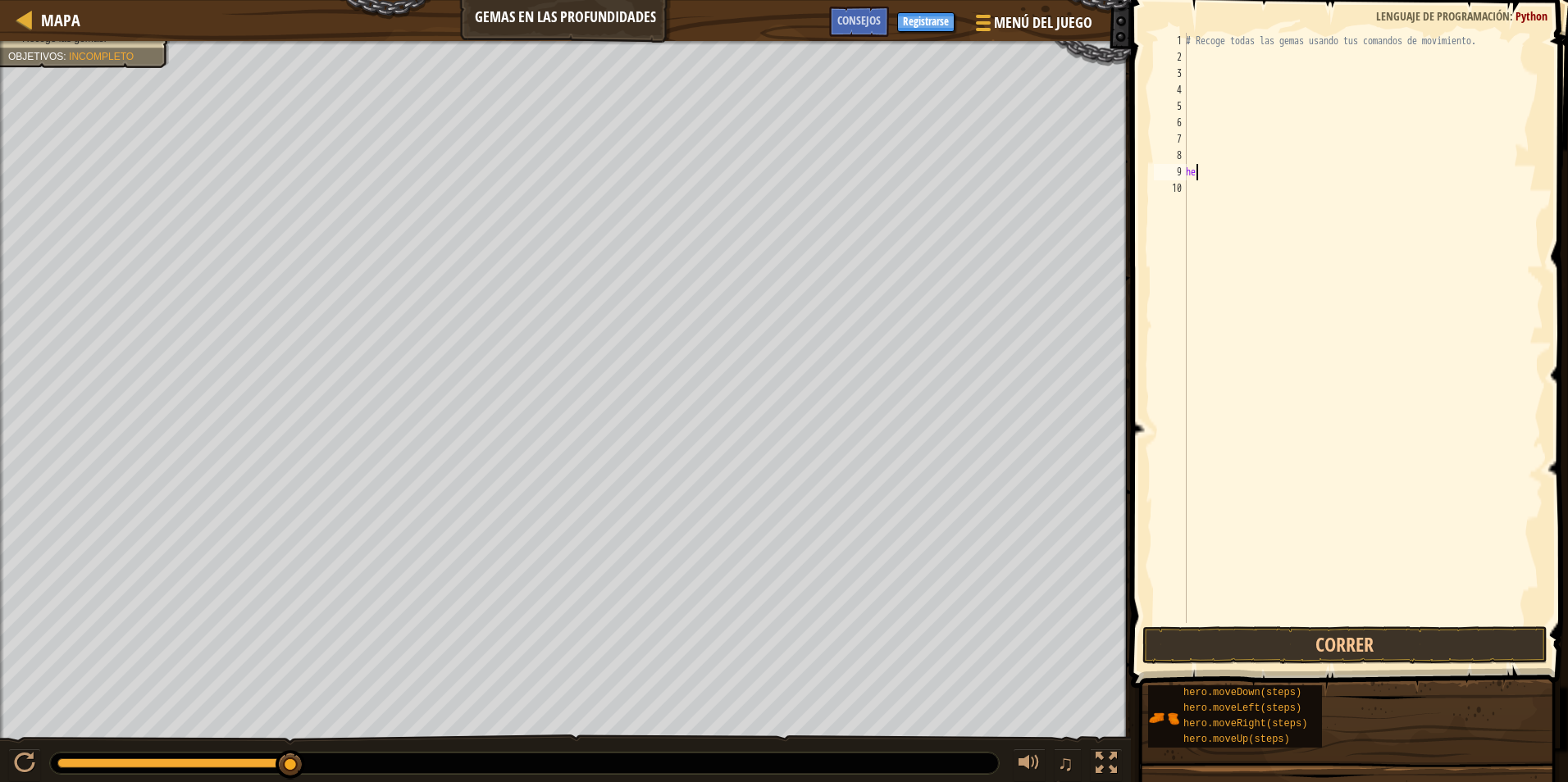 type on "h" 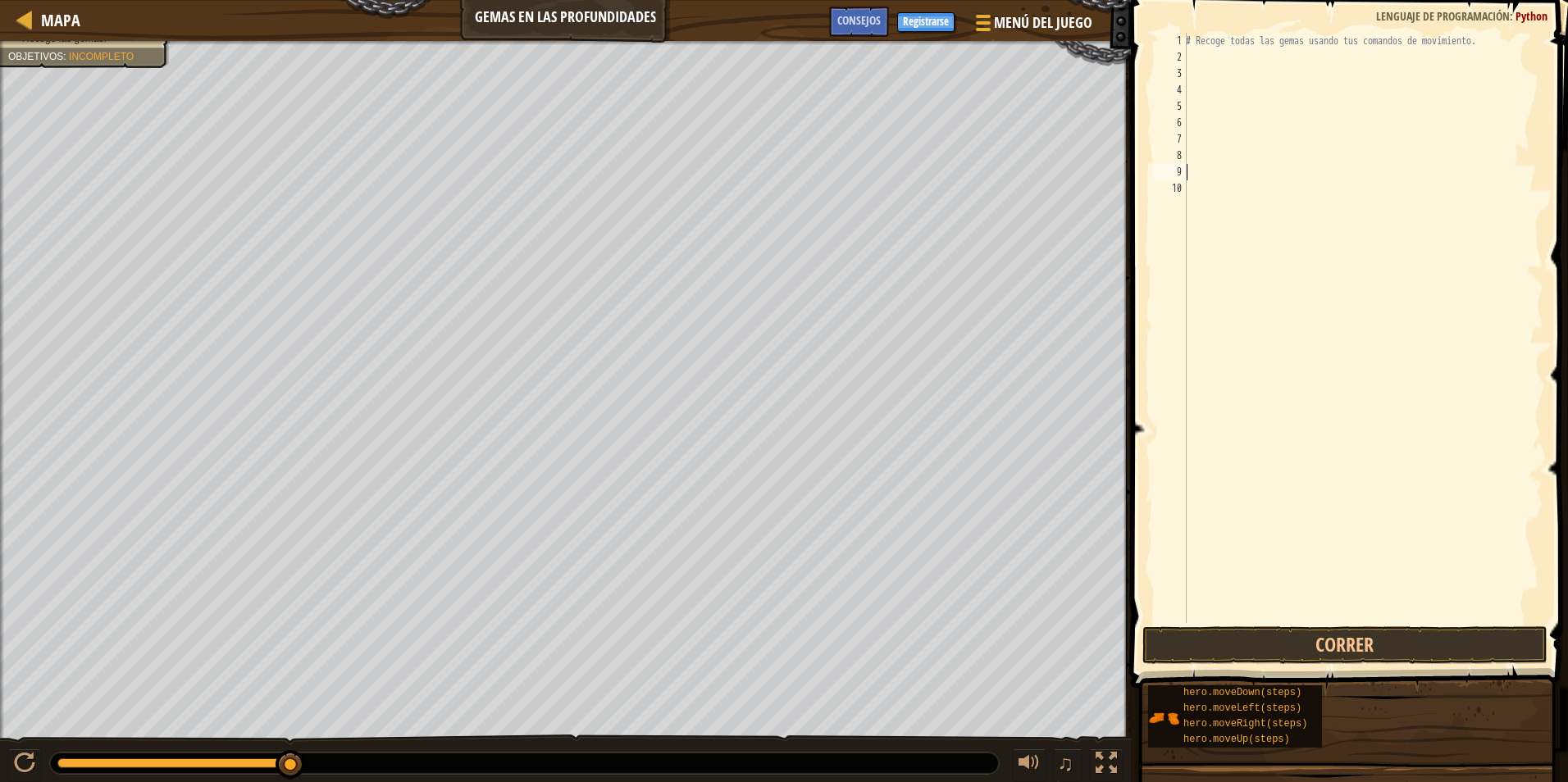 click on "# Recoge todas las gemas usando tus comandos de movimiento." at bounding box center [1363, 344] 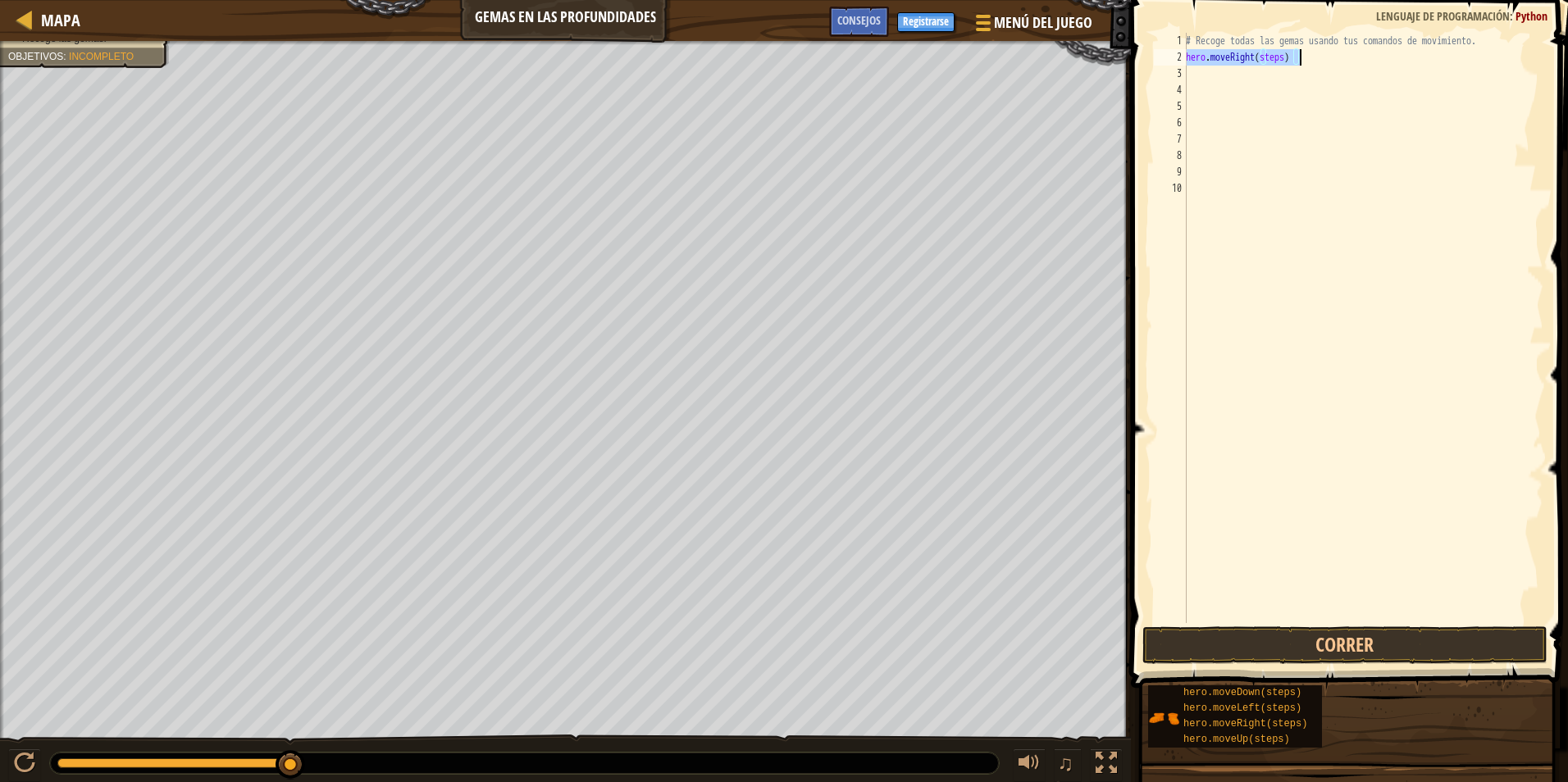 click on "# Recoge todas las gemas usando tus comandos de movimiento. hero . moveRight ( steps )" at bounding box center (1363, 328) 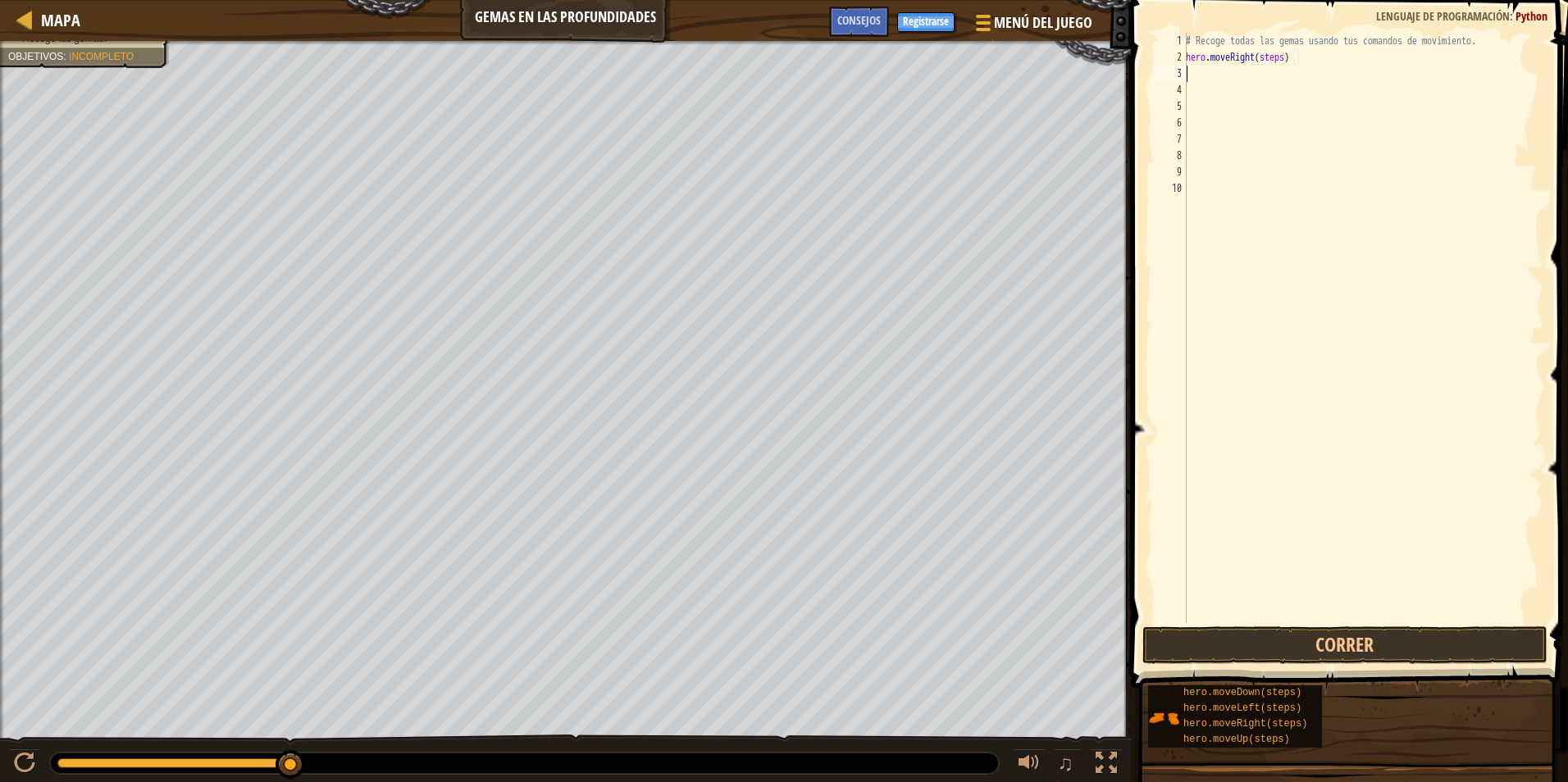 drag, startPoint x: 1274, startPoint y: 74, endPoint x: 1279, endPoint y: 58, distance: 16.763055 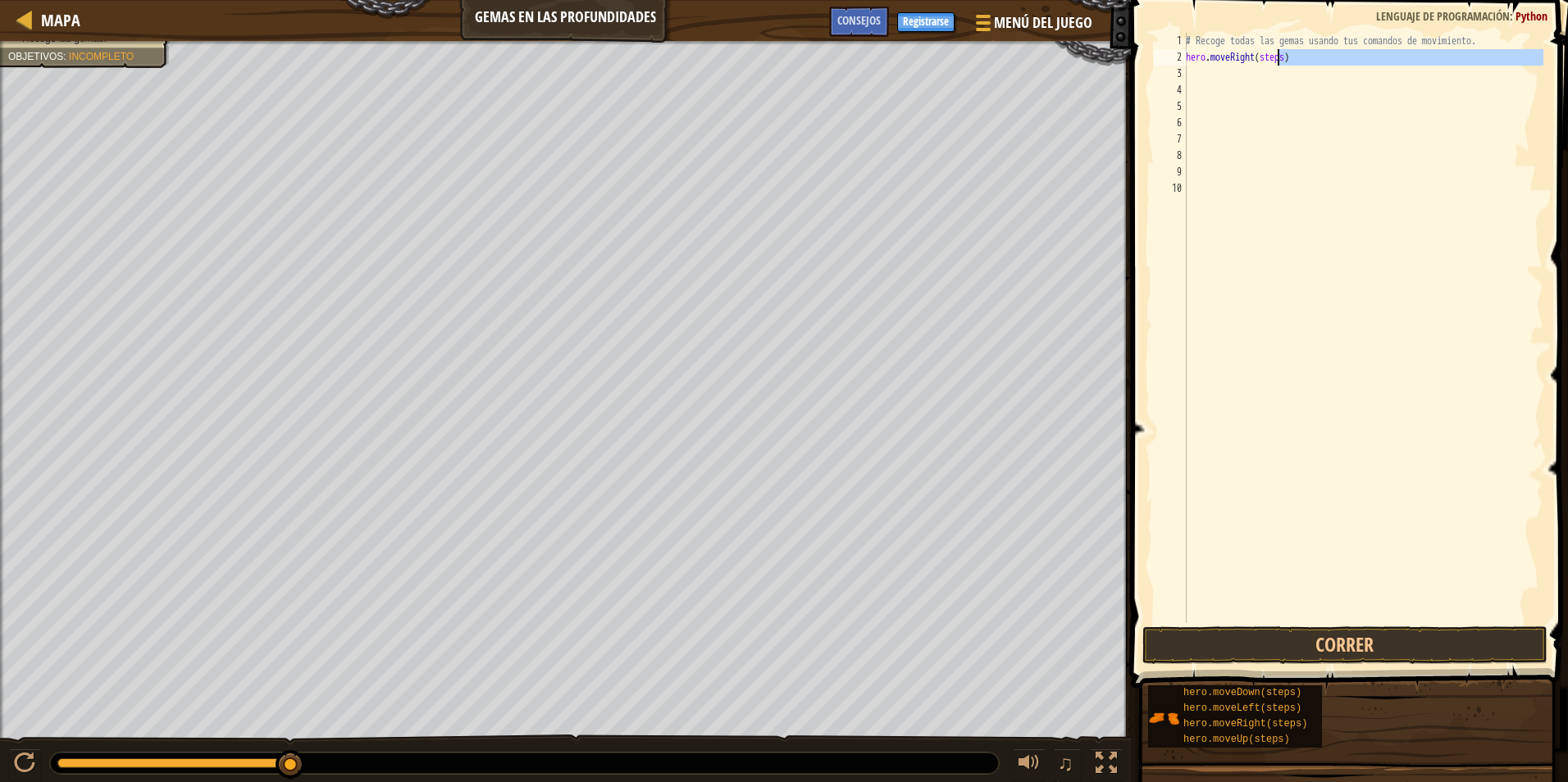 click on "# Recoge todas las gemas usando tus comandos de movimiento. hero . moveRight ( steps )" at bounding box center [1363, 328] 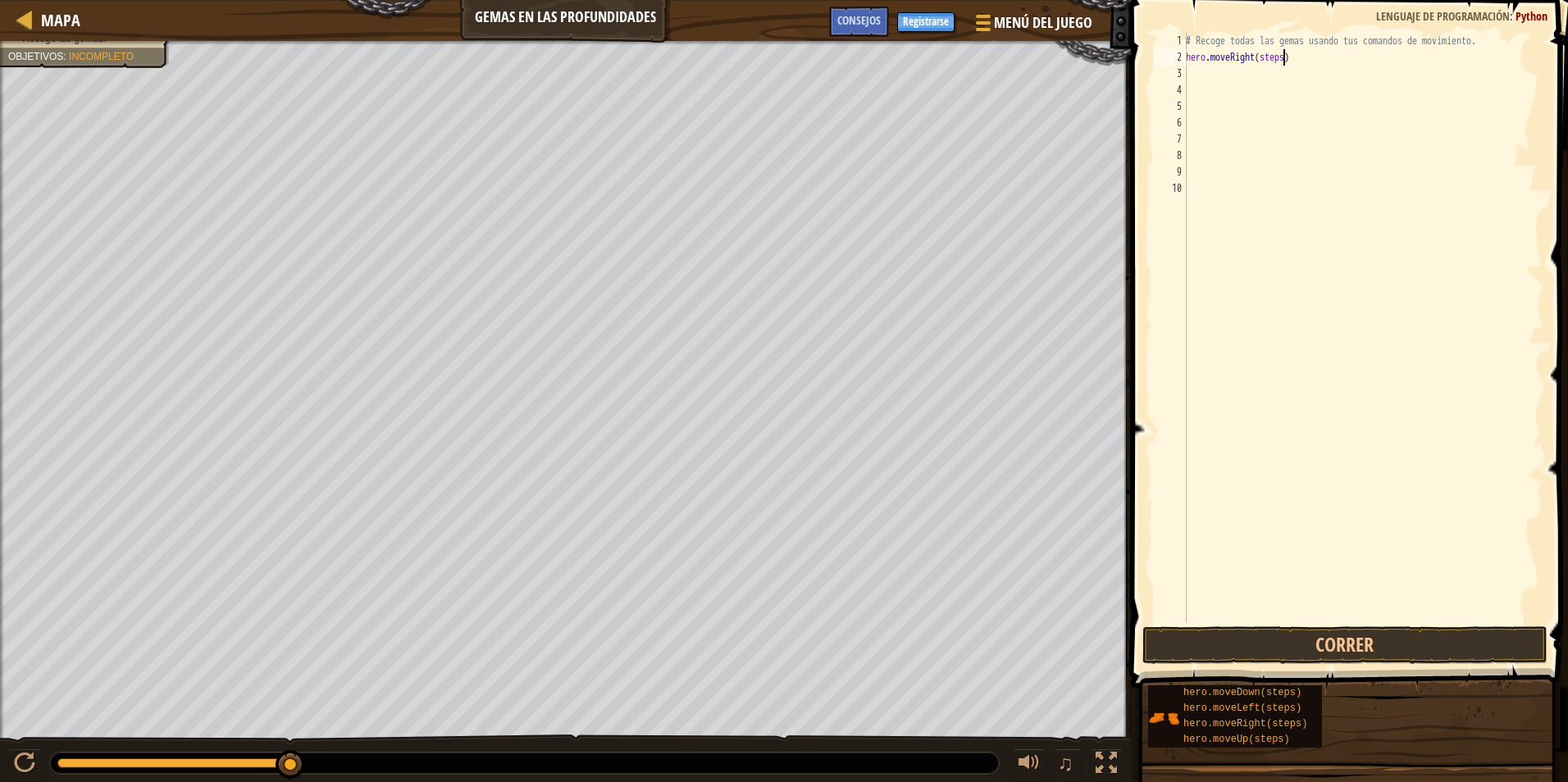 click on "# Recoge todas las gemas usando tus comandos de movimiento. hero . moveRight ( steps )" at bounding box center [1363, 344] 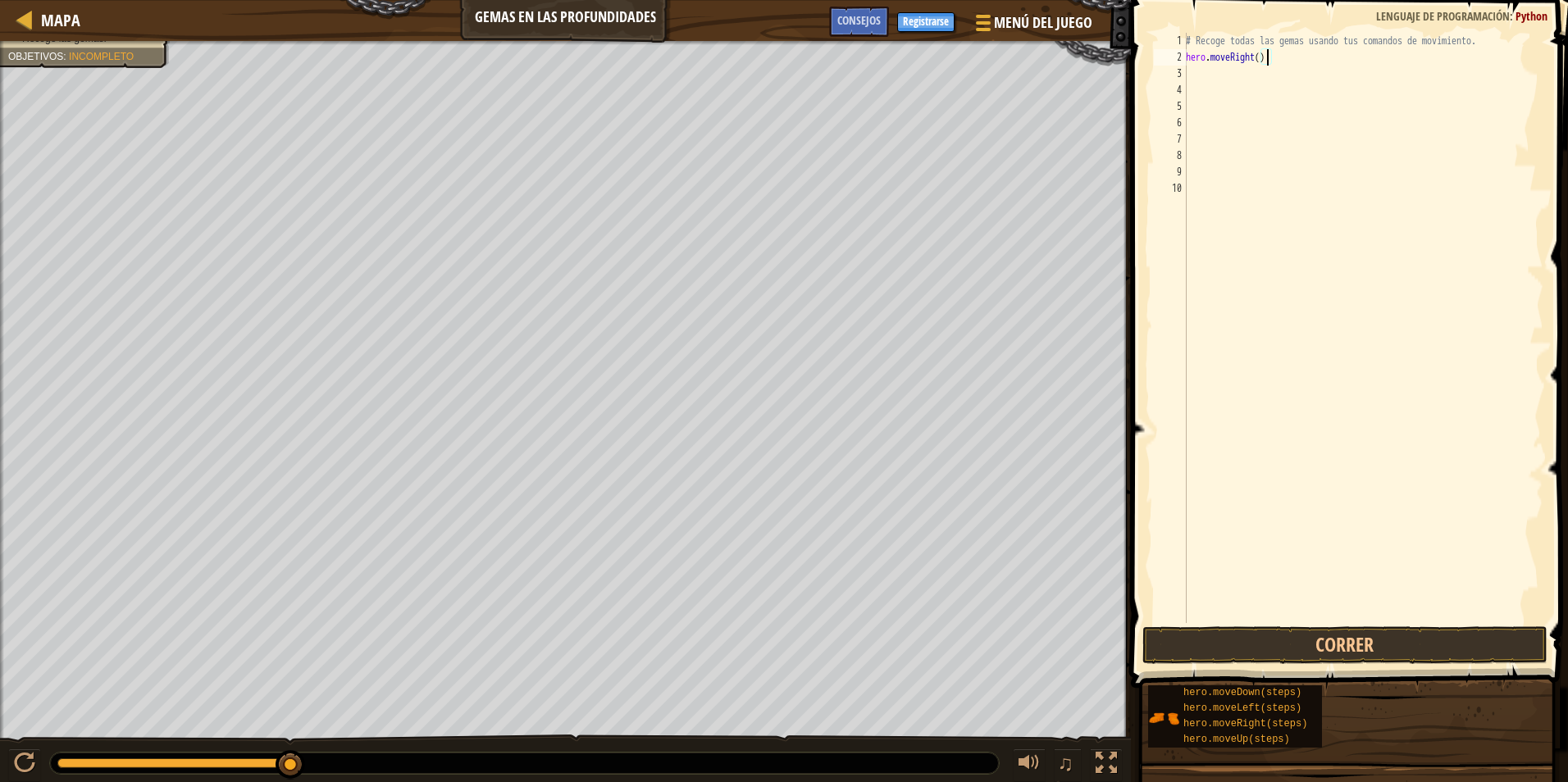 scroll, scrollTop: 7, scrollLeft: 7, axis: both 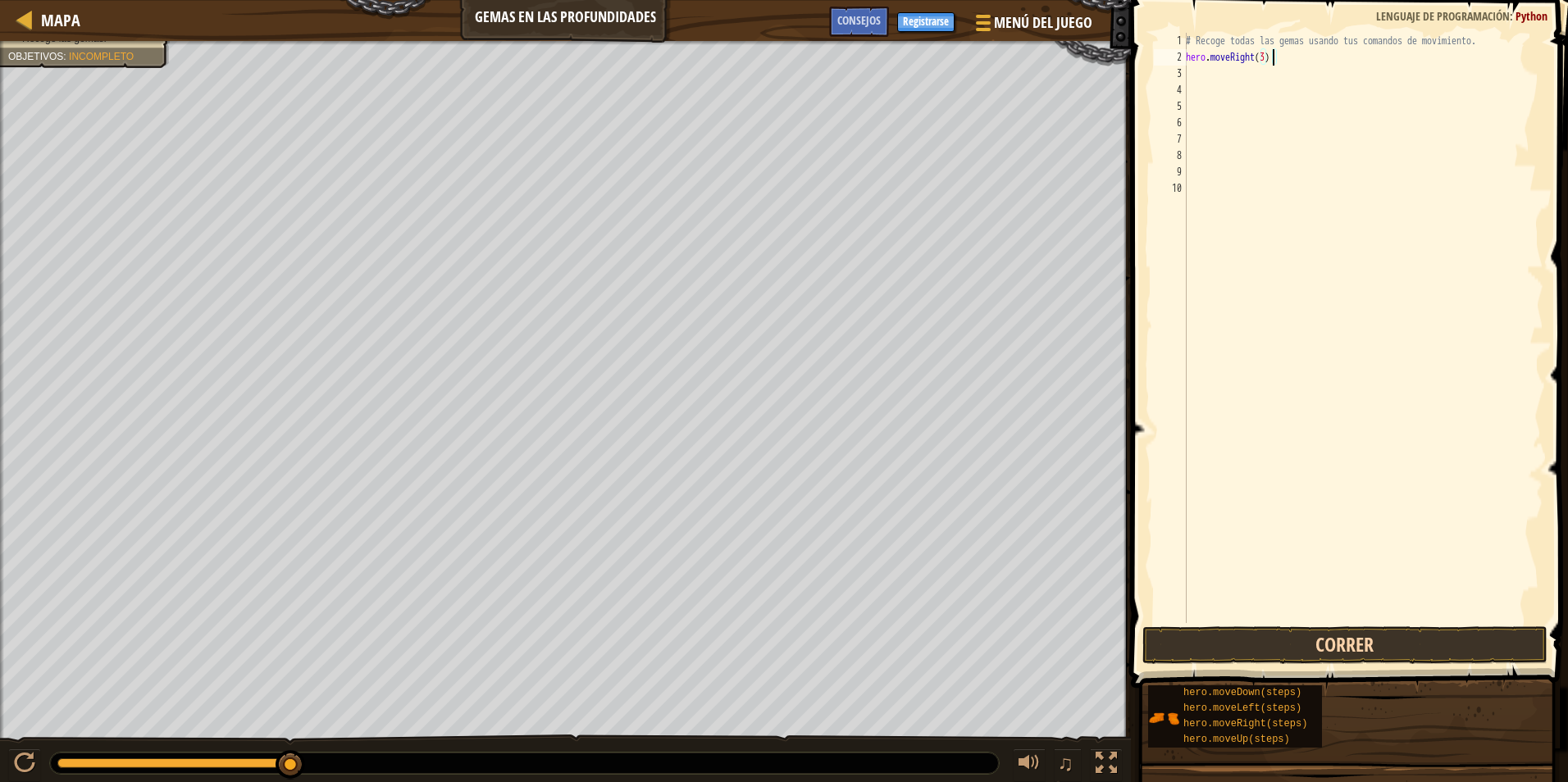 type on "hero.moveRight(3)" 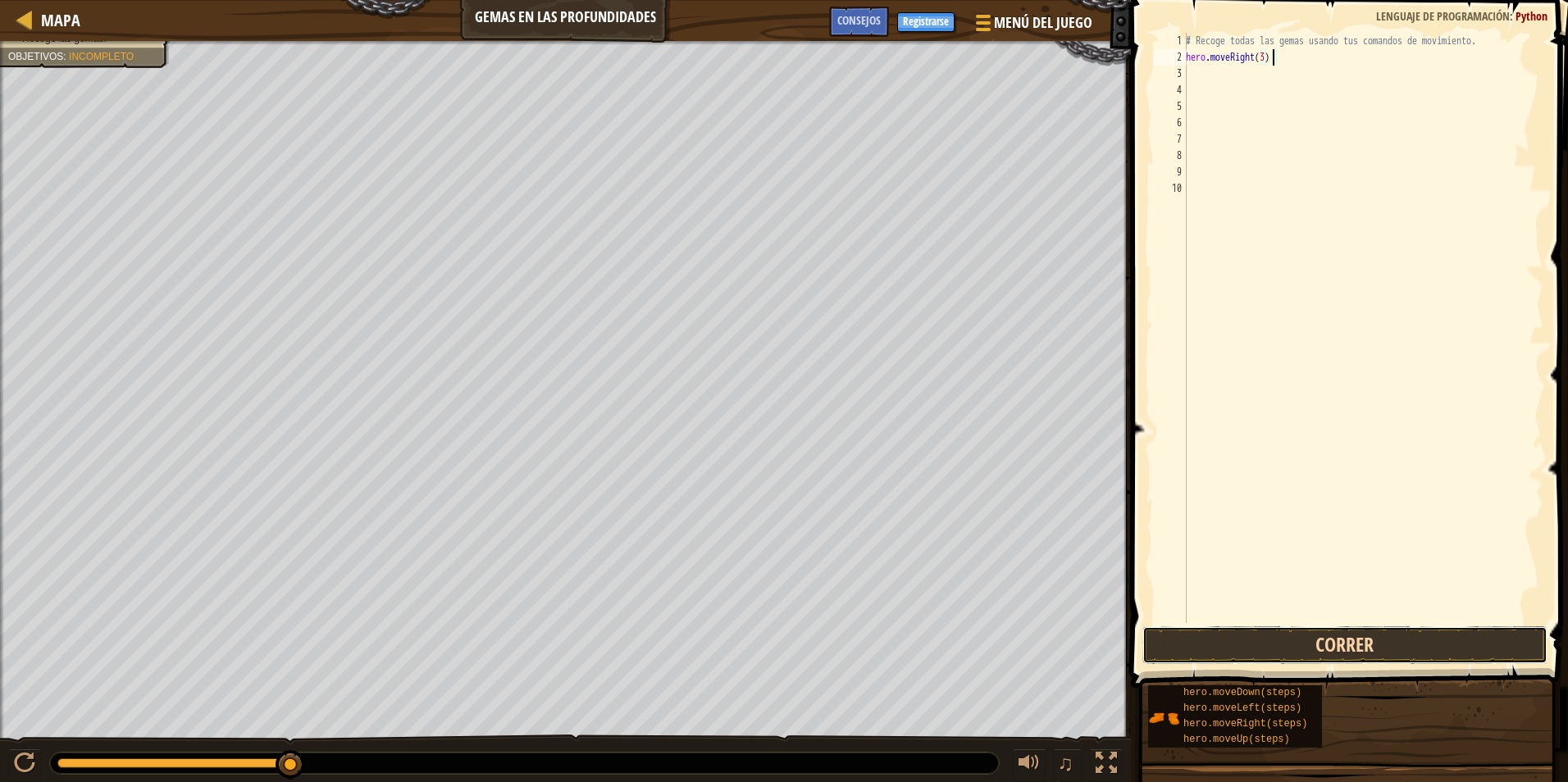 click on "Correr" at bounding box center [1345, 645] 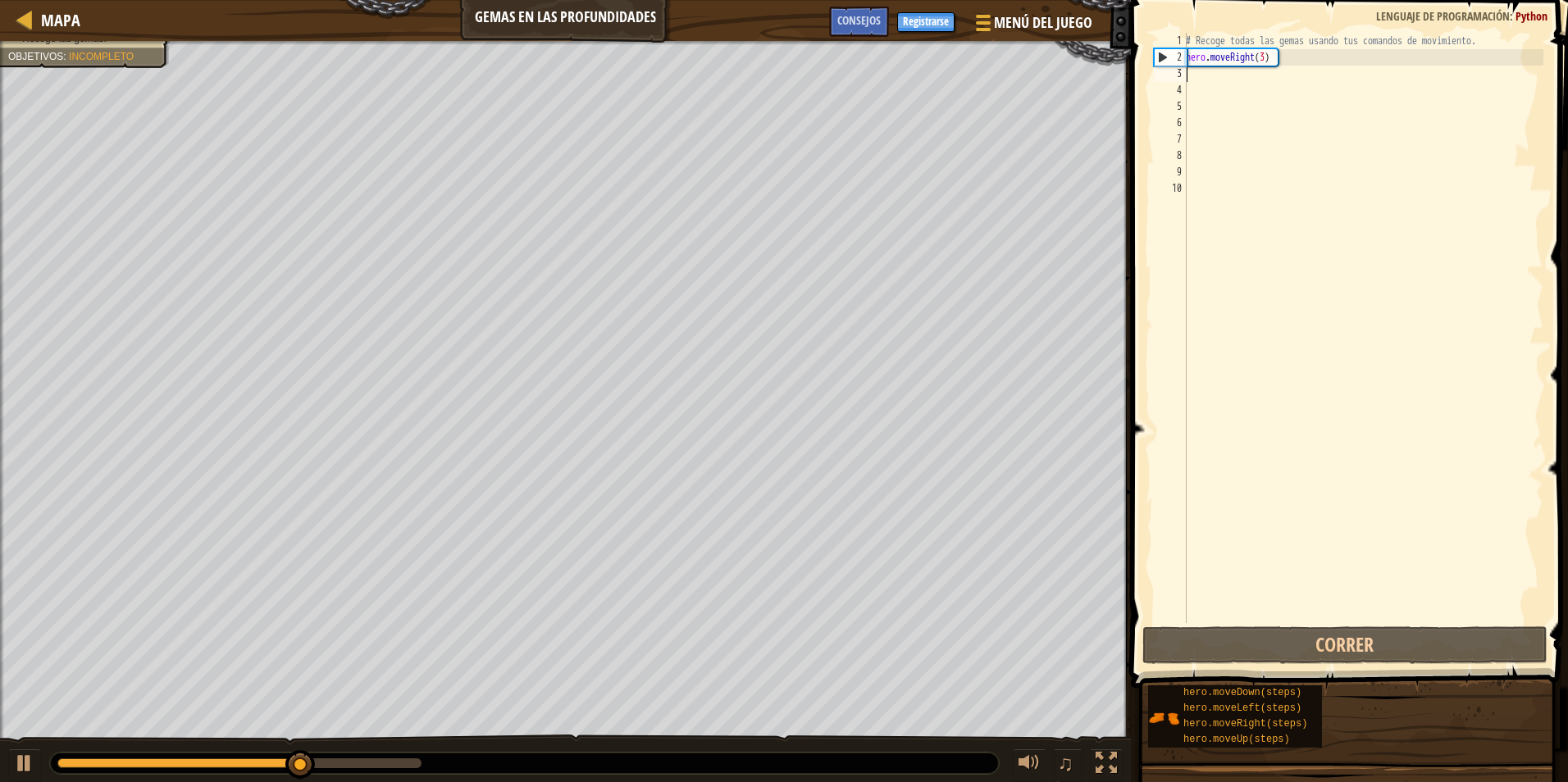 click on "# Recoge todas las gemas usando tus comandos de movimiento. hero . moveRight ( 3 )" at bounding box center (1363, 344) 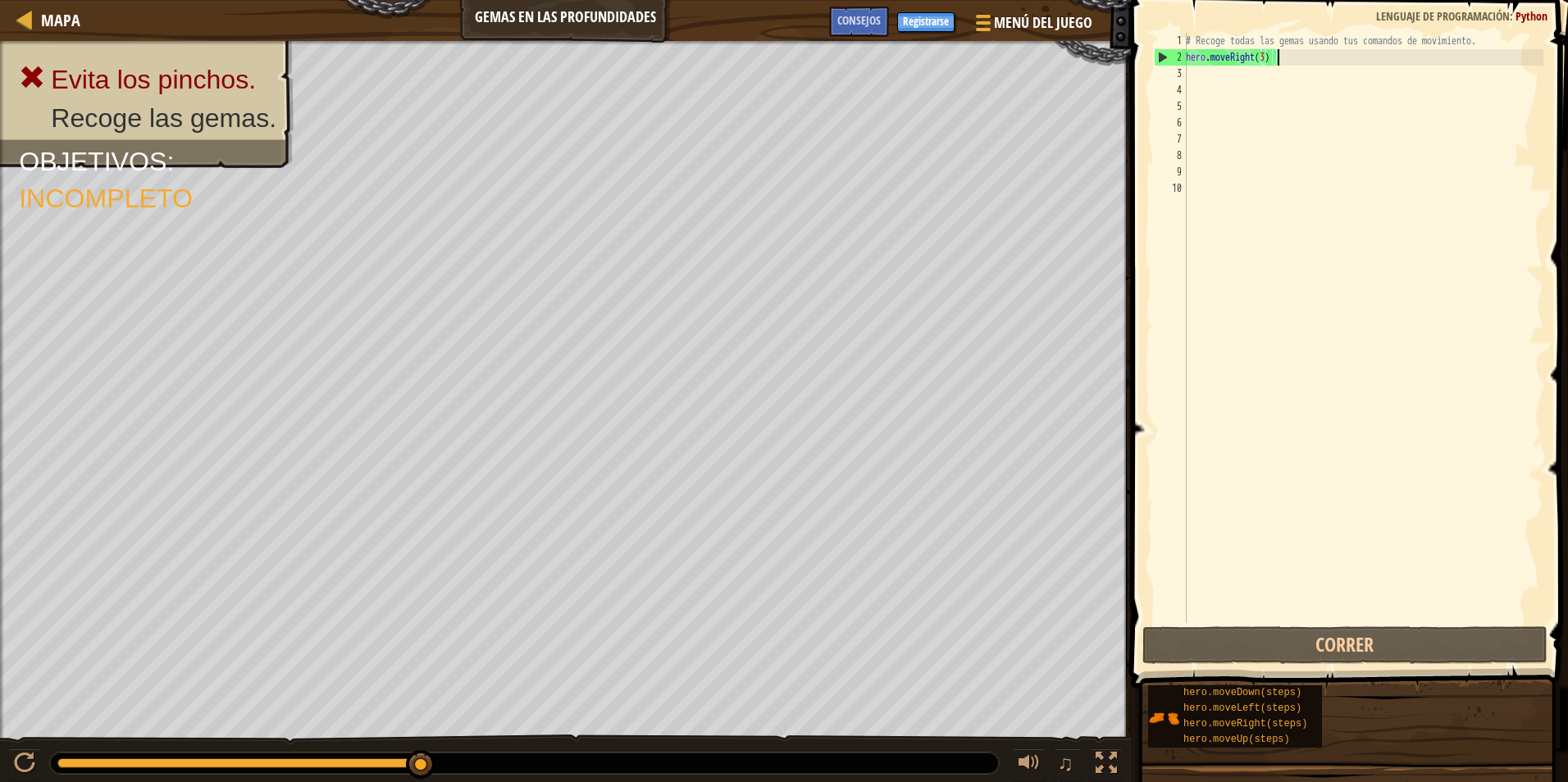click on "# Recoge todas las gemas usando tus comandos de movimiento. hero . moveRight ( 3 )" at bounding box center [1363, 344] 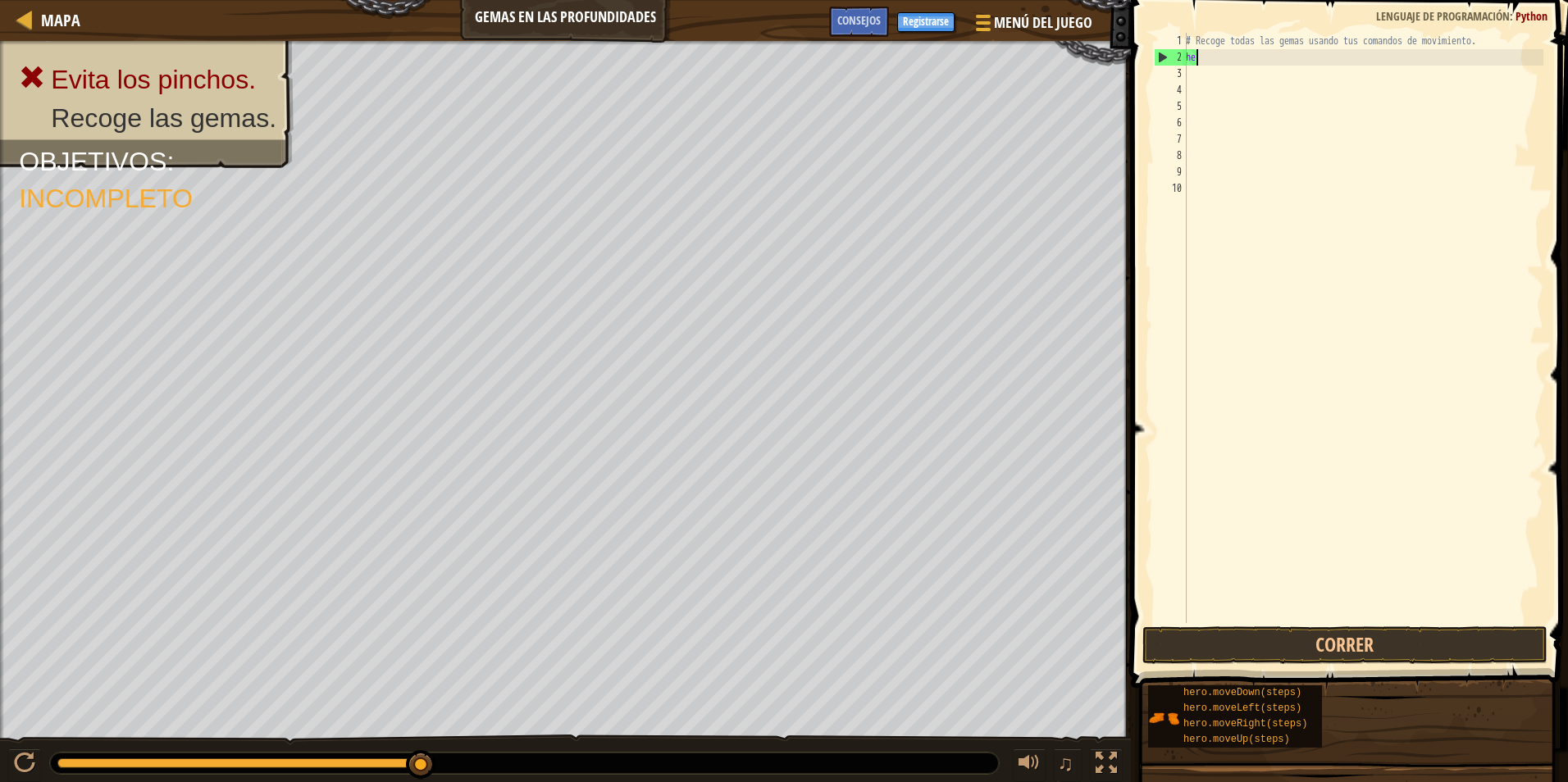 type on "h" 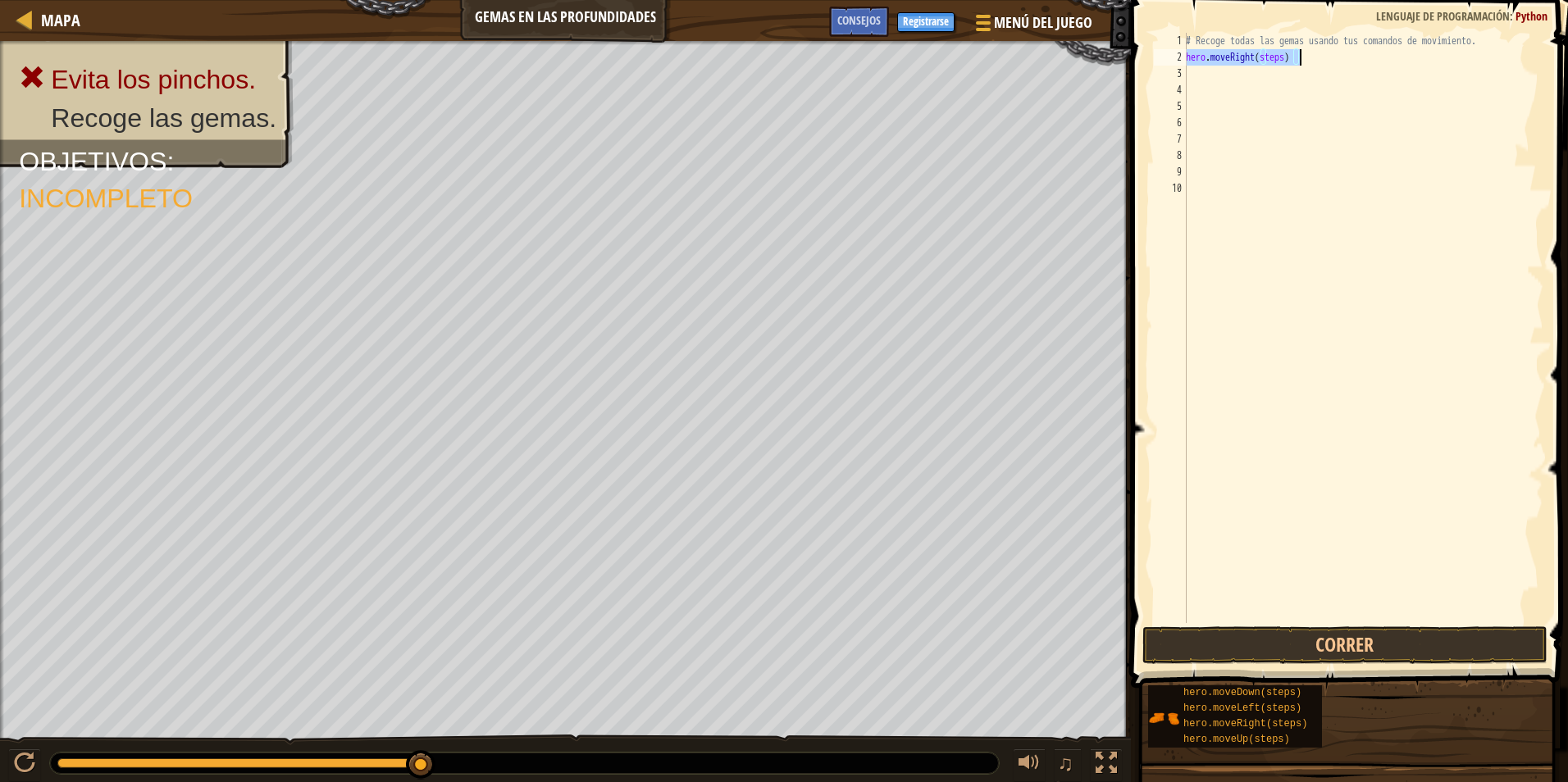click on "# Recoge todas las gemas usando tus comandos de movimiento. hero . moveRight ( steps )" at bounding box center (1363, 328) 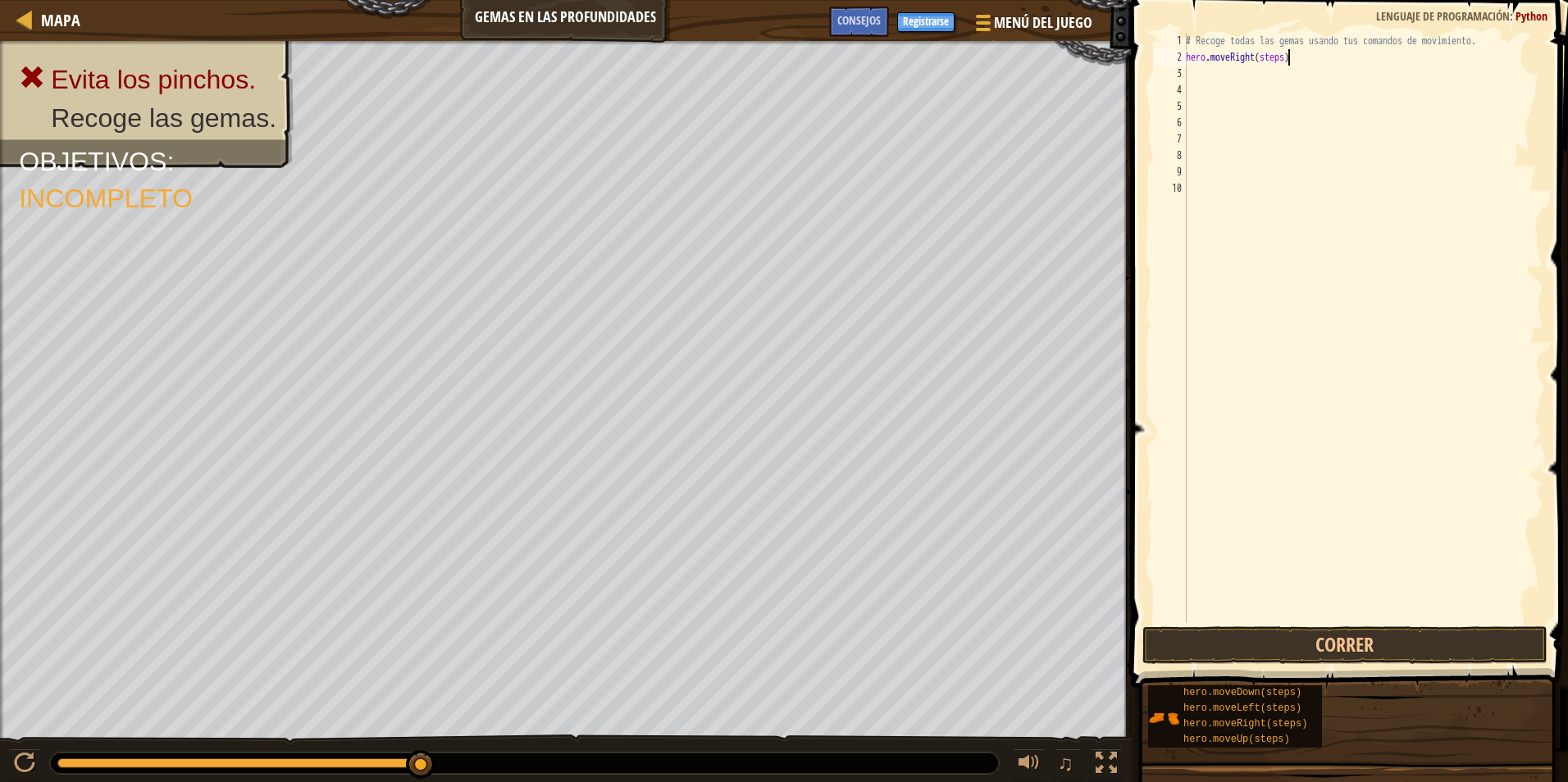 click on "# Recoge todas las gemas usando tus comandos de movimiento. hero . moveRight ( steps )" at bounding box center (1363, 344) 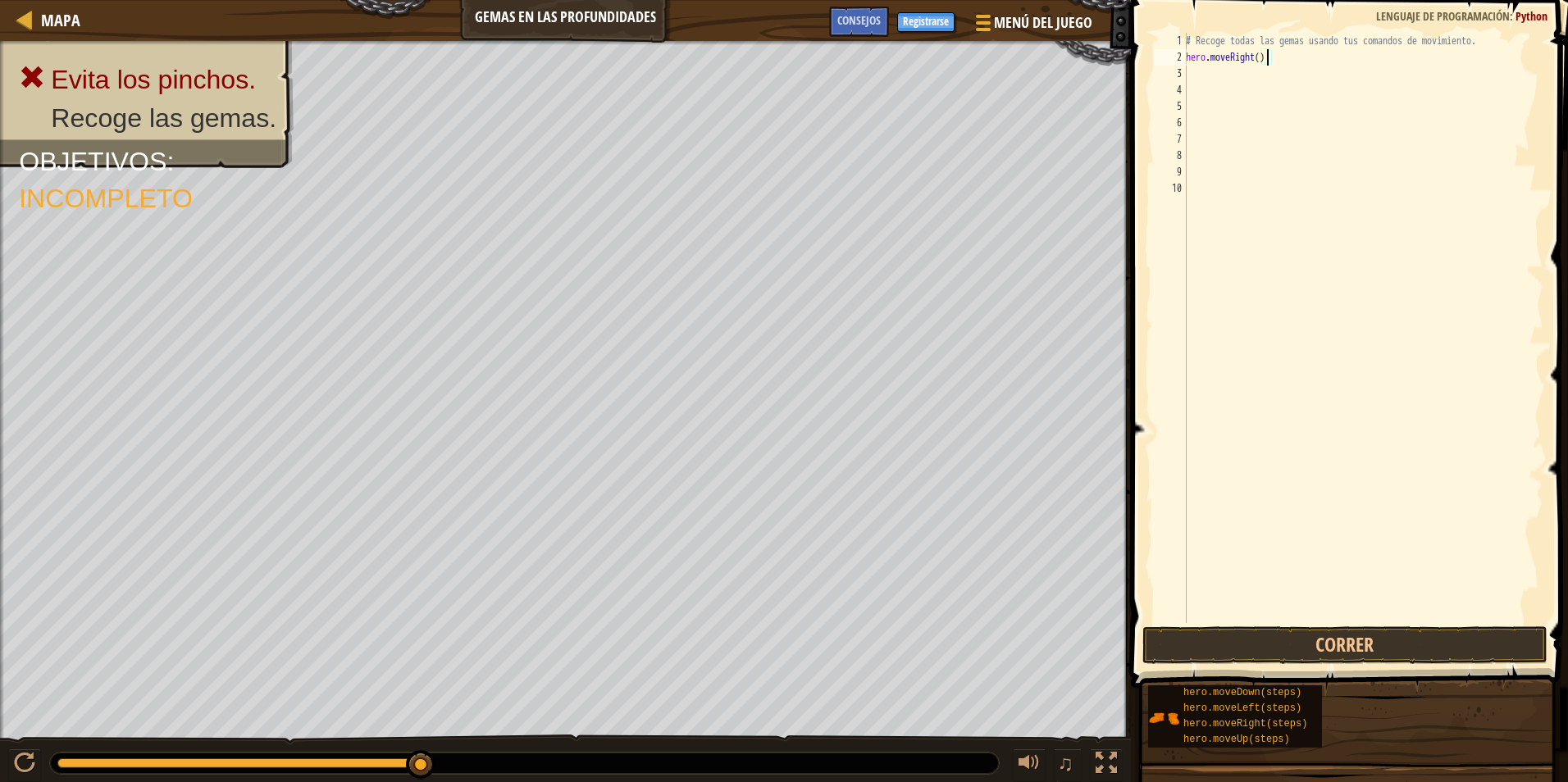 scroll, scrollTop: 7, scrollLeft: 7, axis: both 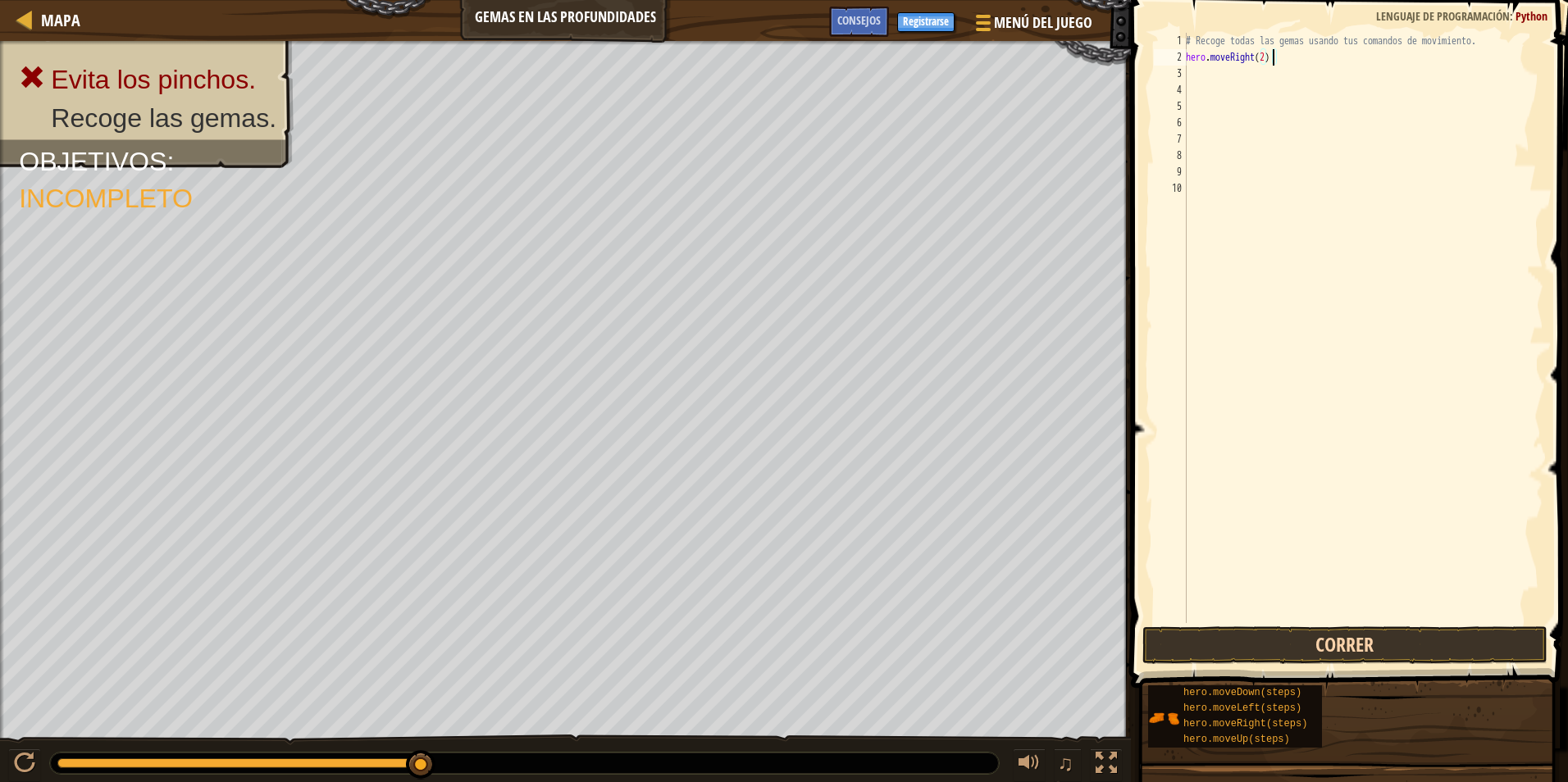type on "hero.moveRight(2)" 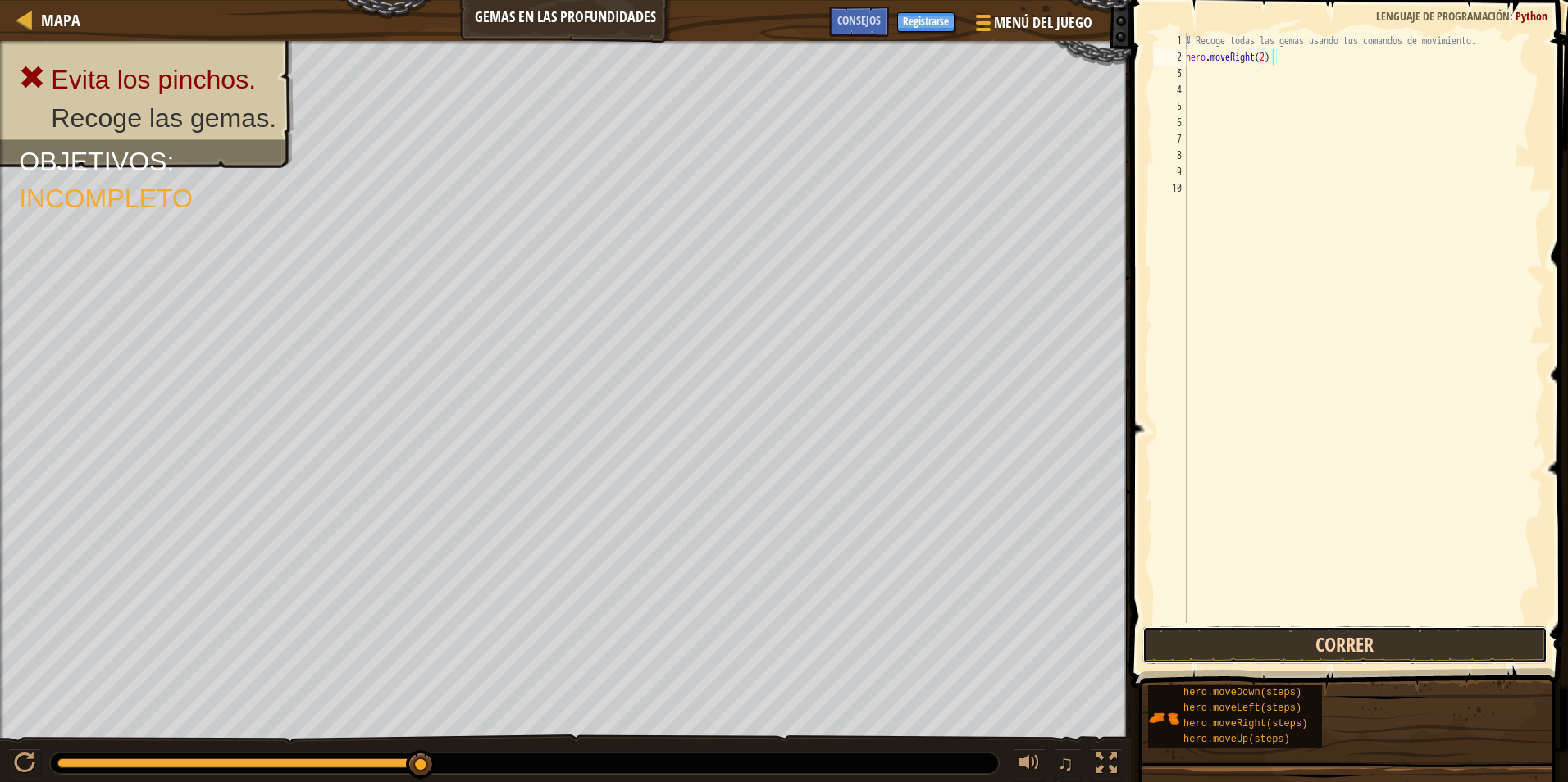 click on "Correr" at bounding box center (1345, 645) 